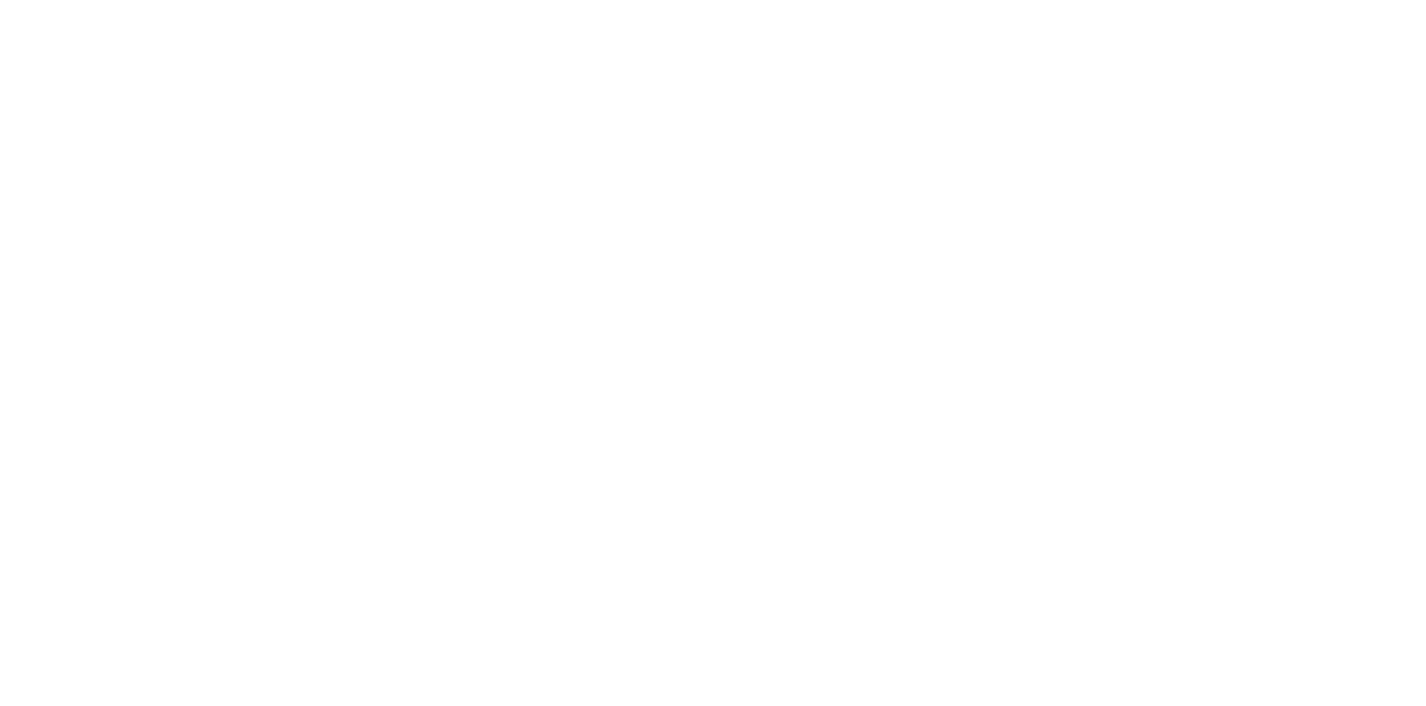 scroll, scrollTop: 0, scrollLeft: 0, axis: both 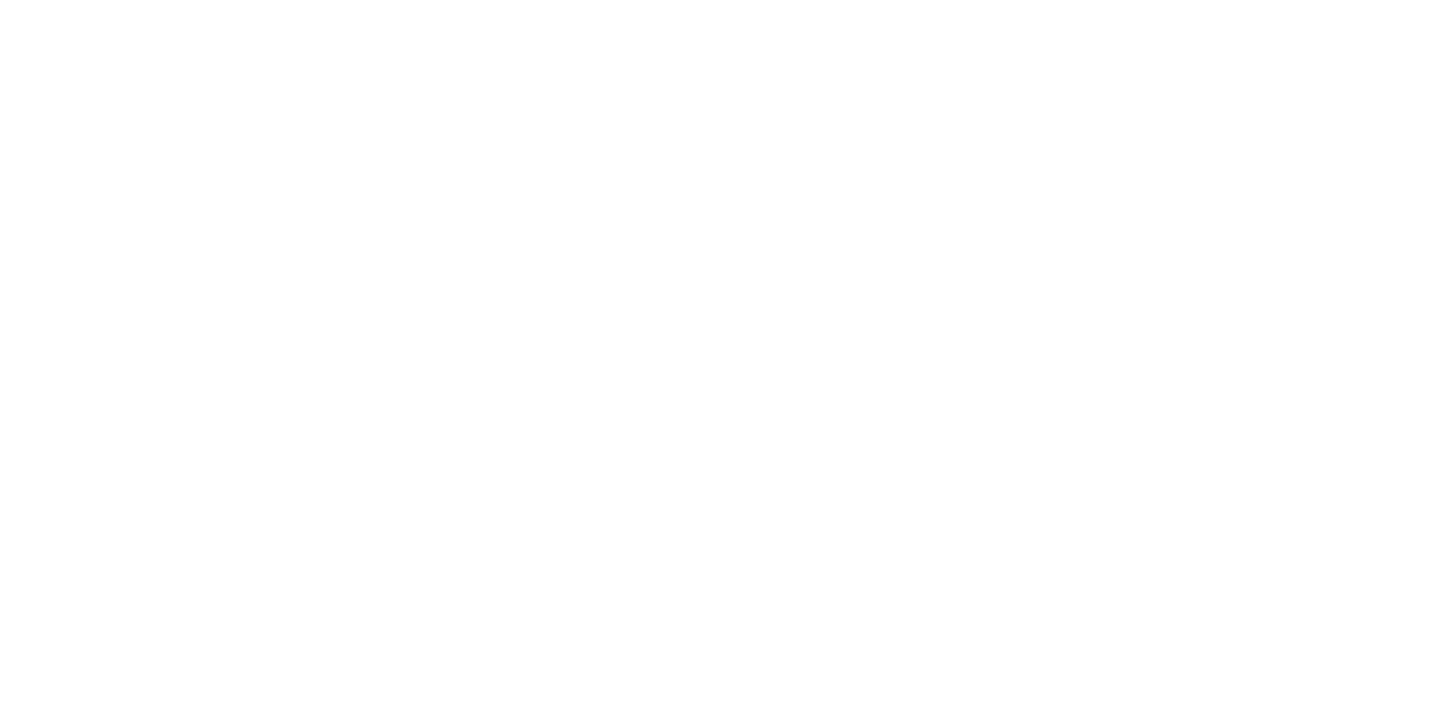 select on "*" 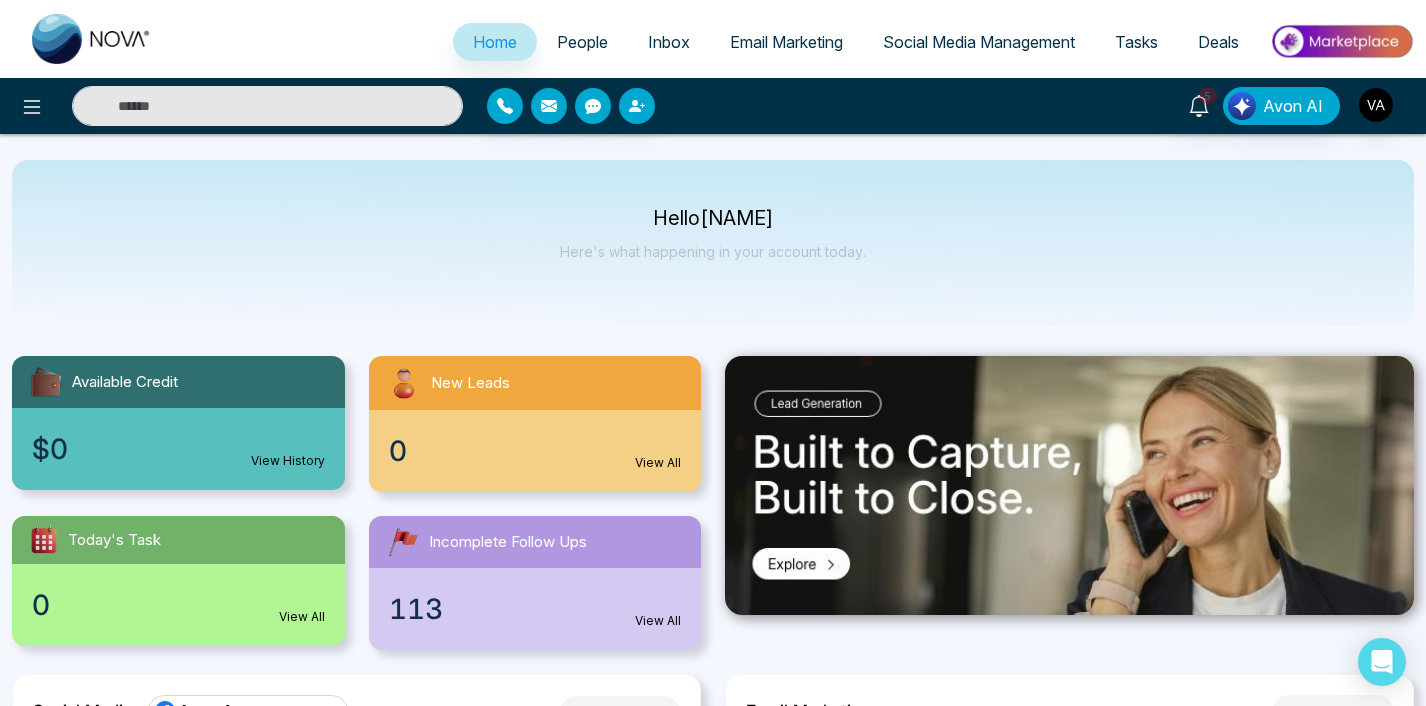 click on "Social Media Management" at bounding box center (979, 42) 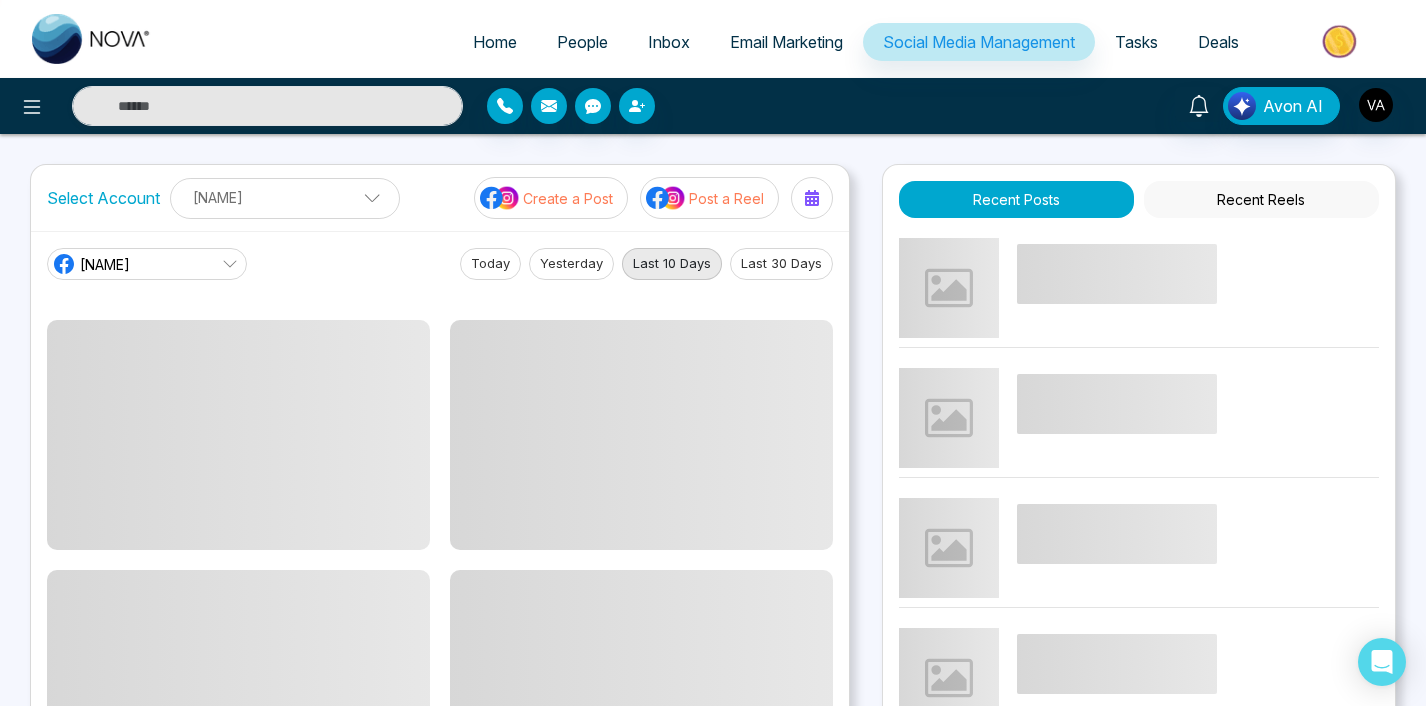 click at bounding box center (653, 106) 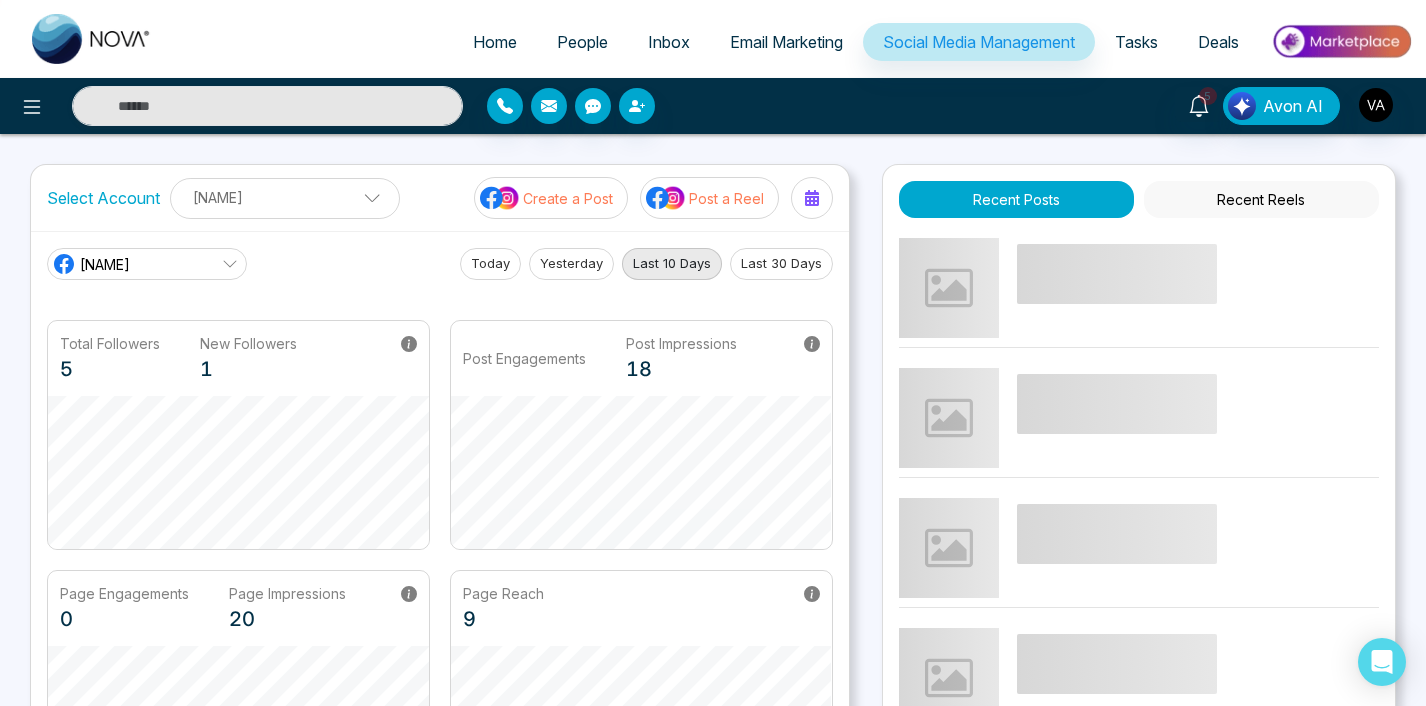 click on "5 Avon AI" at bounding box center (1129, 106) 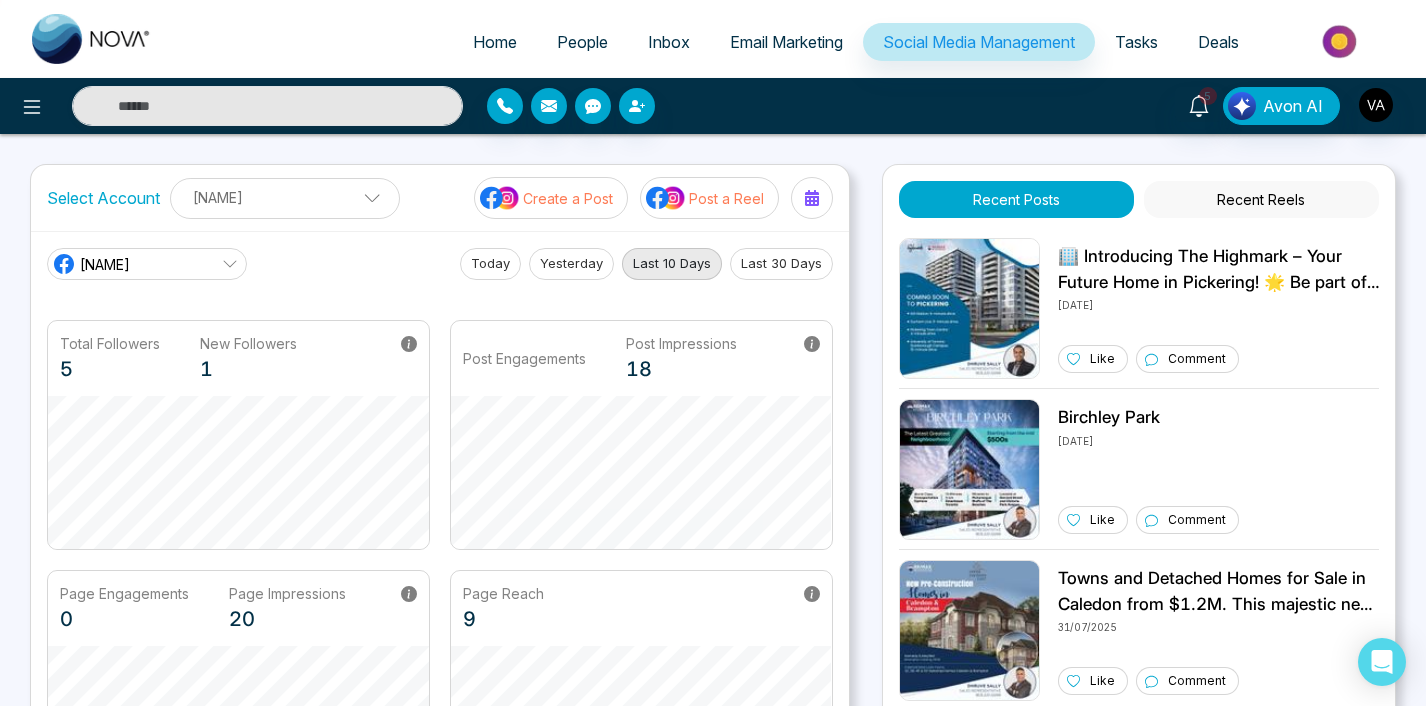 click on "Post a Reel" at bounding box center (726, 198) 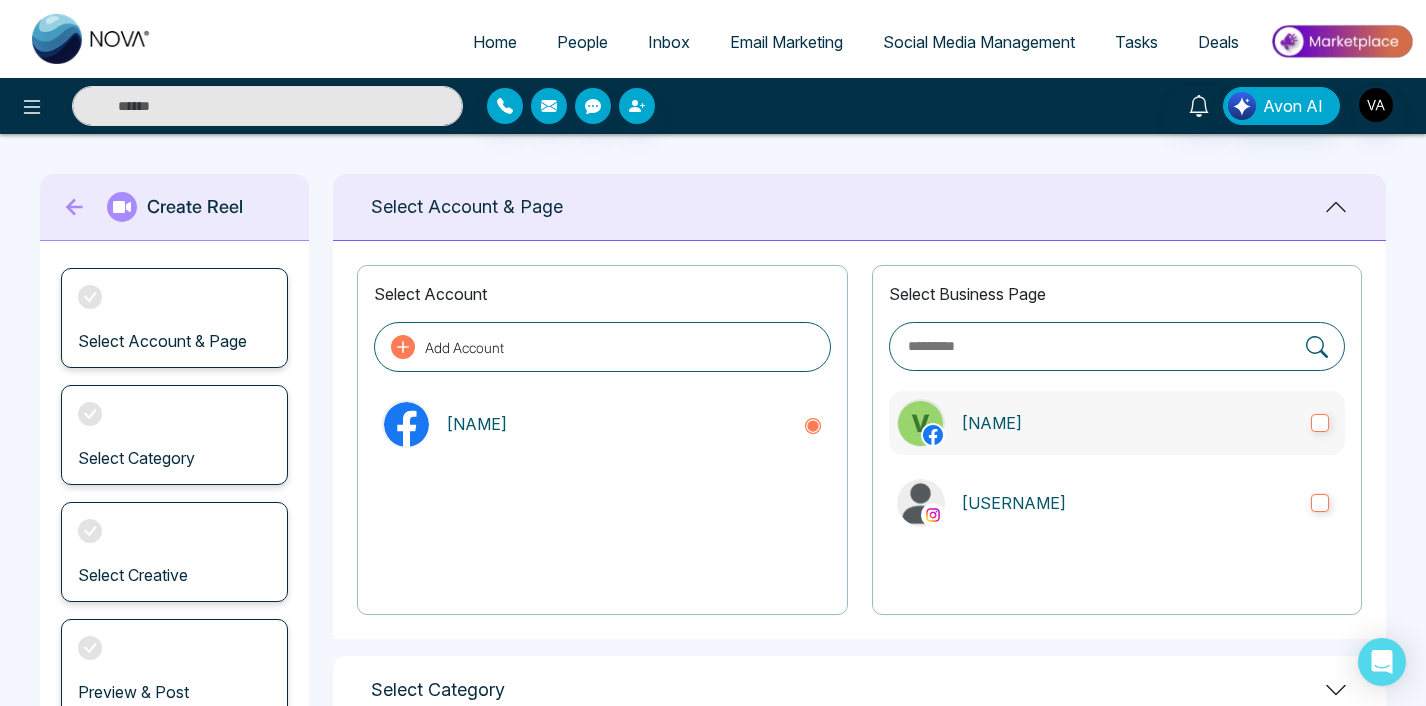 click on "[FIRST] [LAST]" at bounding box center (1117, 423) 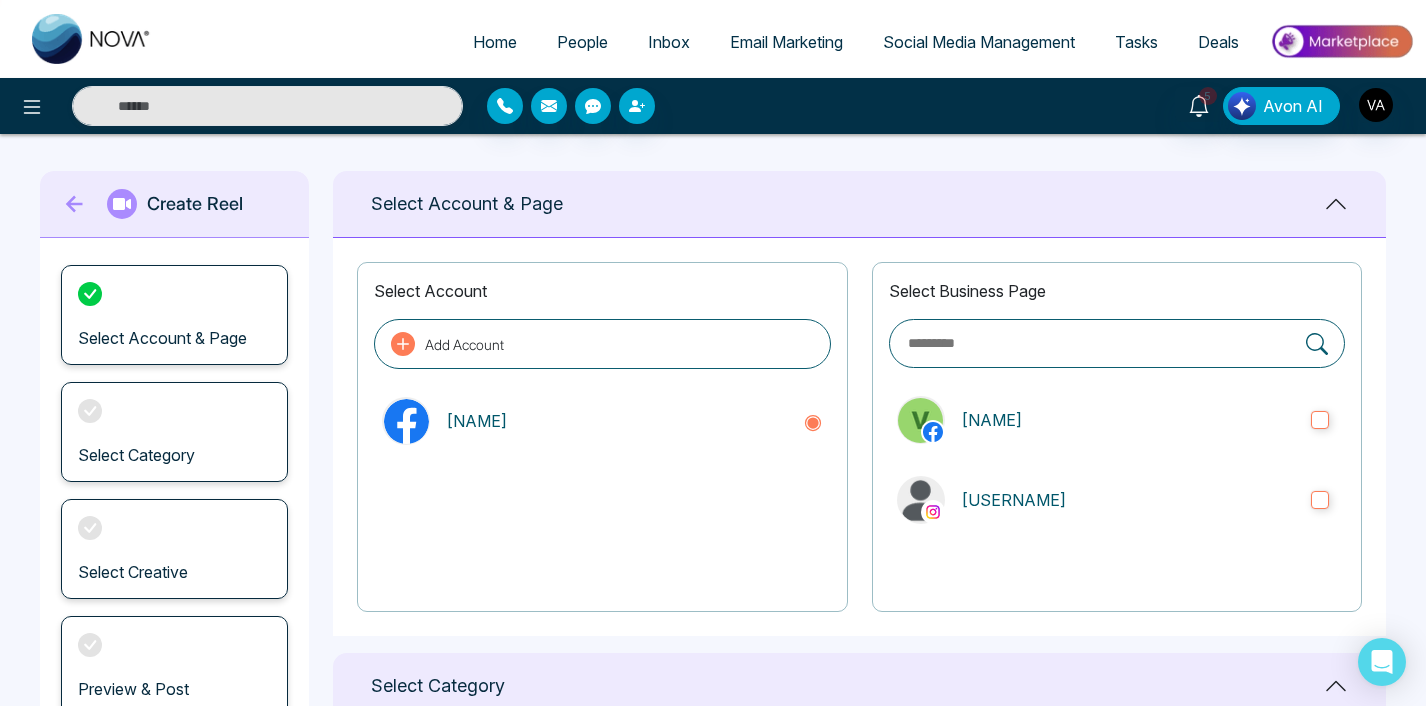 scroll, scrollTop: 0, scrollLeft: 0, axis: both 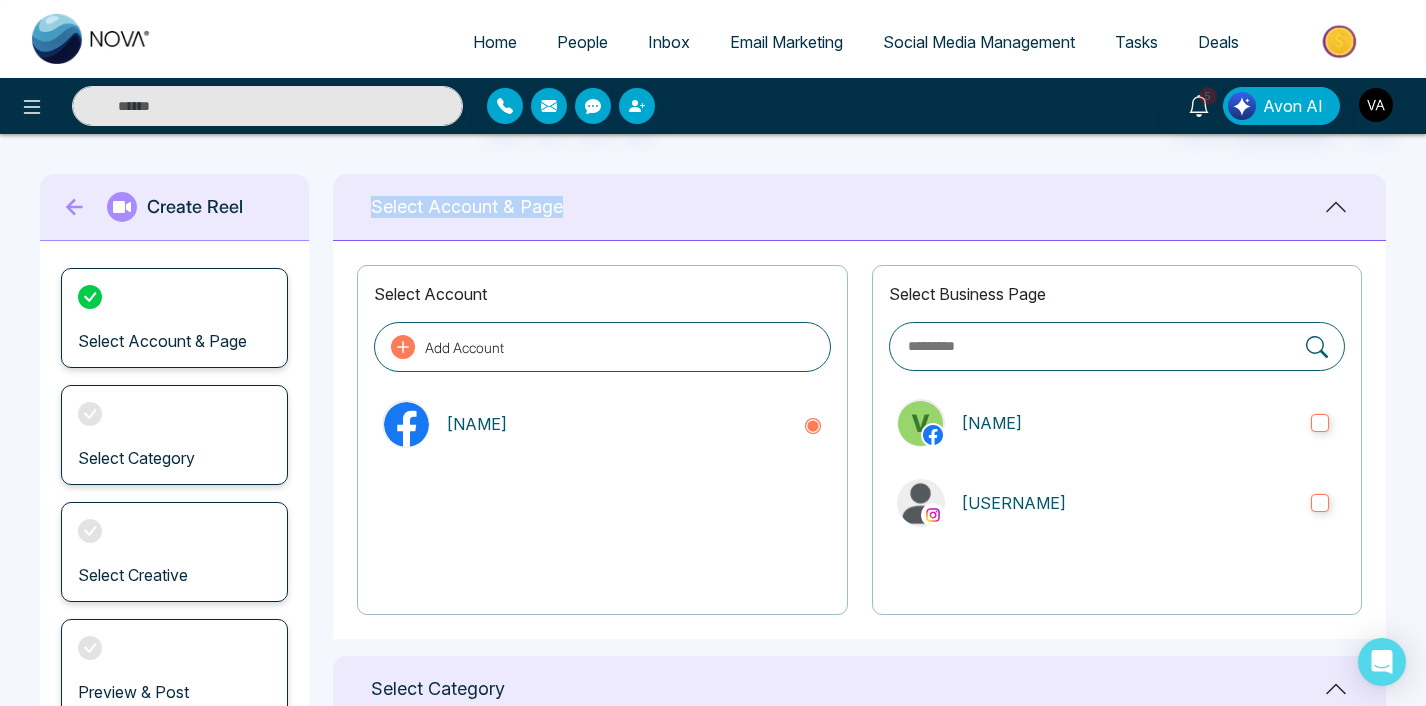 drag, startPoint x: 579, startPoint y: 213, endPoint x: 370, endPoint y: 215, distance: 209.00957 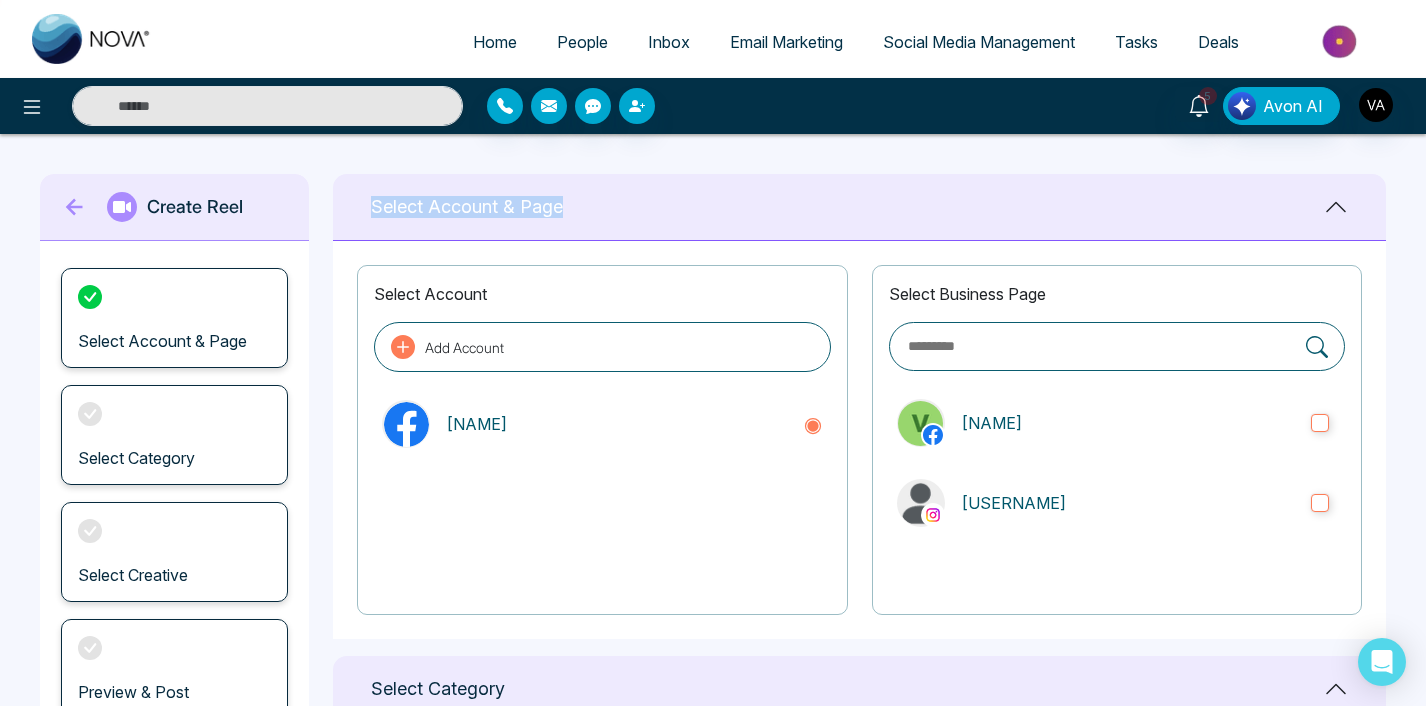 click on "Select Account & Page" at bounding box center [859, 207] 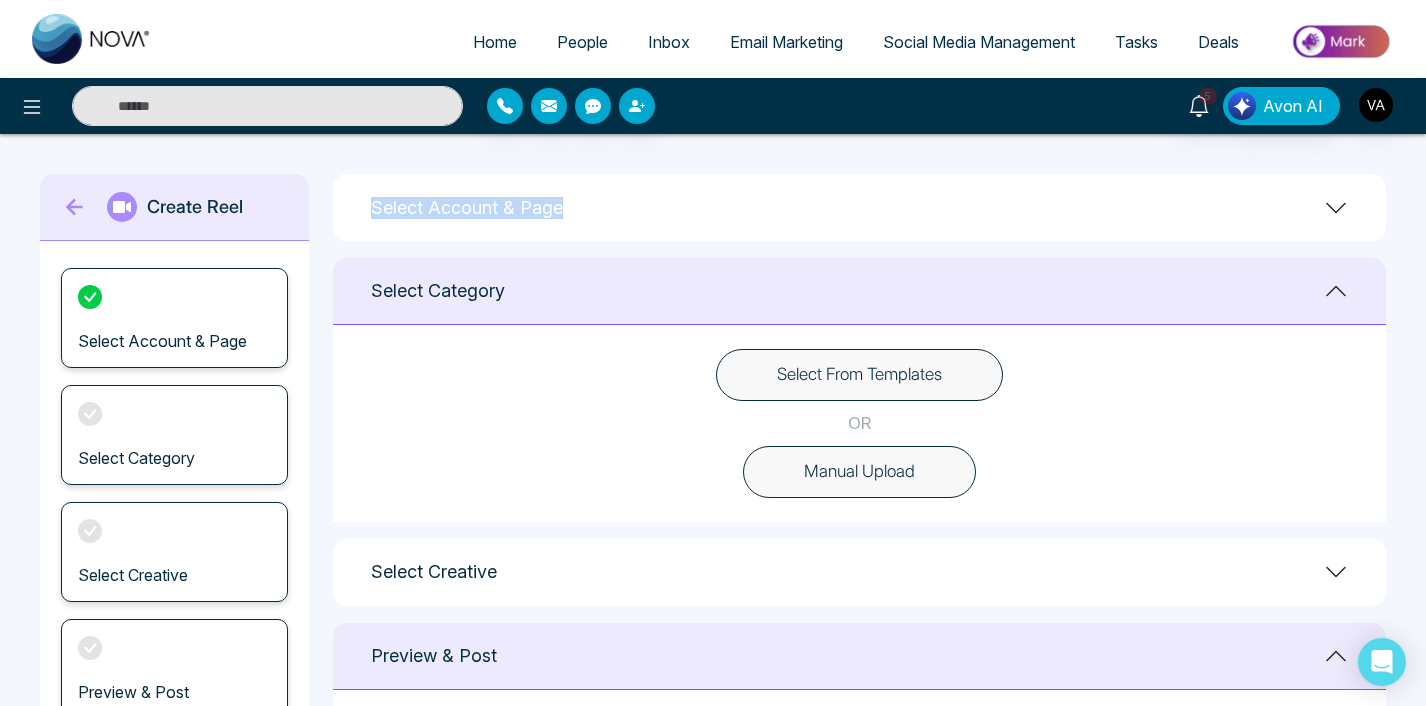 click on "Select Account & Page" at bounding box center [859, 207] 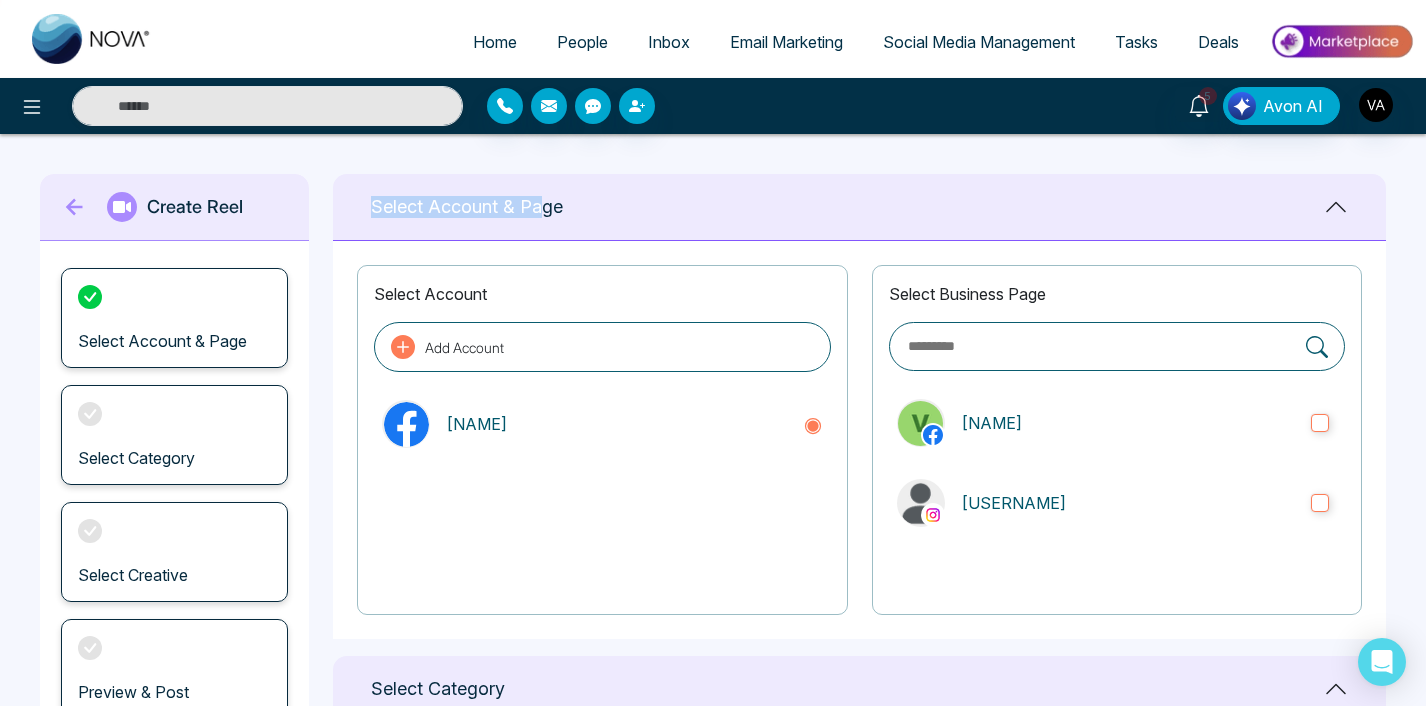 drag, startPoint x: 366, startPoint y: 214, endPoint x: 539, endPoint y: 213, distance: 173.00288 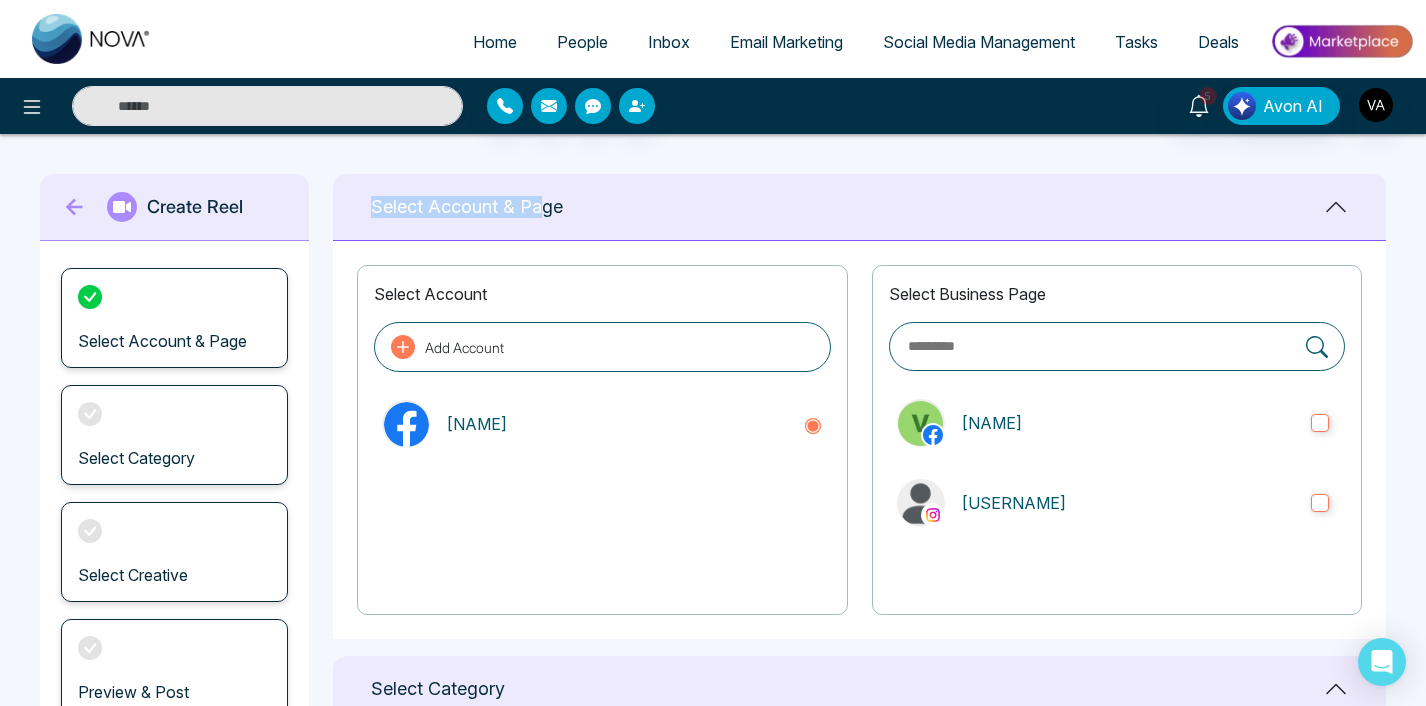 click on "Select Account & Page" at bounding box center (859, 207) 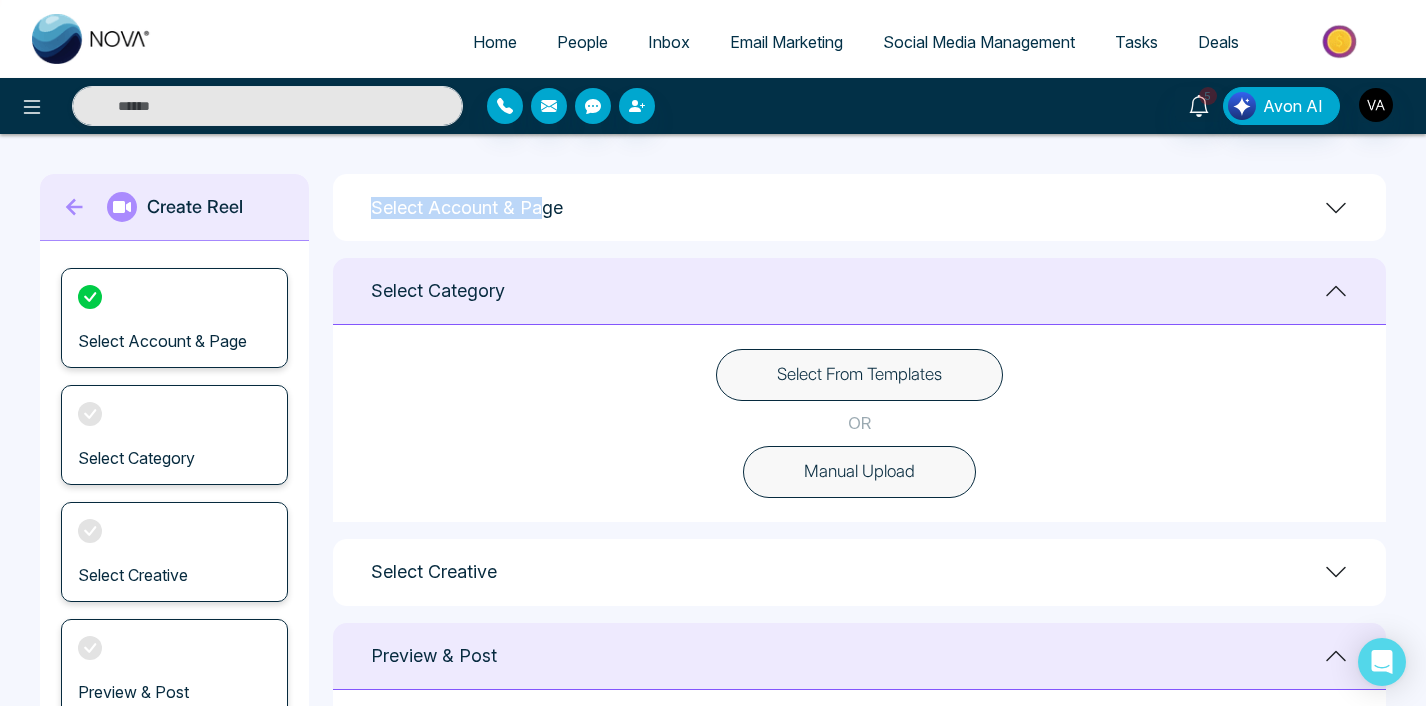 click on "Select Account & Page" at bounding box center [467, 208] 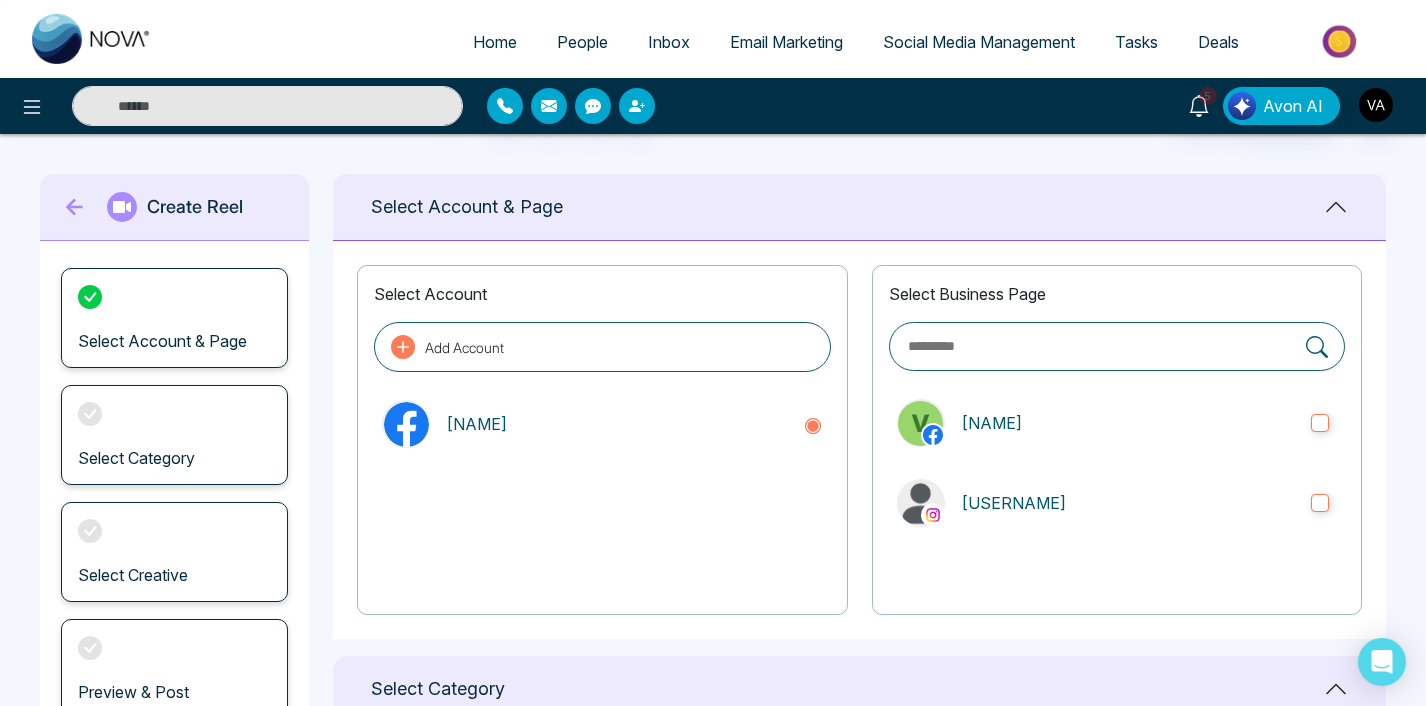 drag, startPoint x: 570, startPoint y: 213, endPoint x: 365, endPoint y: 221, distance: 205.15604 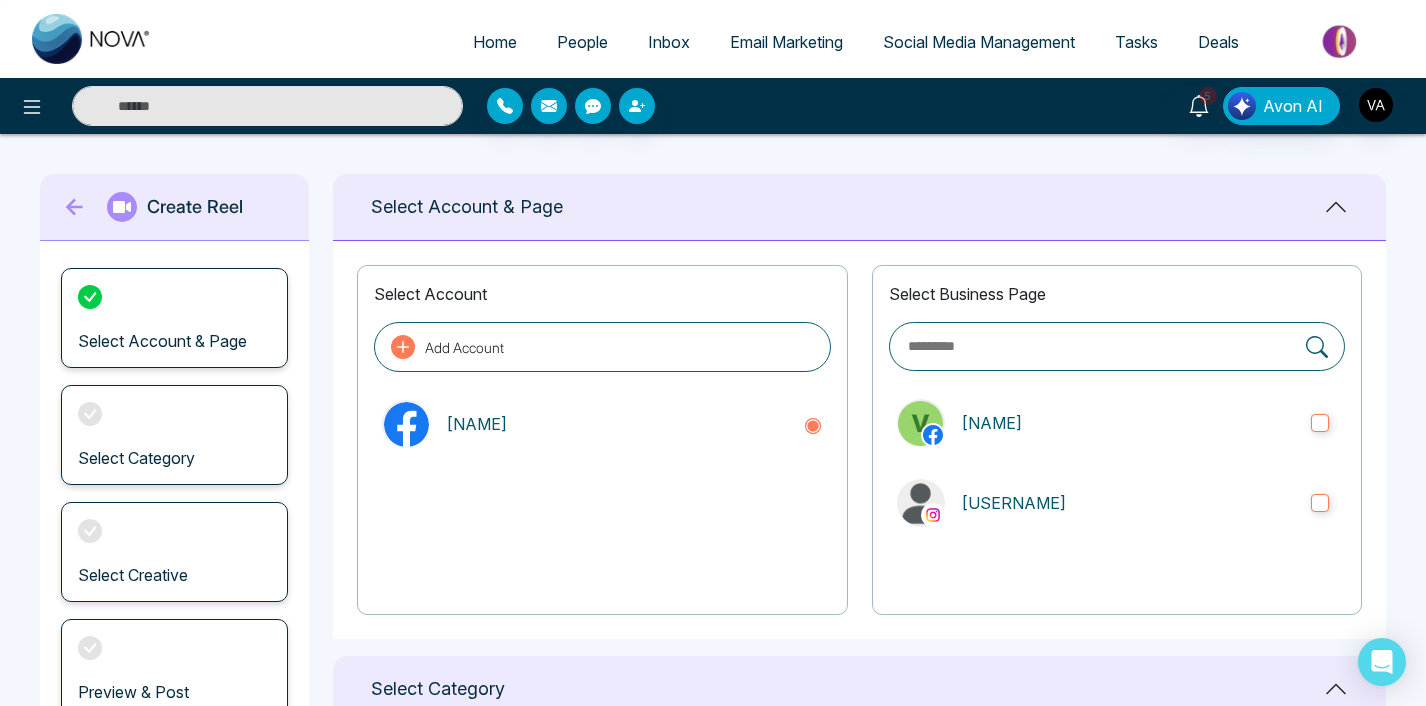 click on "Select Account & Page" at bounding box center (859, 207) 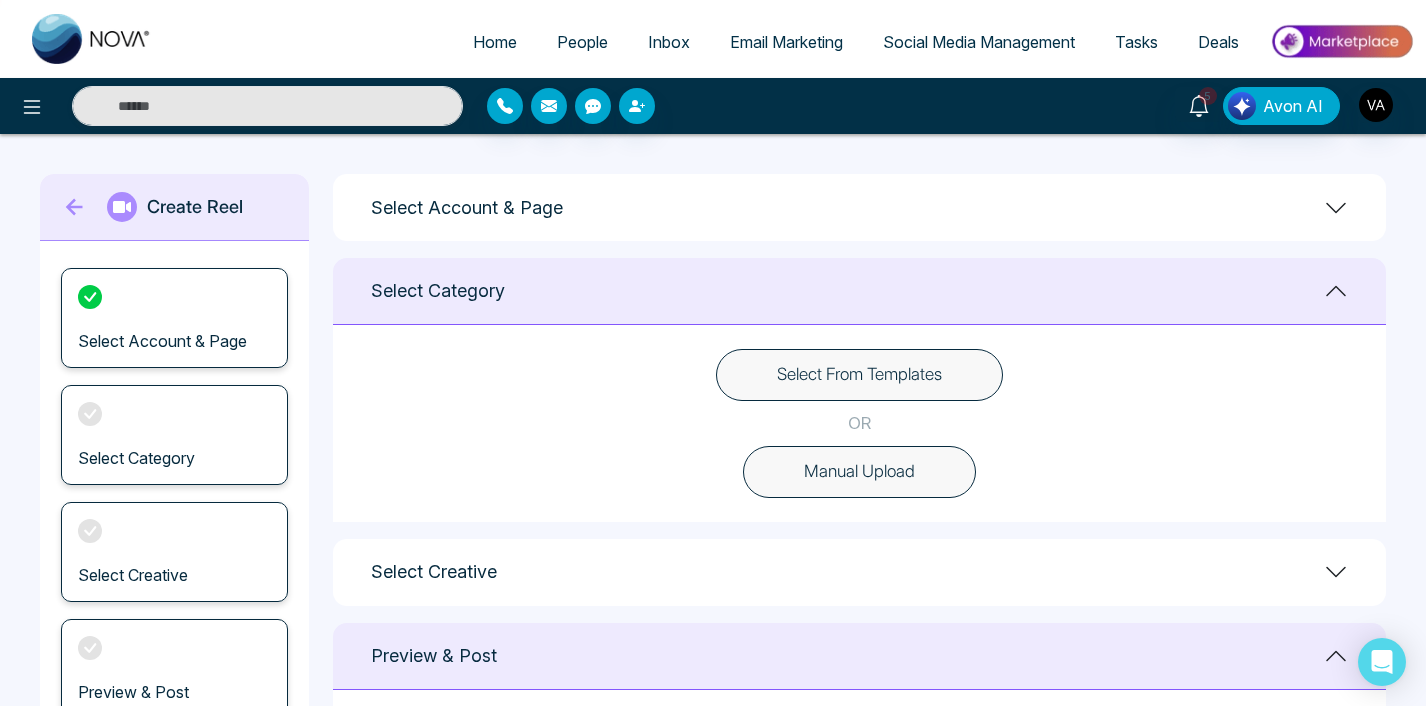 click on "Select Account & Page" at bounding box center [859, 207] 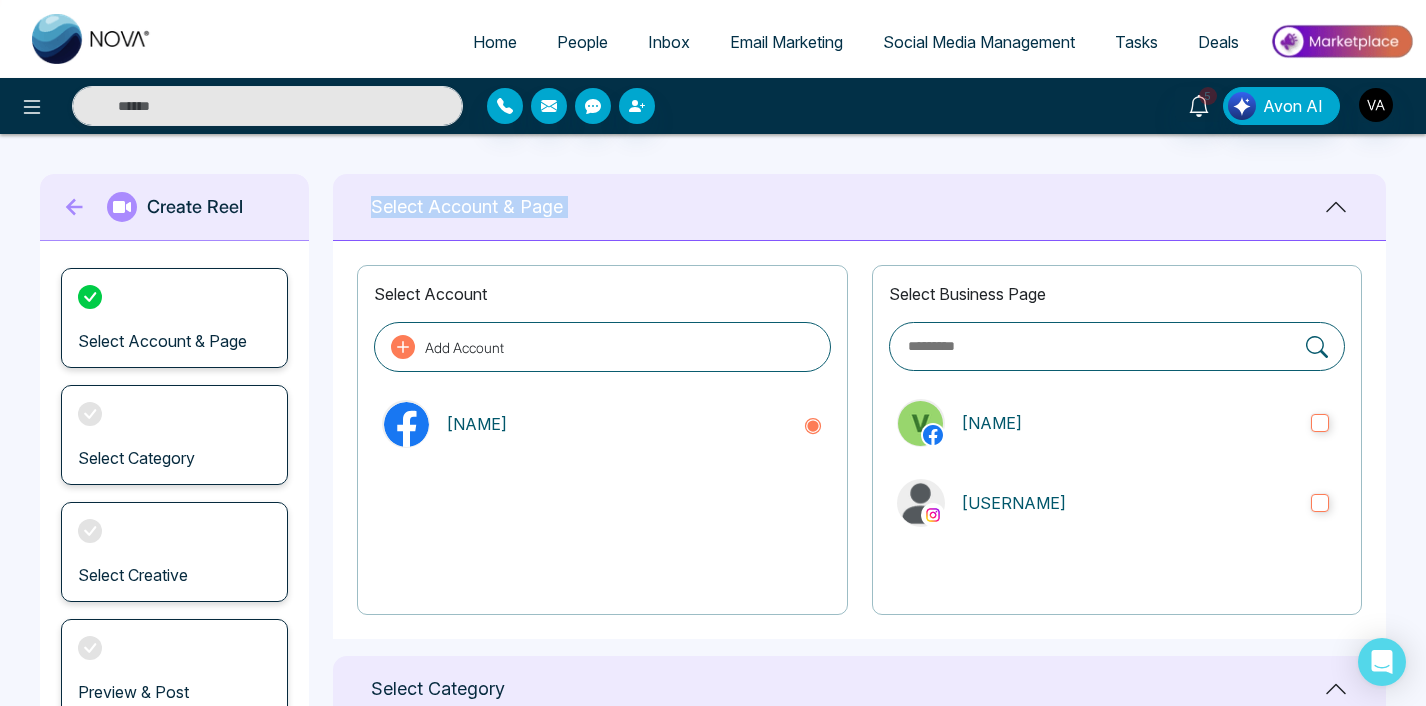 drag, startPoint x: 365, startPoint y: 197, endPoint x: 583, endPoint y: 194, distance: 218.02065 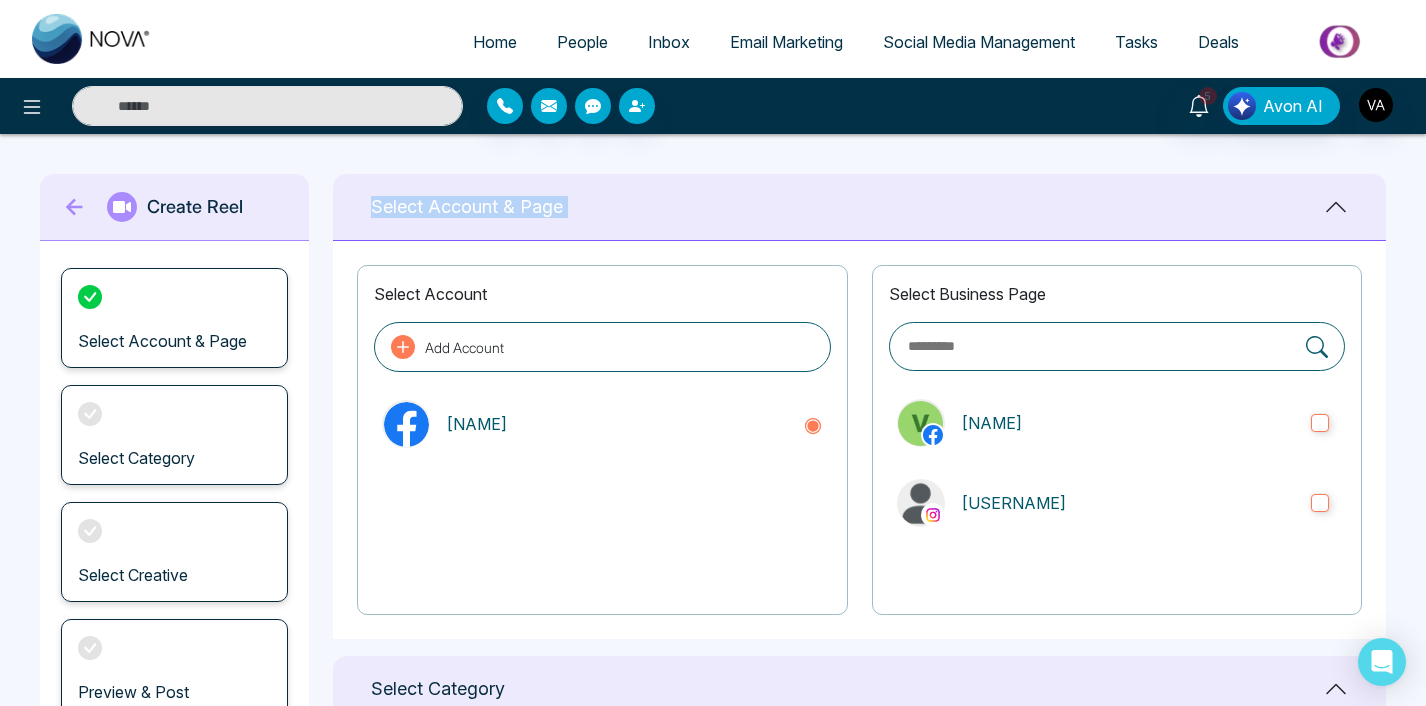 click on "Select Account & Page" at bounding box center (859, 207) 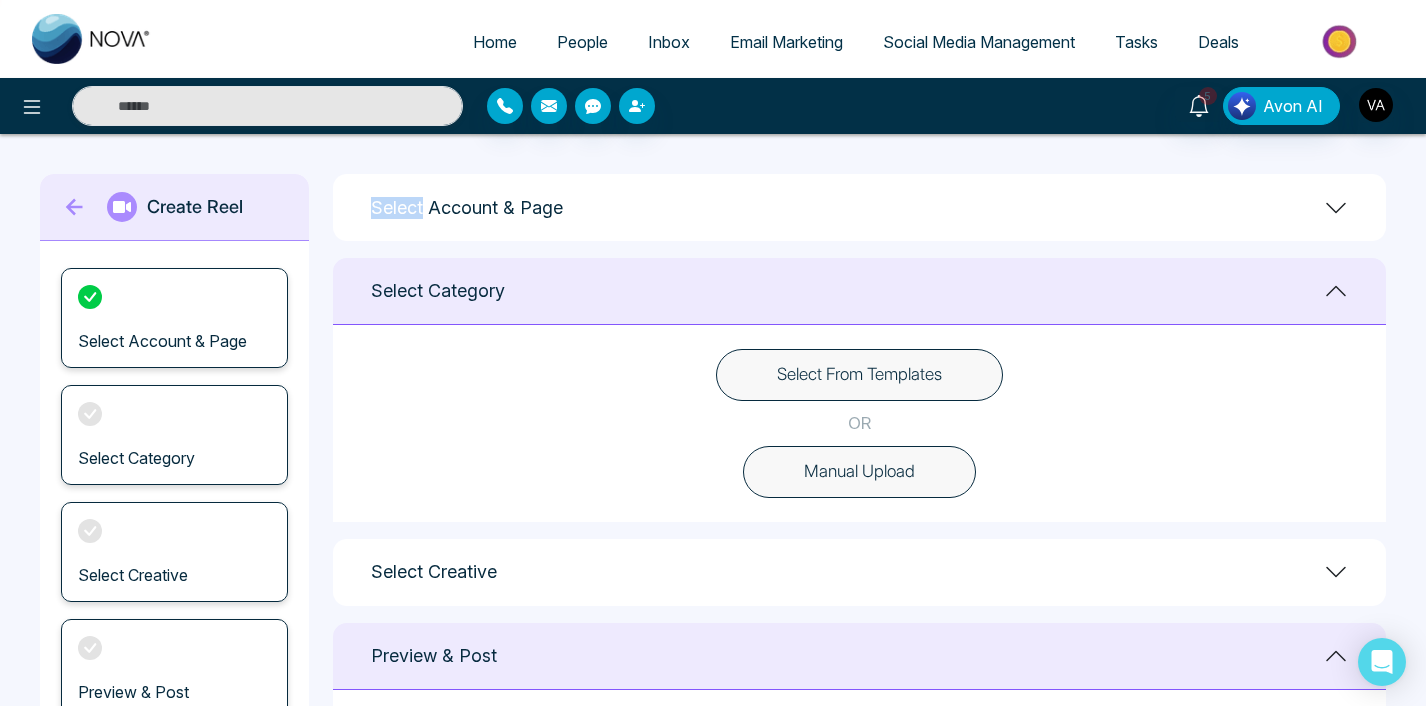 click on "Select Account & Page" at bounding box center (859, 207) 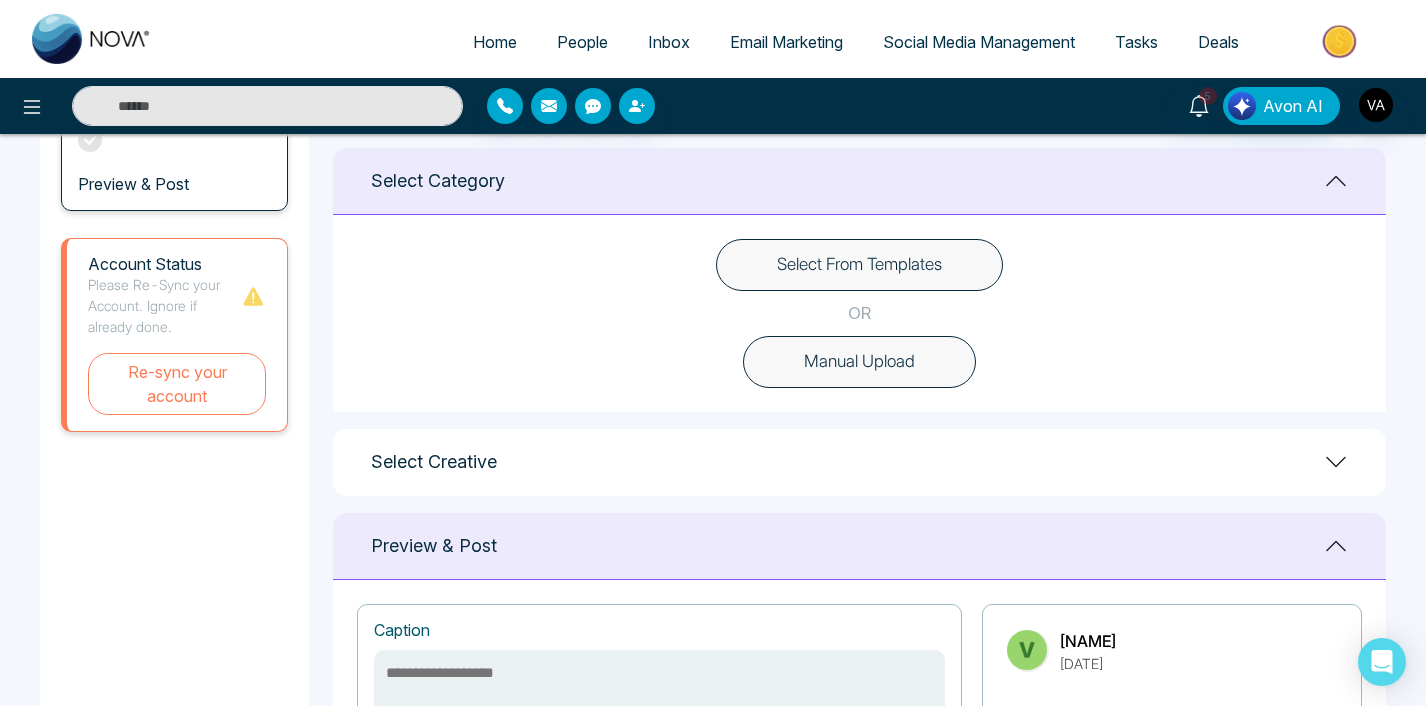 scroll, scrollTop: 521, scrollLeft: 0, axis: vertical 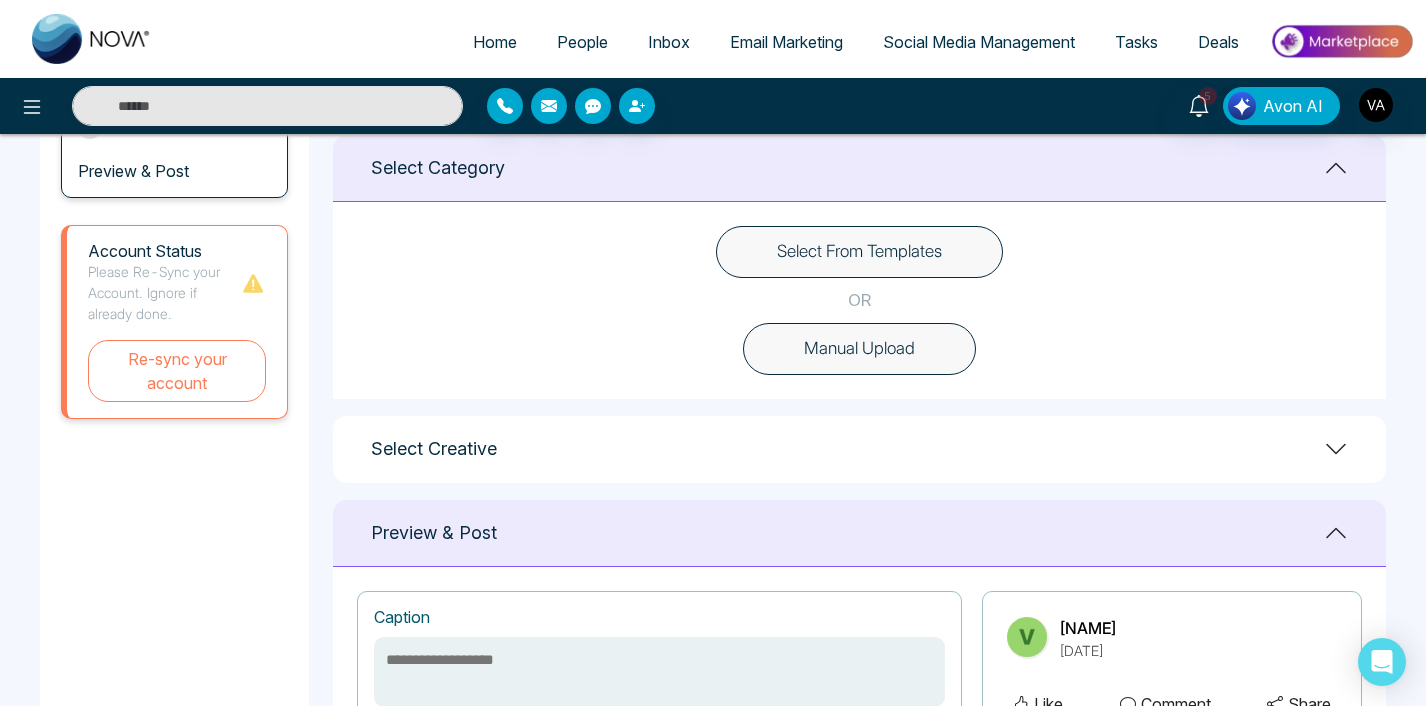 click on "Manual Upload" at bounding box center [859, 349] 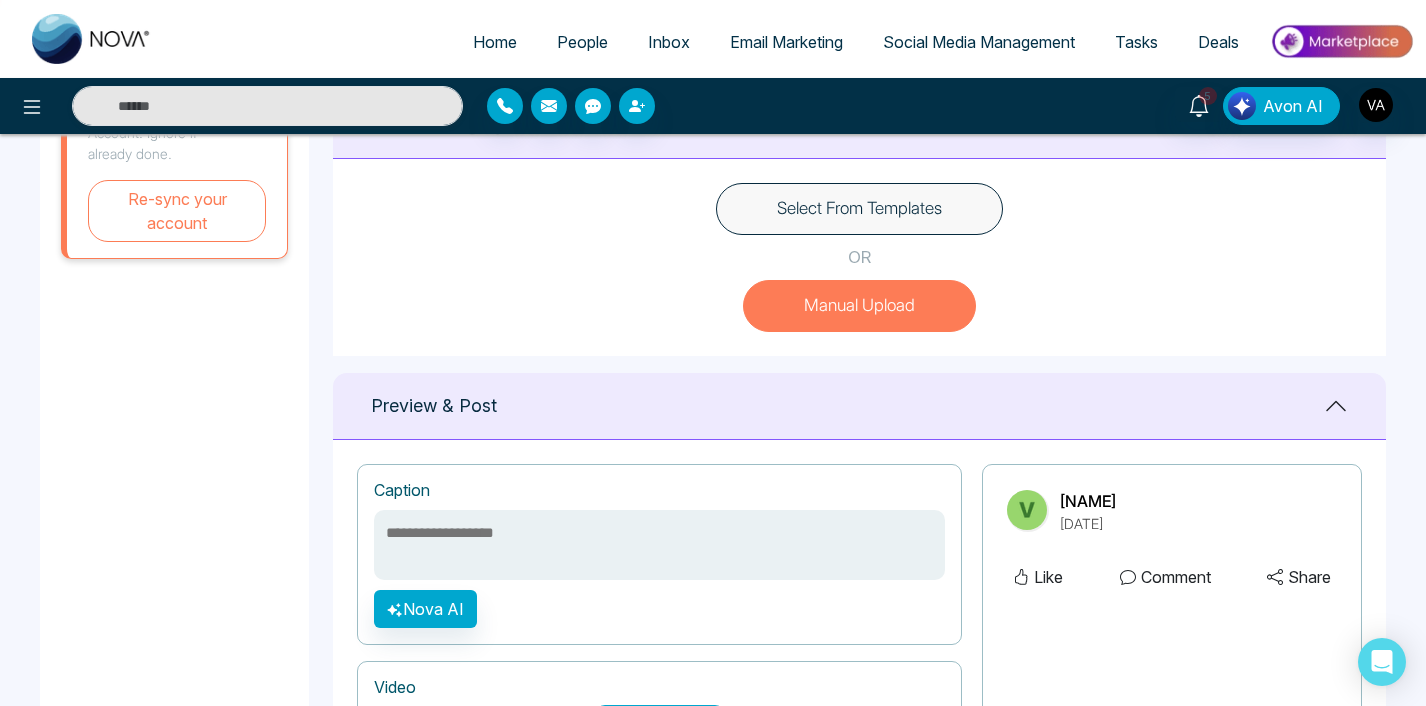 scroll, scrollTop: 791, scrollLeft: 0, axis: vertical 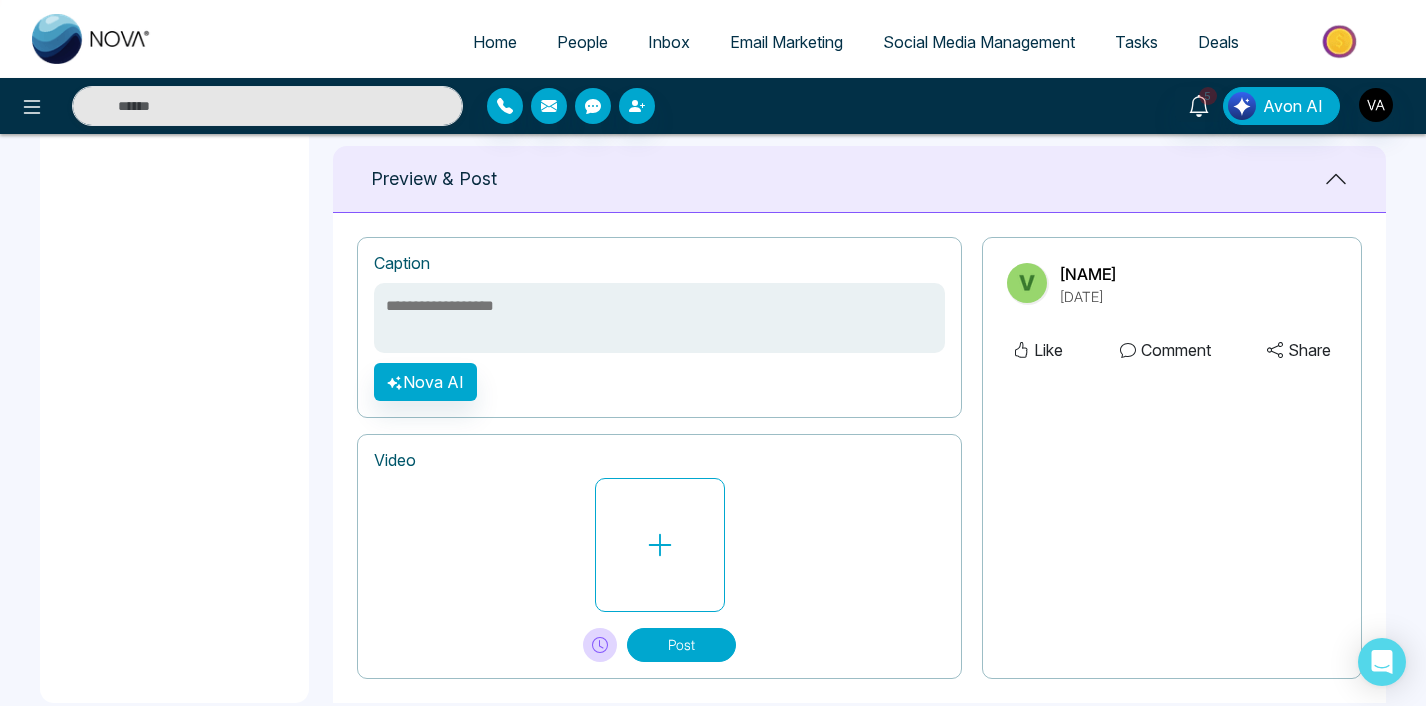 click on "**********" at bounding box center [659, 327] 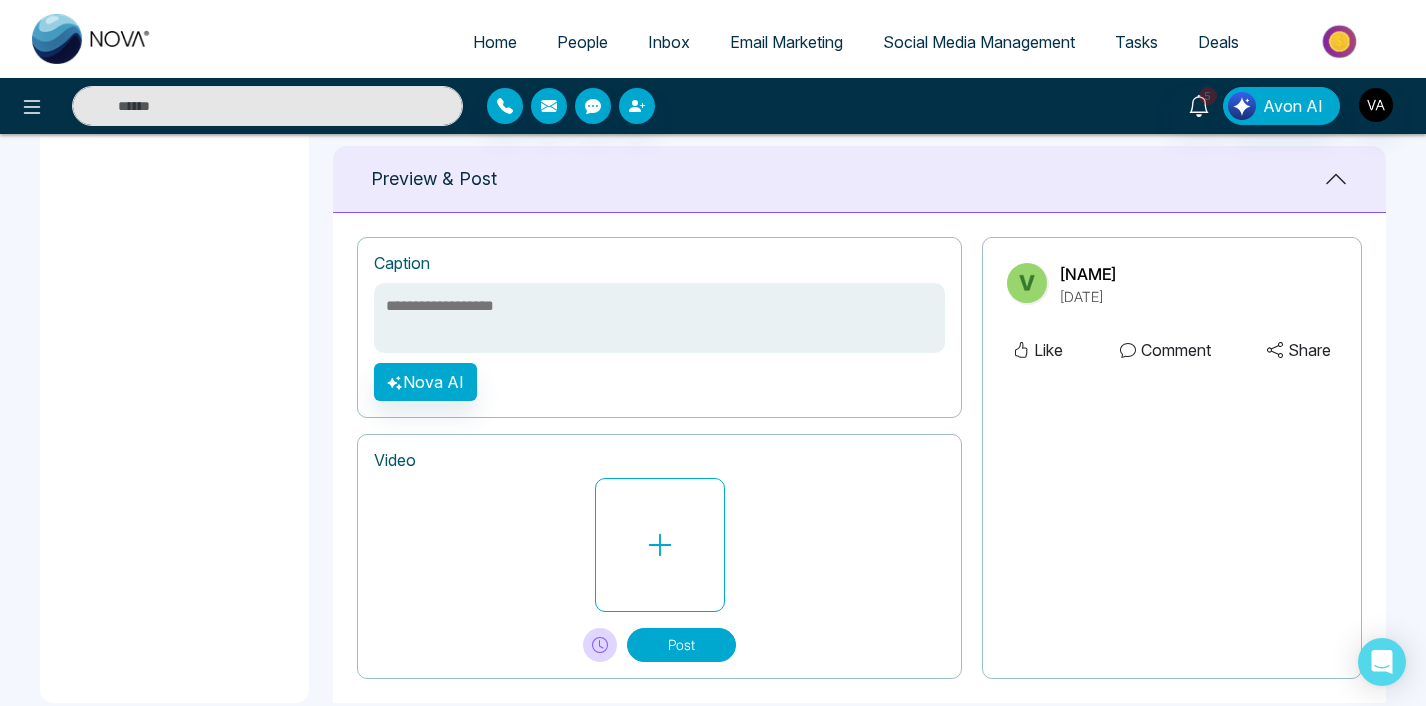 click at bounding box center [659, 318] 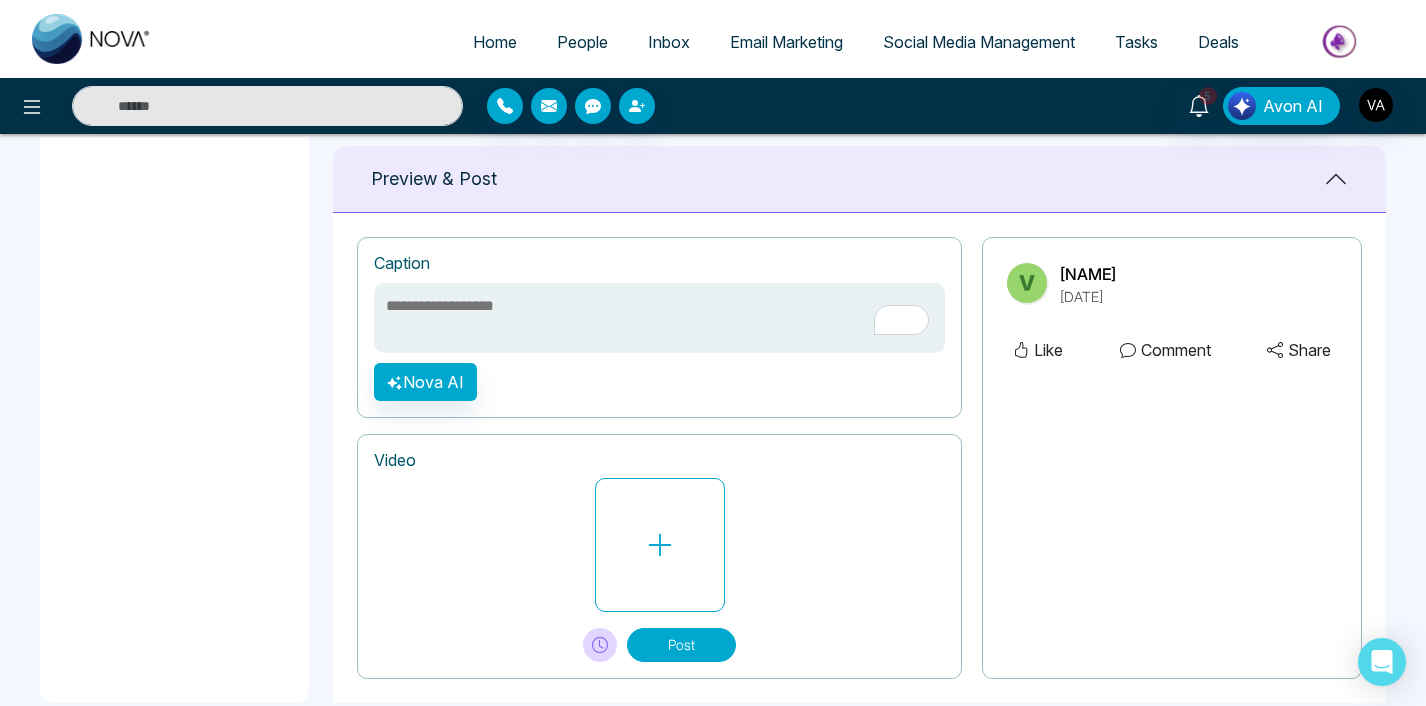 click at bounding box center [659, 318] 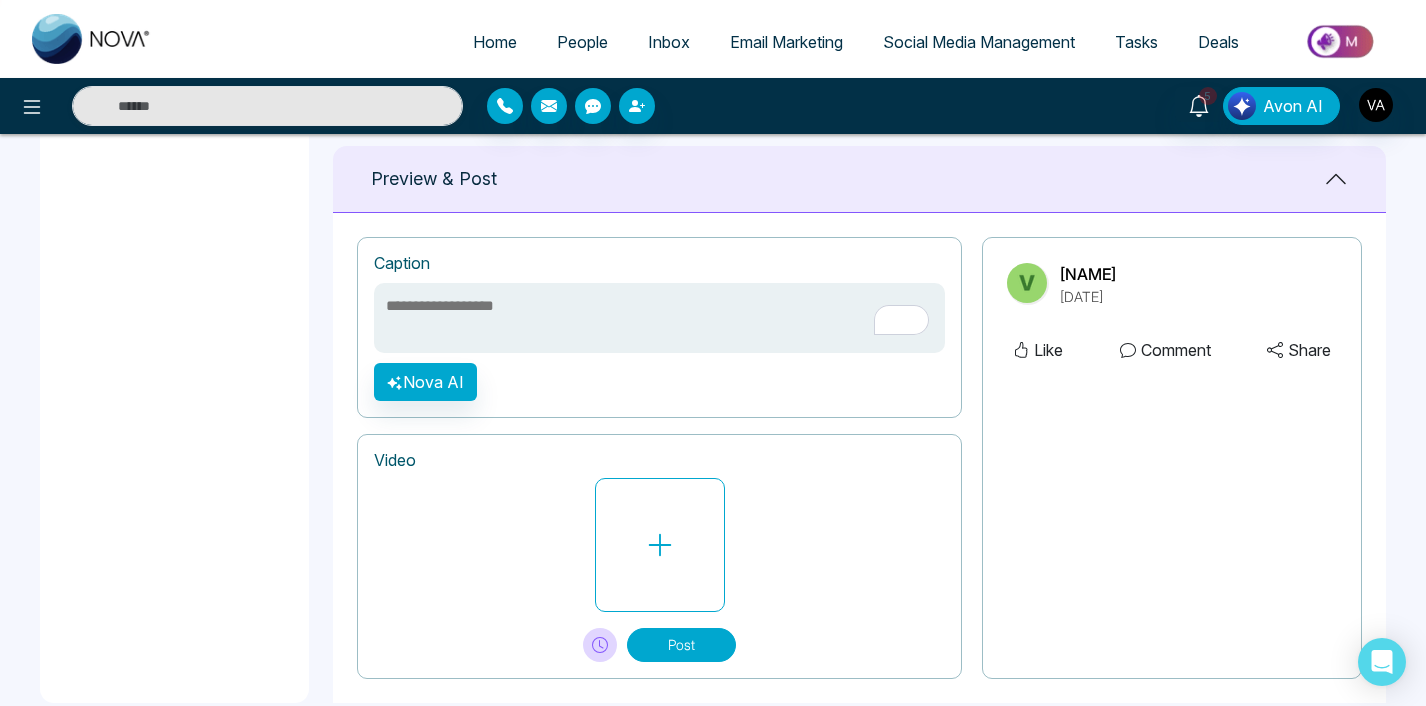 paste on "**********" 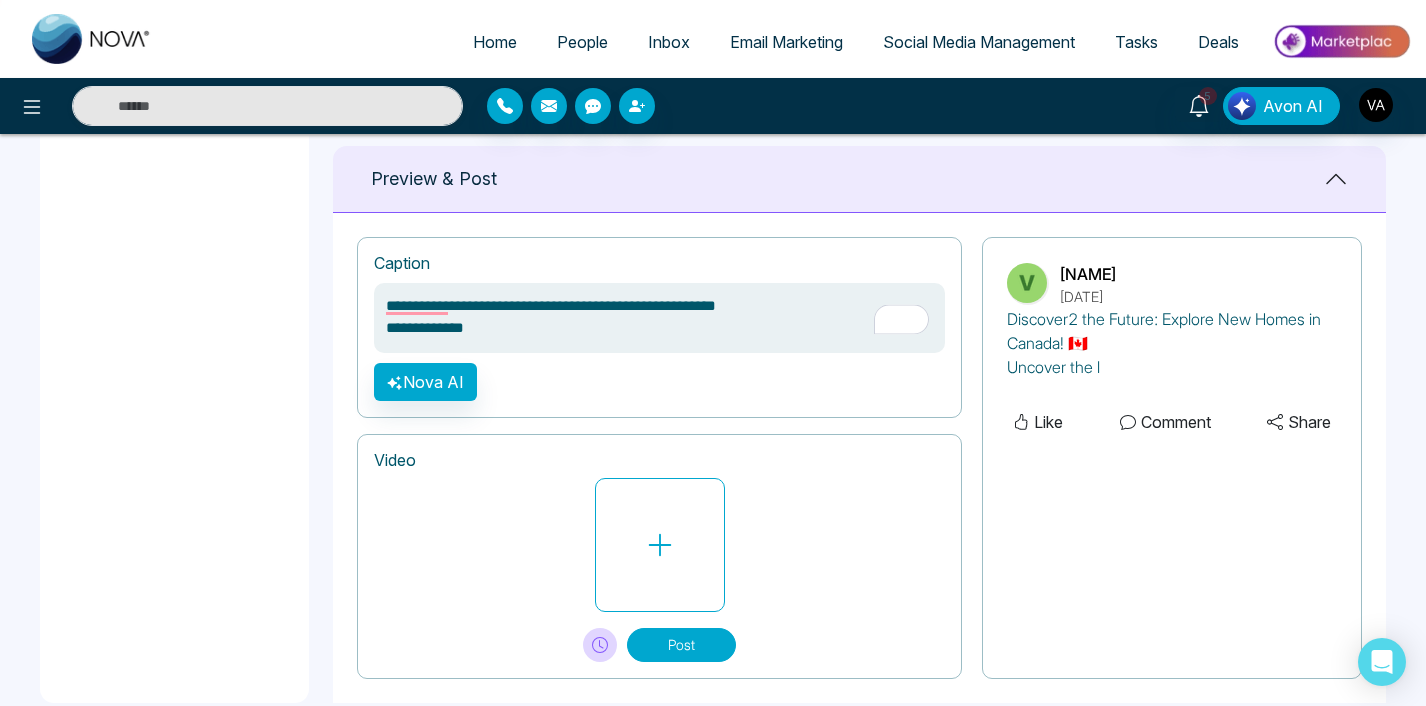 click on "**********" at bounding box center (659, 318) 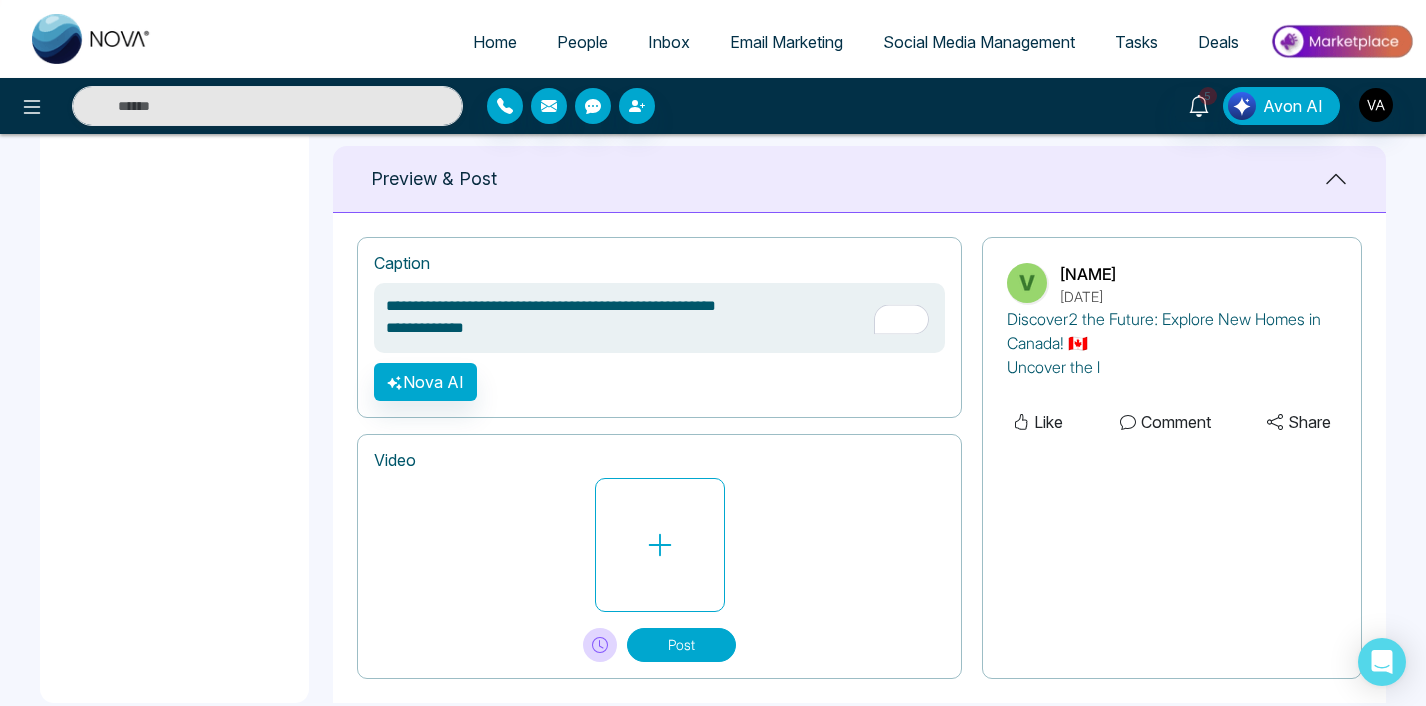 type on "**********" 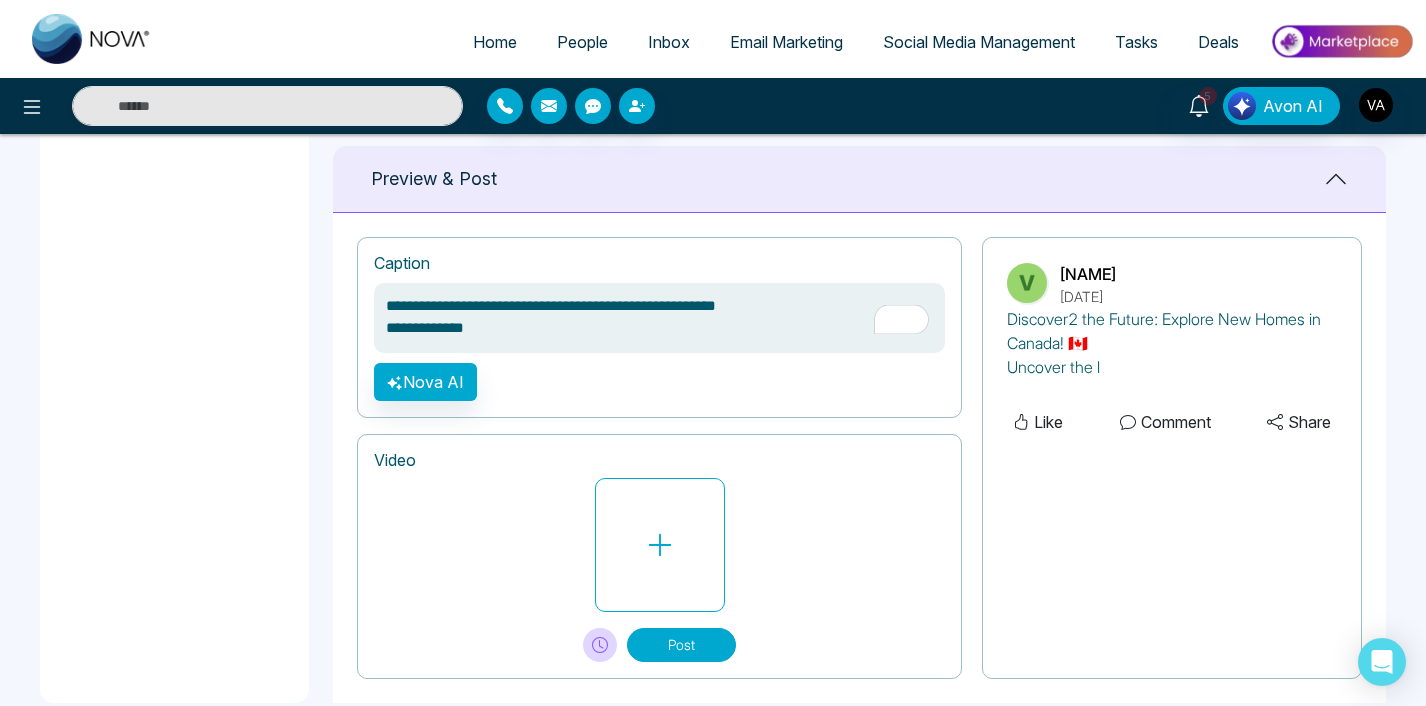 click on "Create Reel Select Account & Page Select Category Preview & Post Account Status Please Re-Sync your Account. Ignore if already done. Re-sync your account" at bounding box center (174, 43) 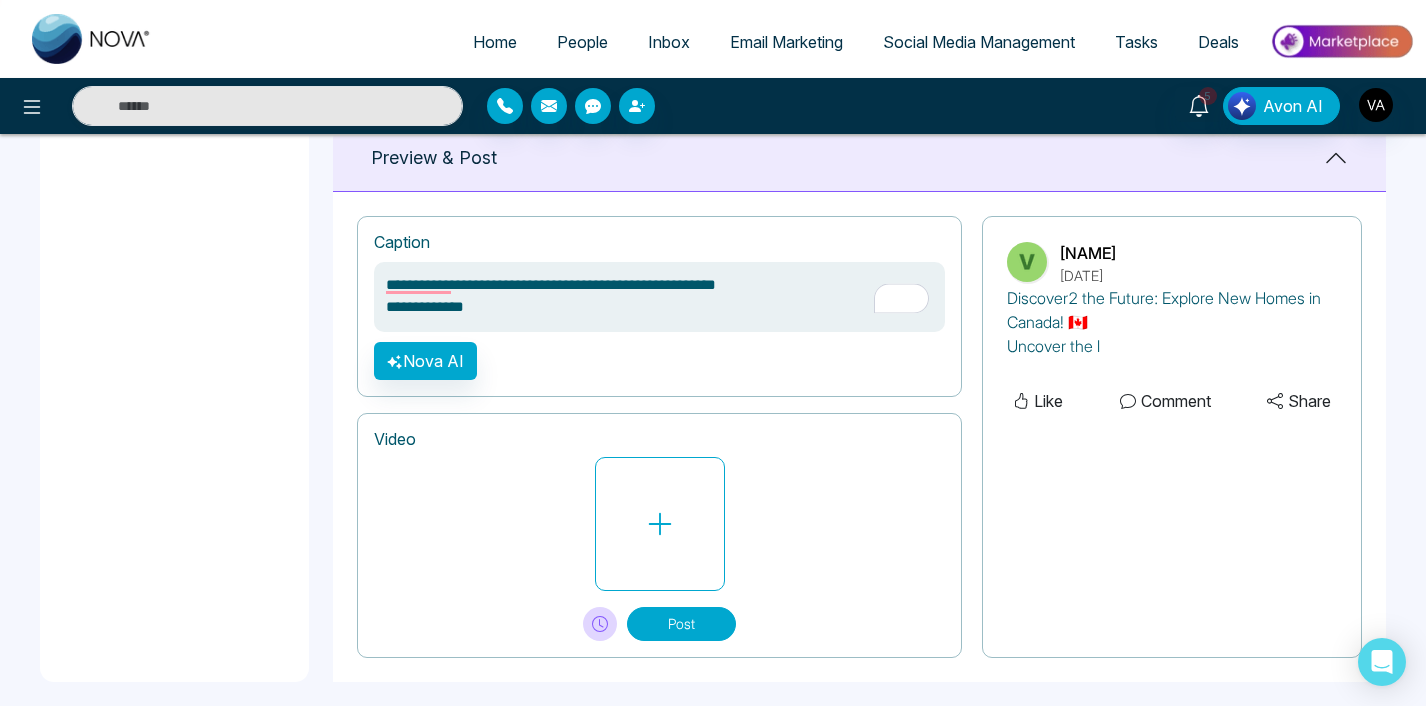 scroll, scrollTop: 826, scrollLeft: 0, axis: vertical 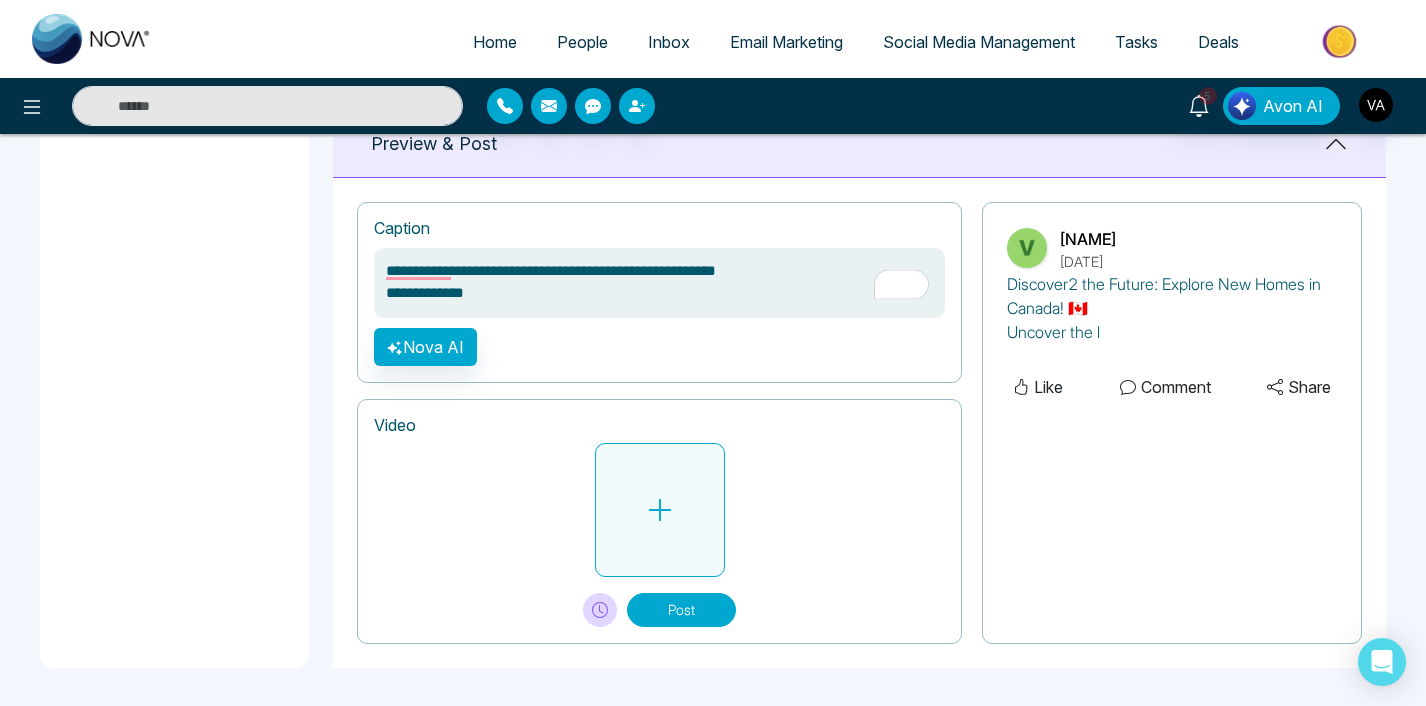 click 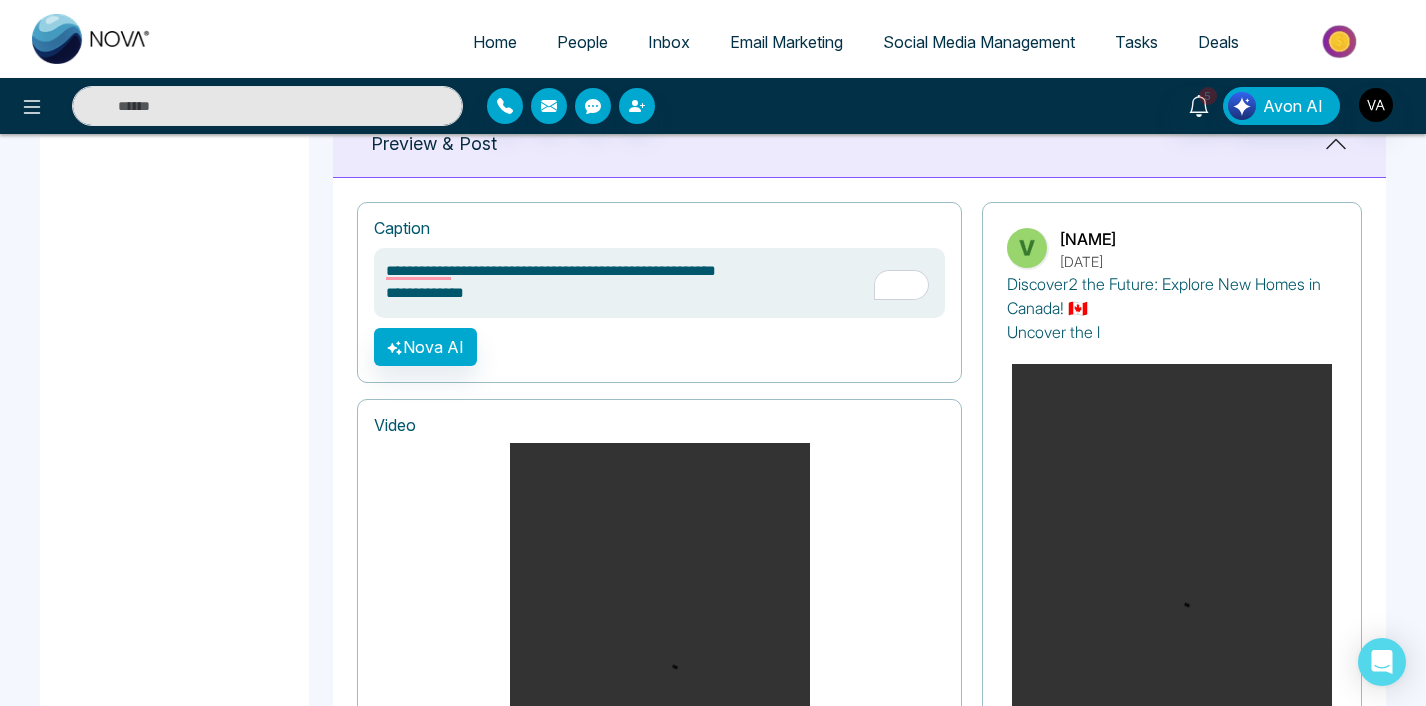 click on "**********" at bounding box center [859, 642] 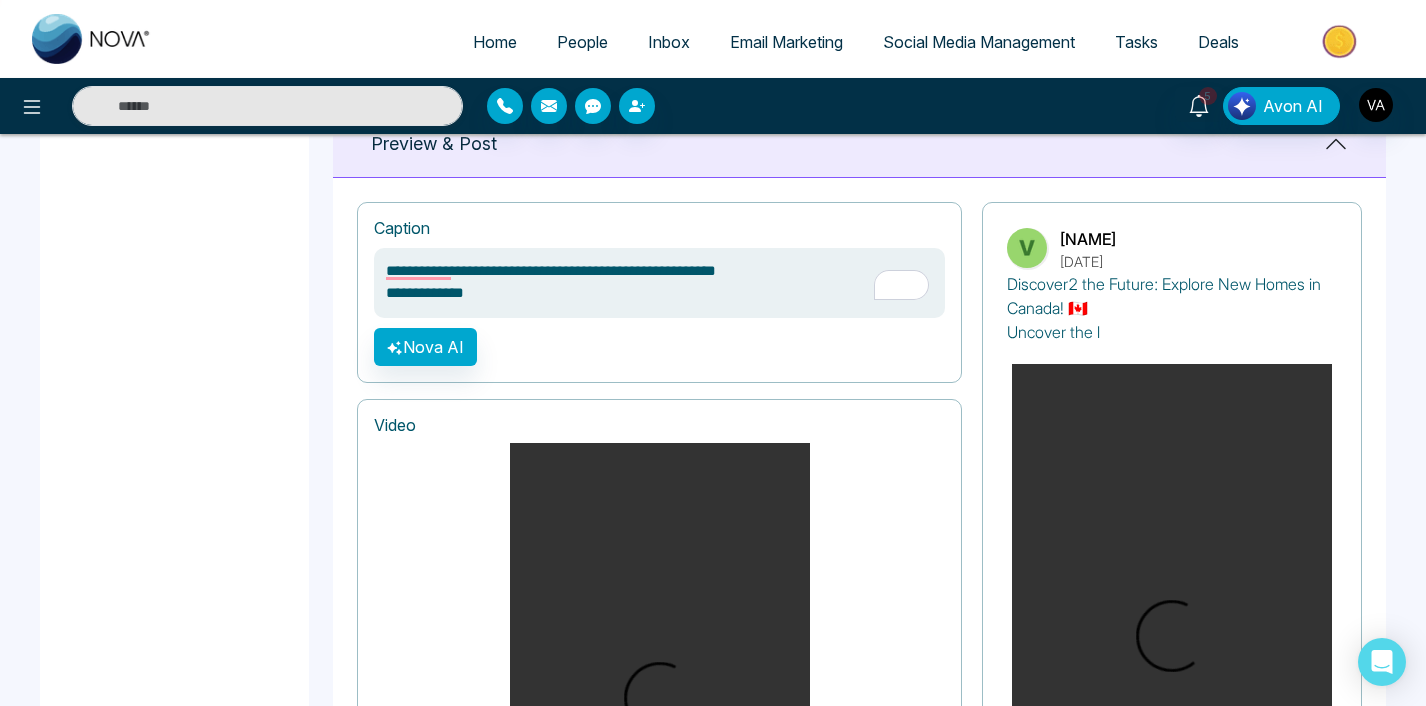 click on "**********" at bounding box center (859, 642) 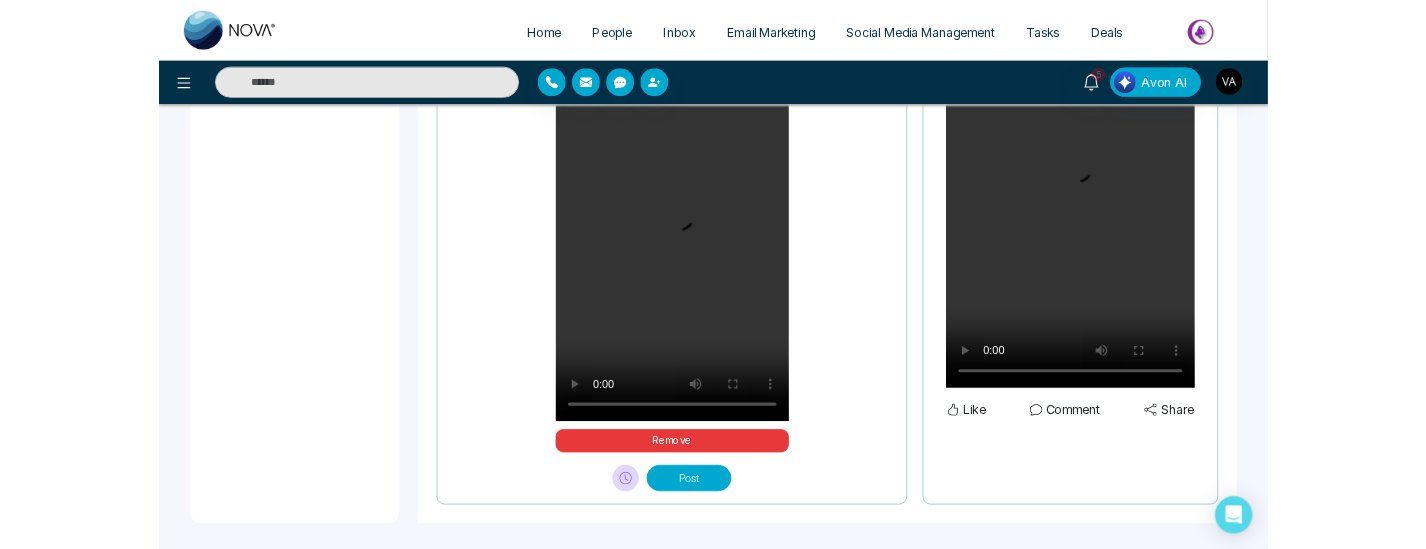 scroll, scrollTop: 1264, scrollLeft: 0, axis: vertical 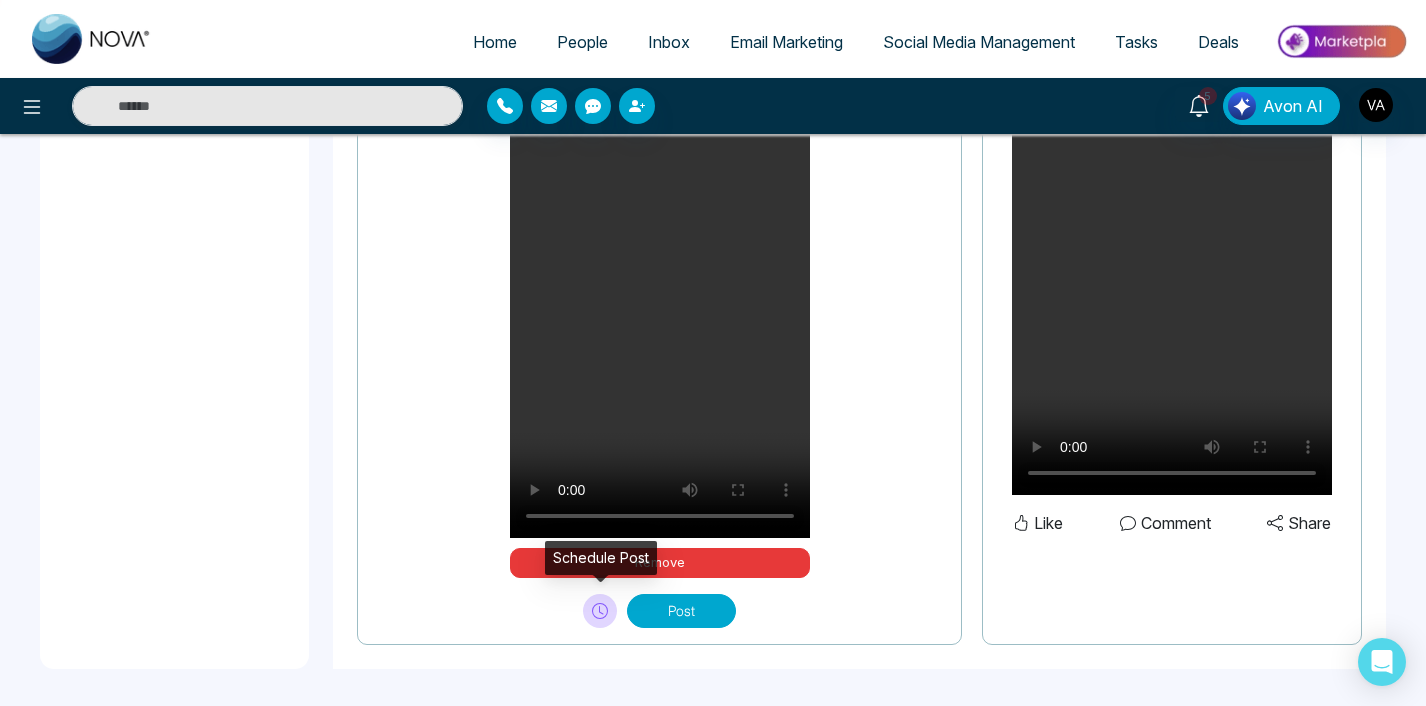 click 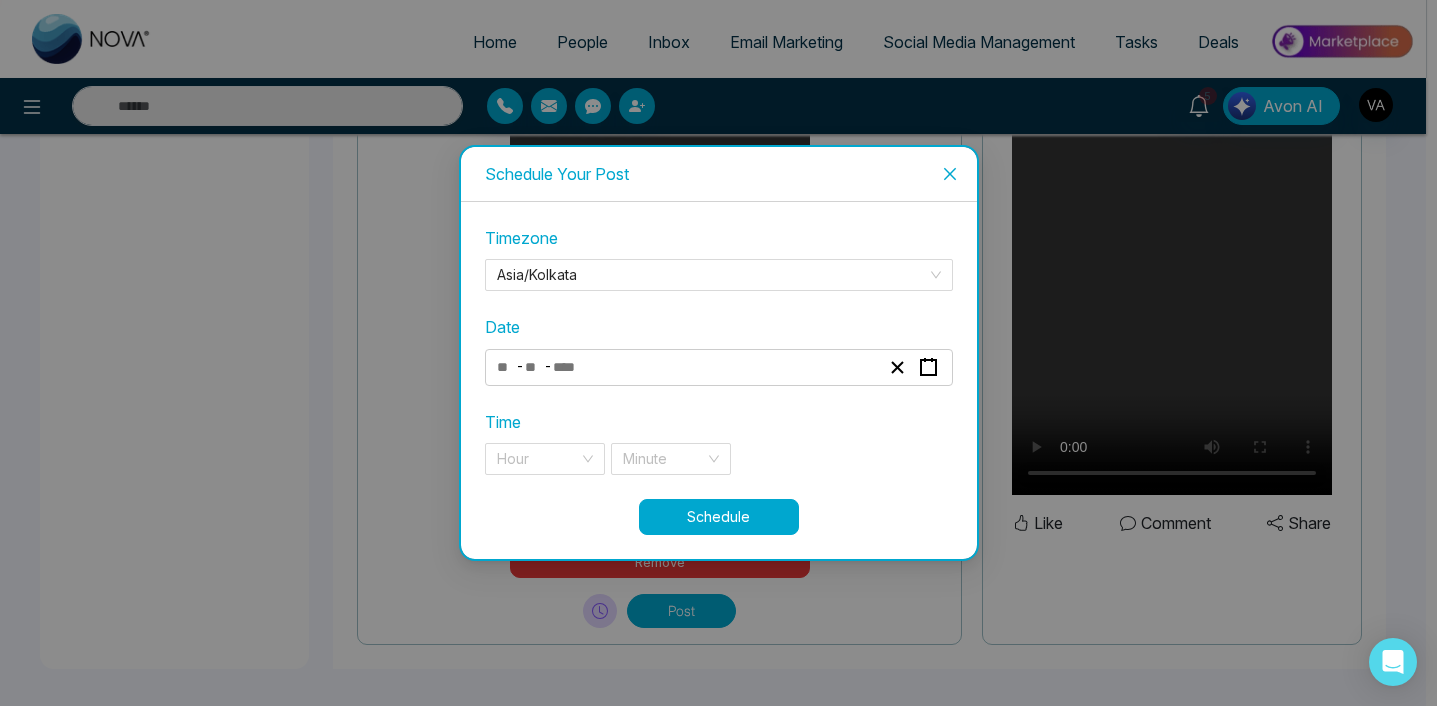 click at bounding box center [534, 367] 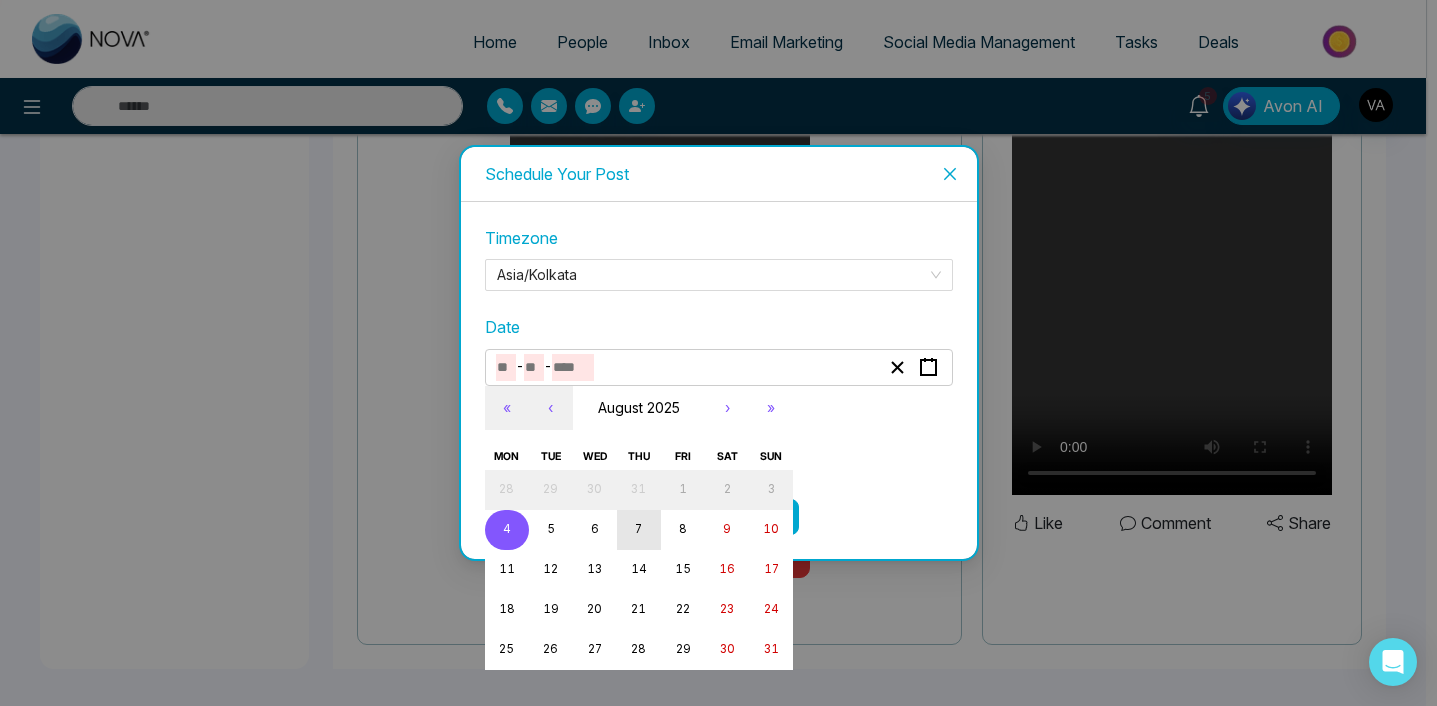 click on "7" at bounding box center [638, 529] 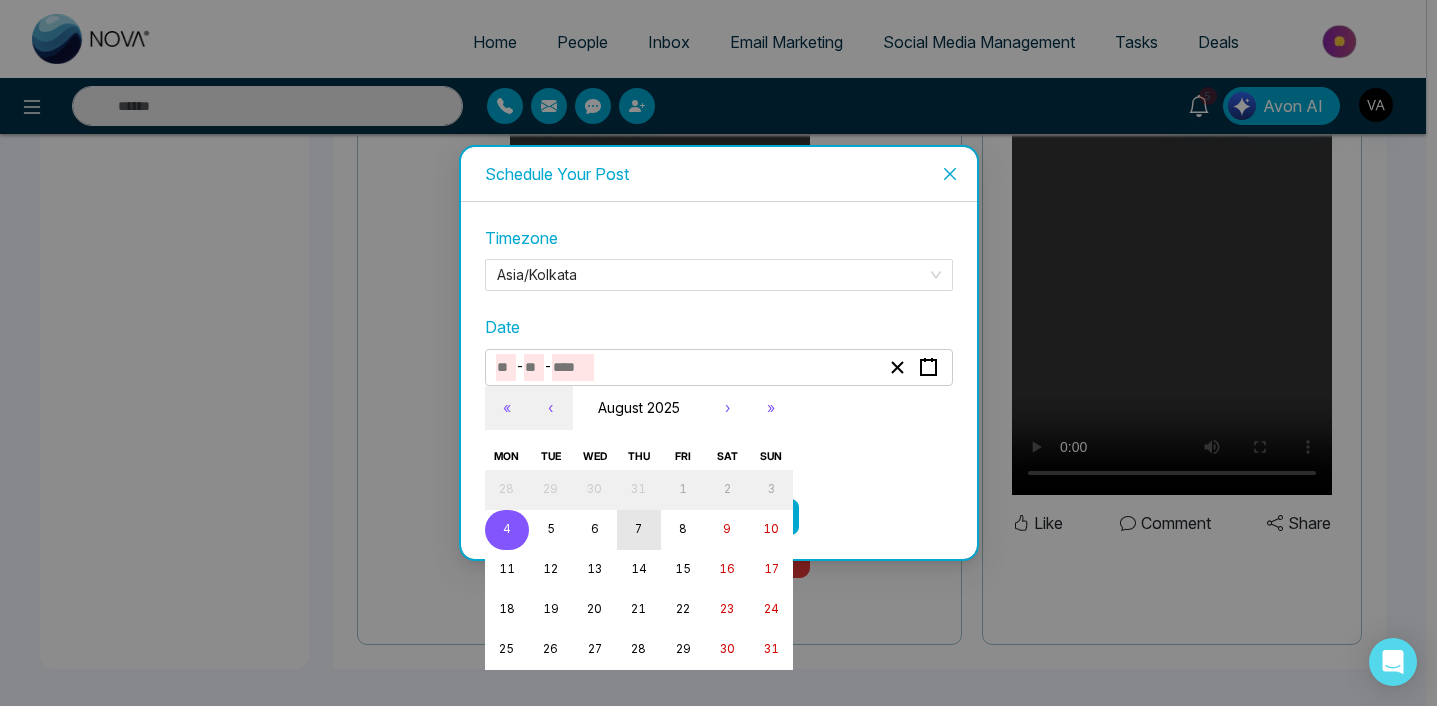 type on "*" 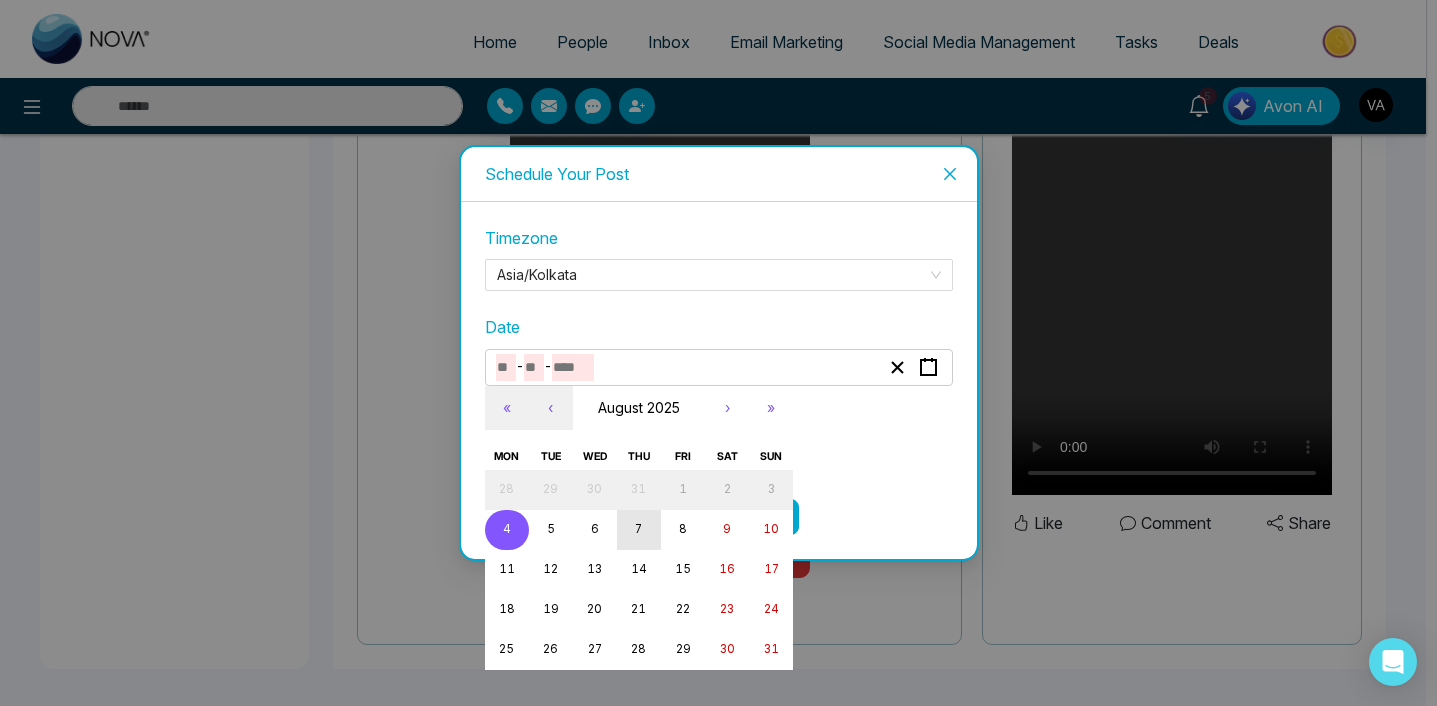 type on "*" 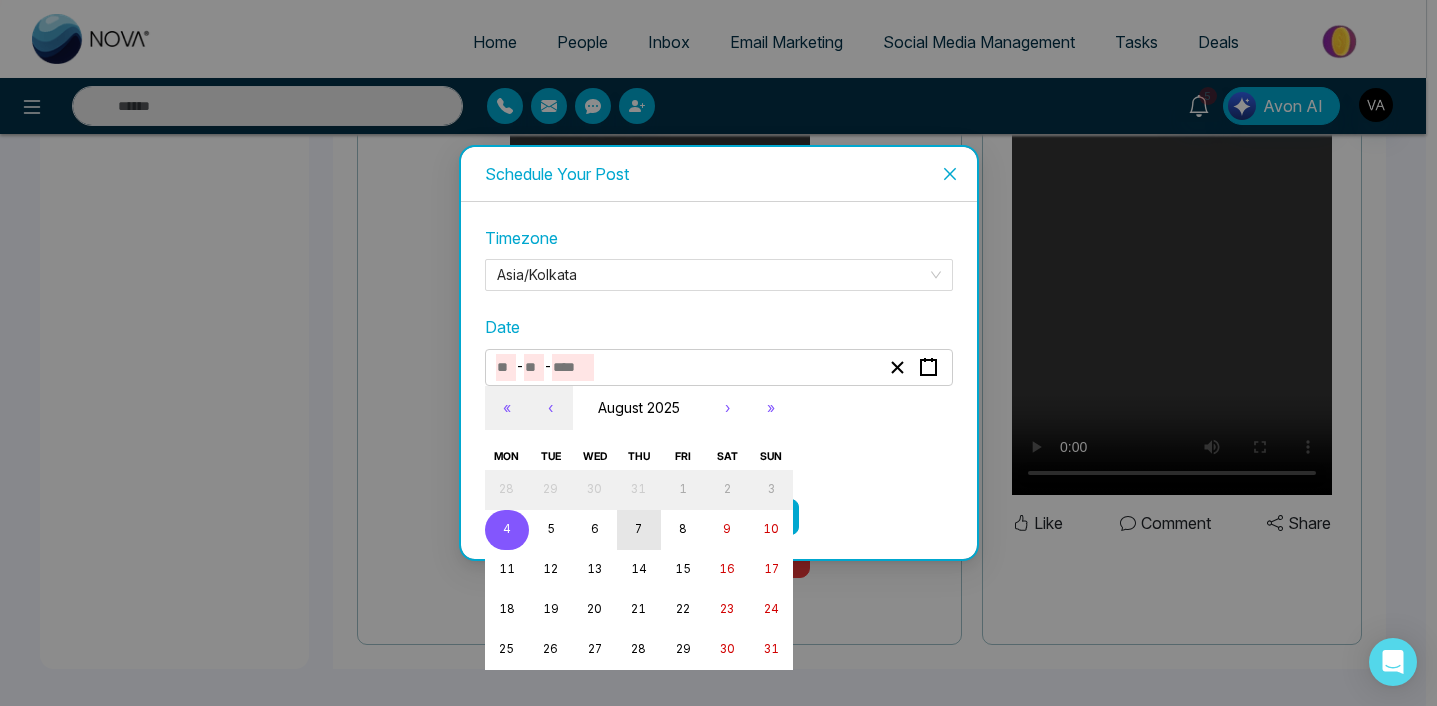 type on "****" 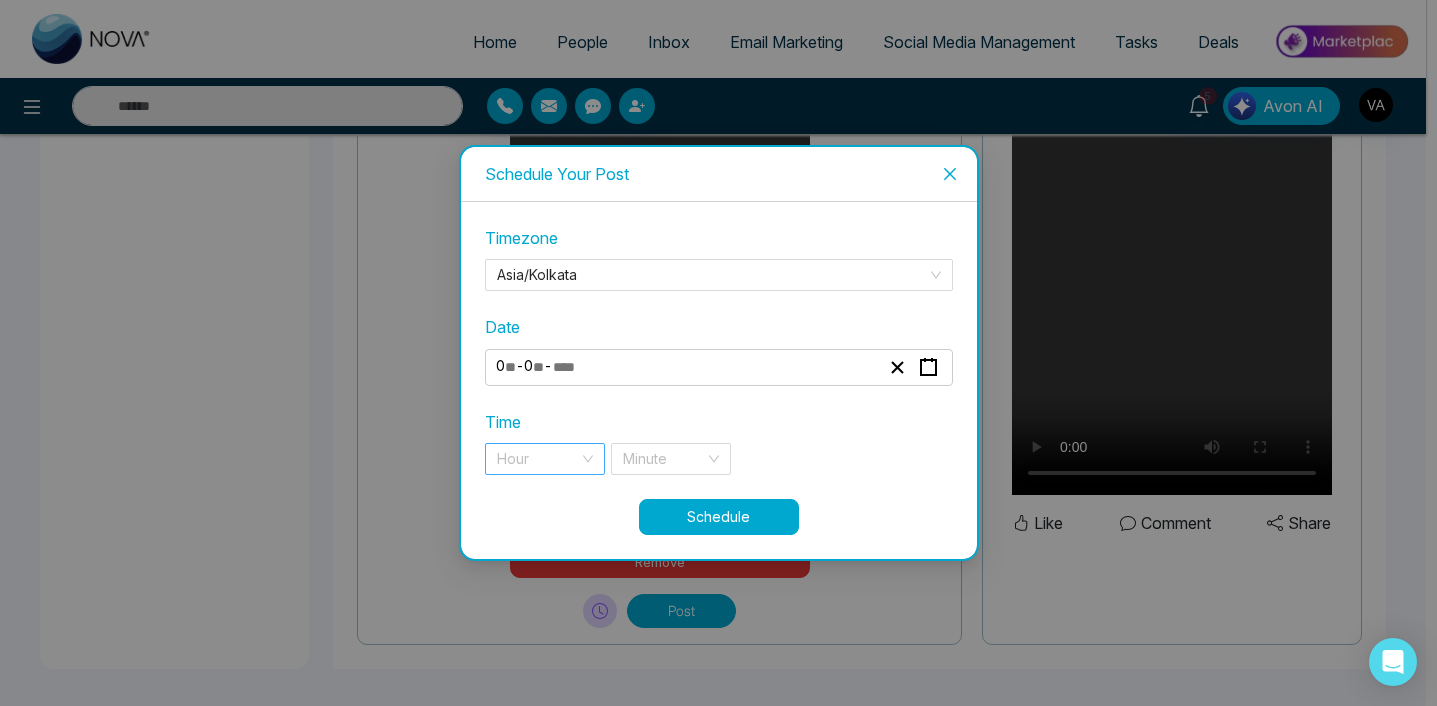 click at bounding box center [538, 459] 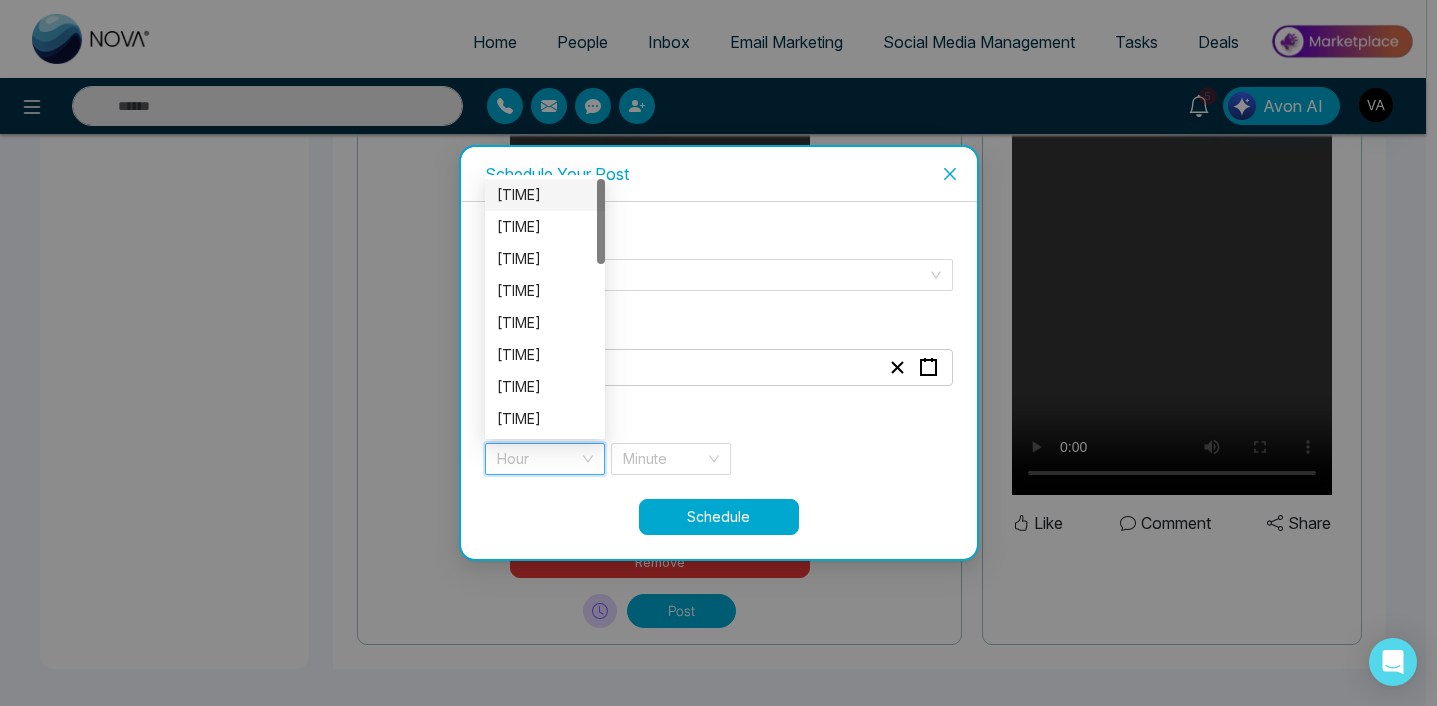 click on "12 am" at bounding box center (545, 195) 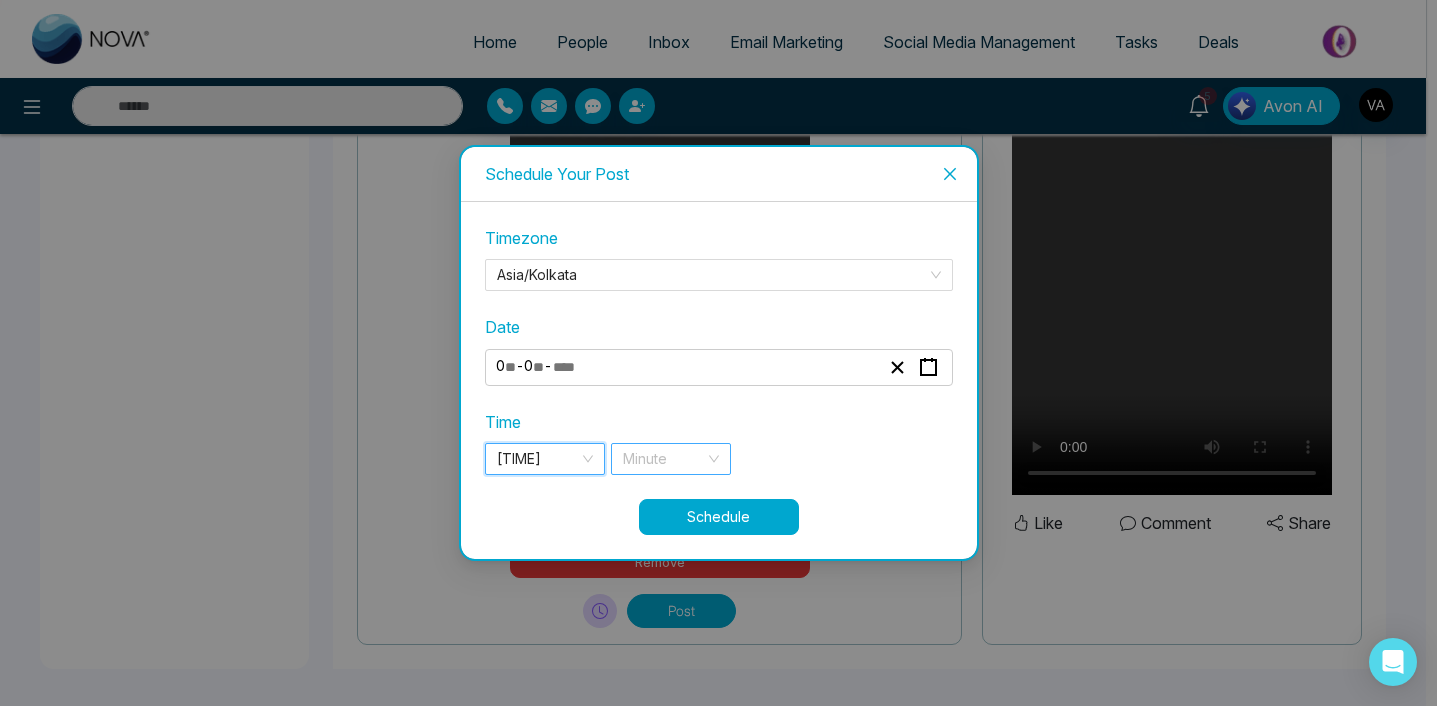 click at bounding box center (664, 459) 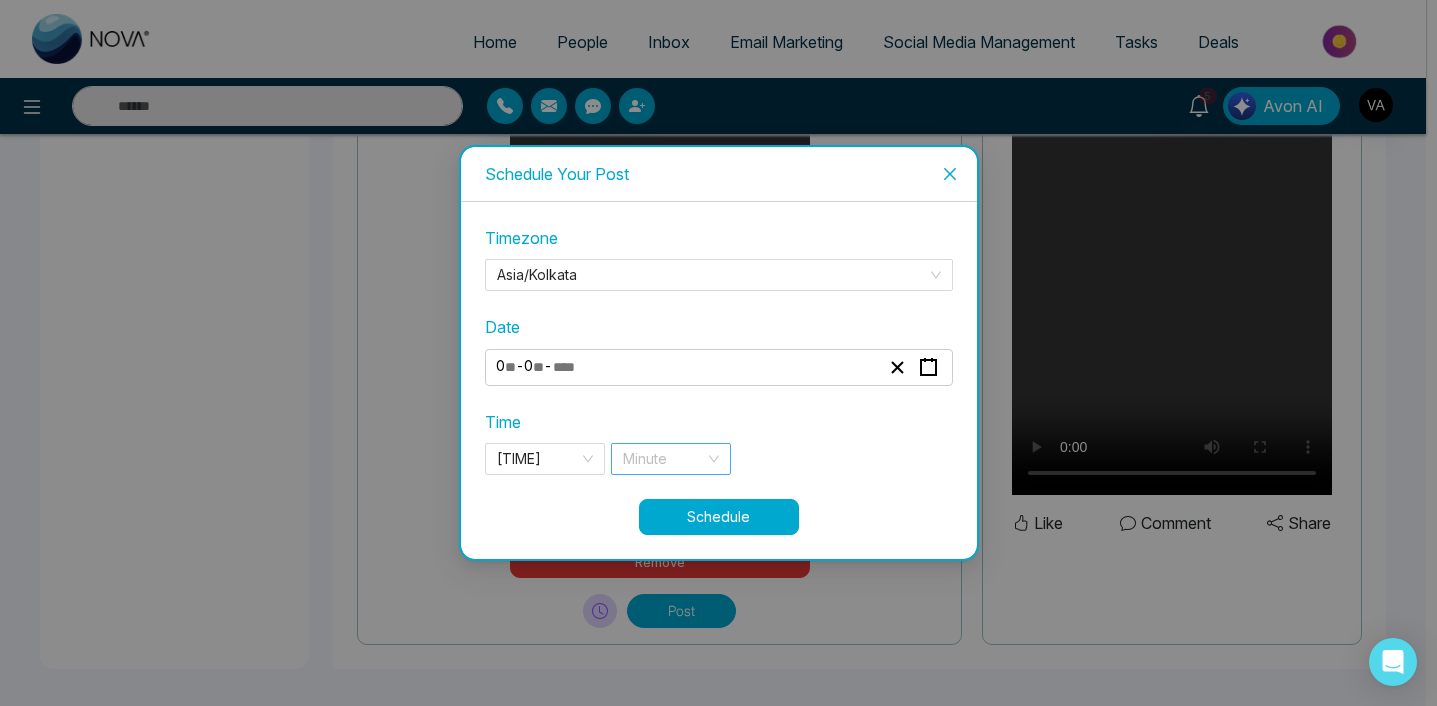 click on "**********" at bounding box center [719, 352] 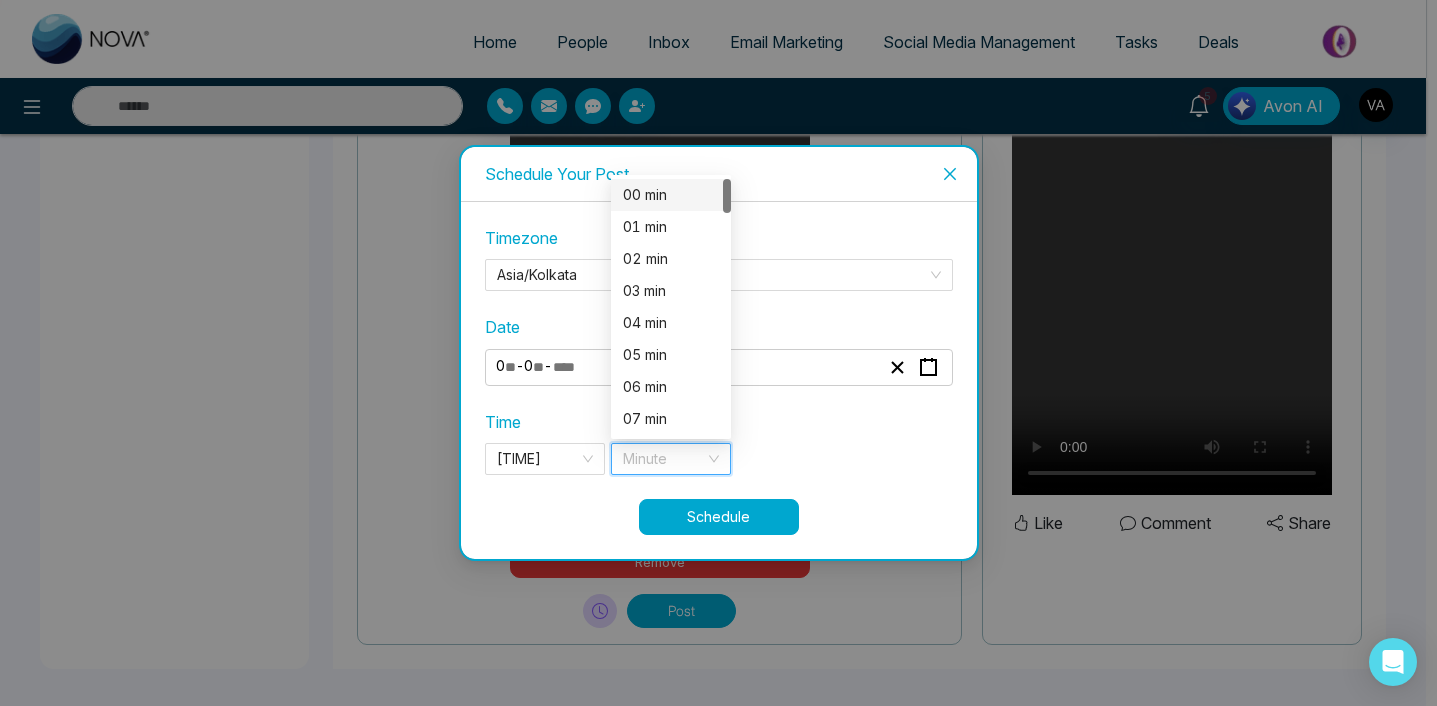 click at bounding box center (664, 459) 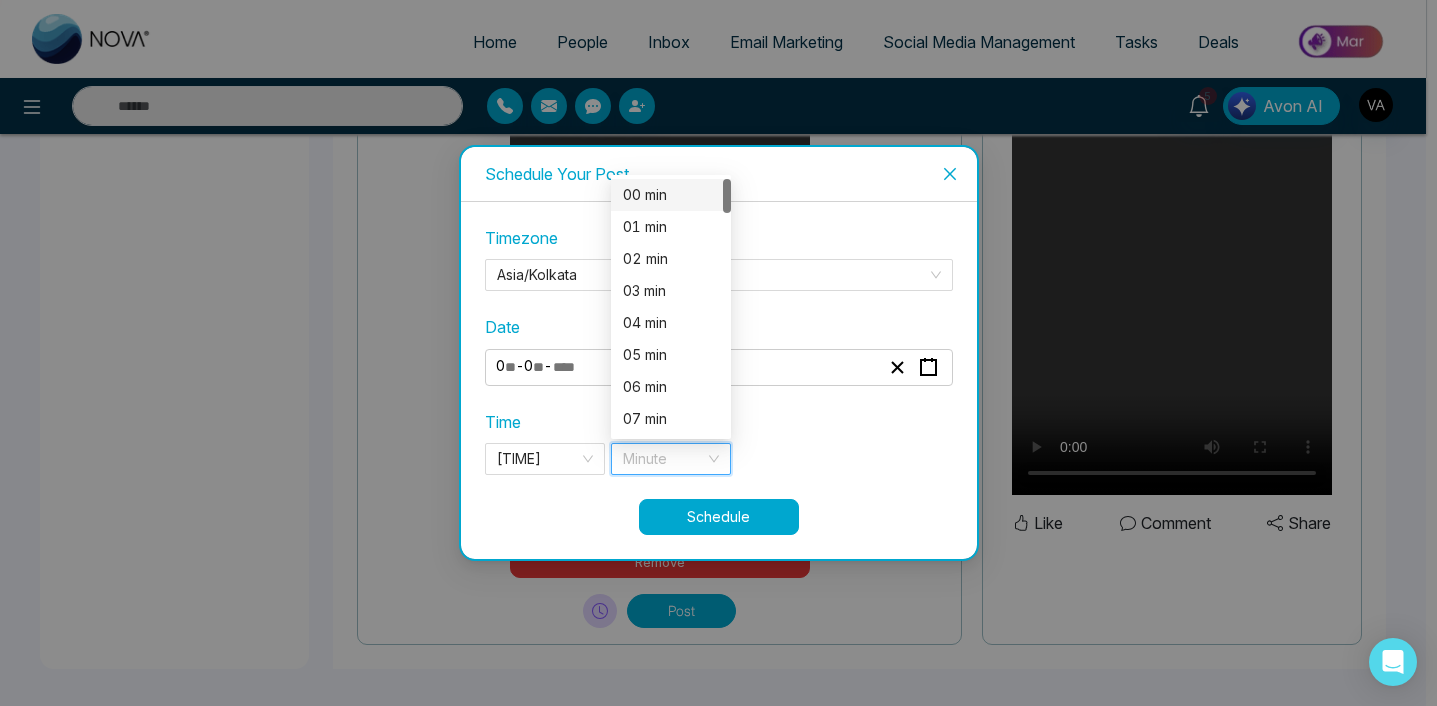 click on "00 min" at bounding box center (671, 195) 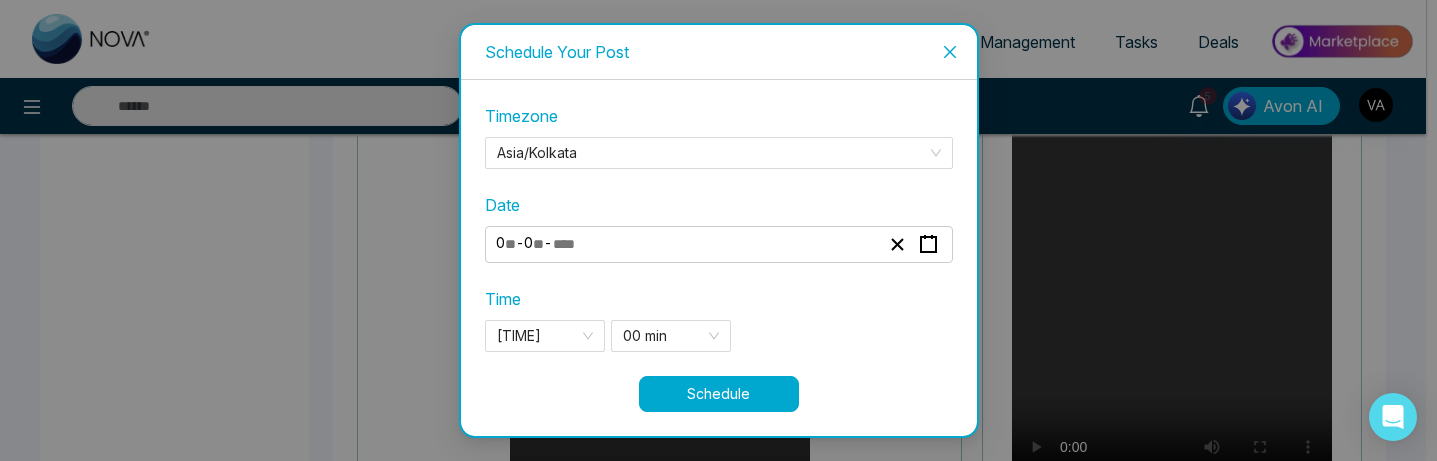click on "Schedule" at bounding box center [719, 394] 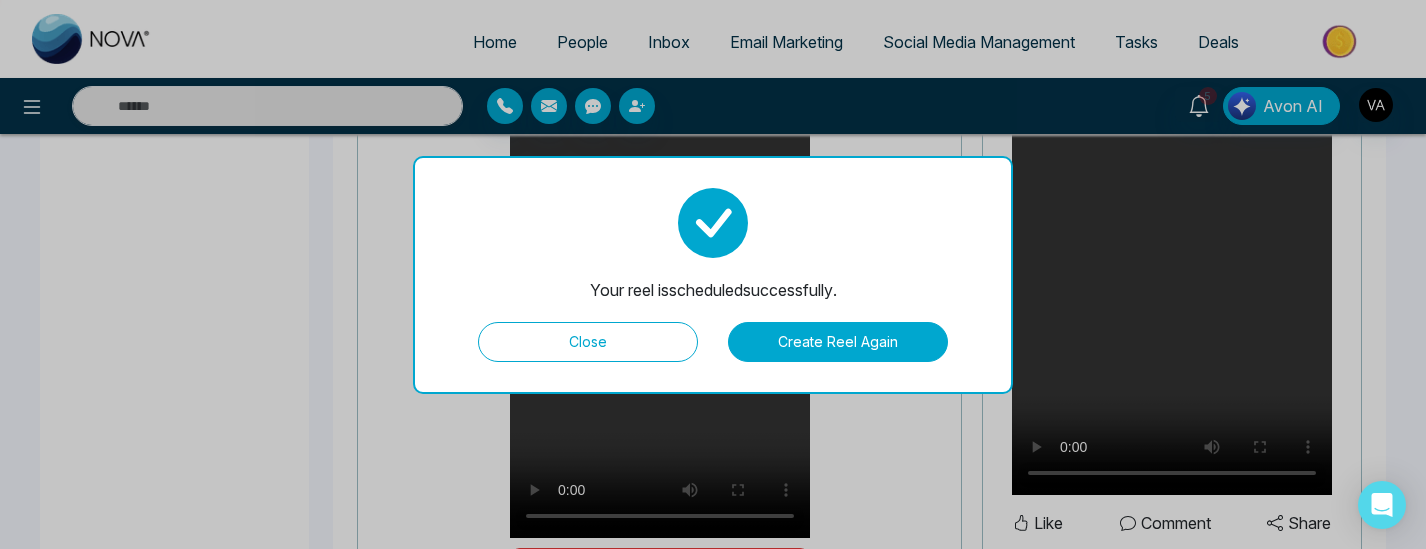 click on "Close" at bounding box center [588, 342] 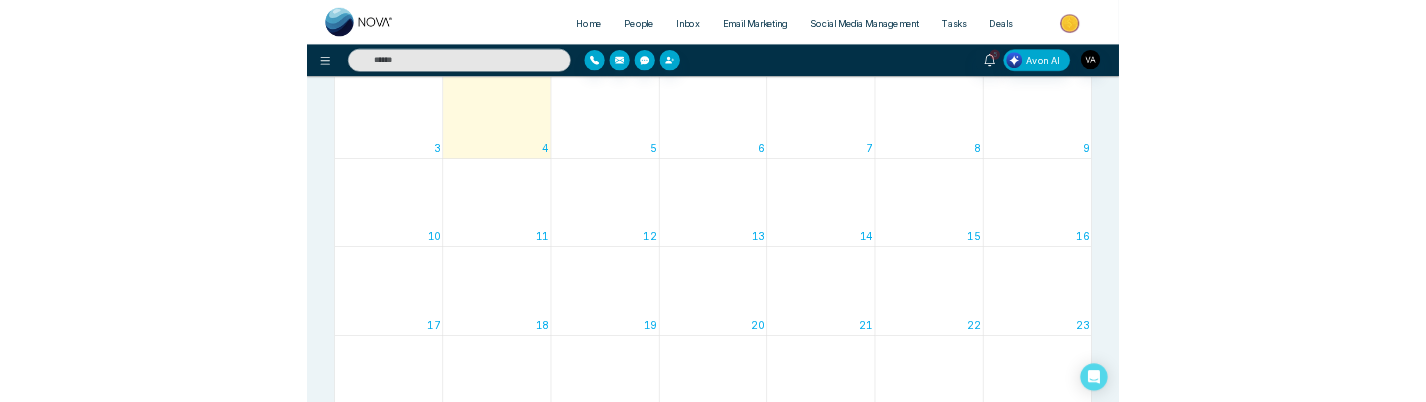 scroll, scrollTop: 0, scrollLeft: 0, axis: both 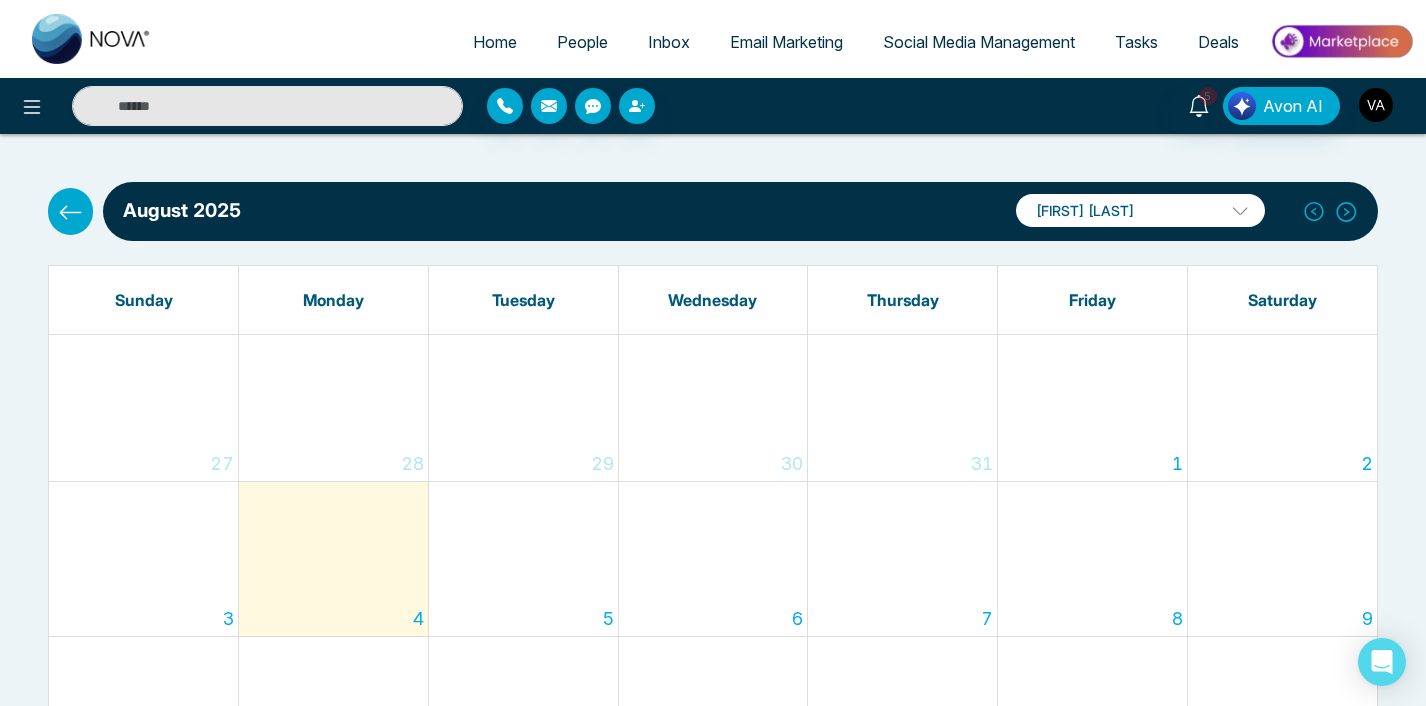 click at bounding box center [1376, 105] 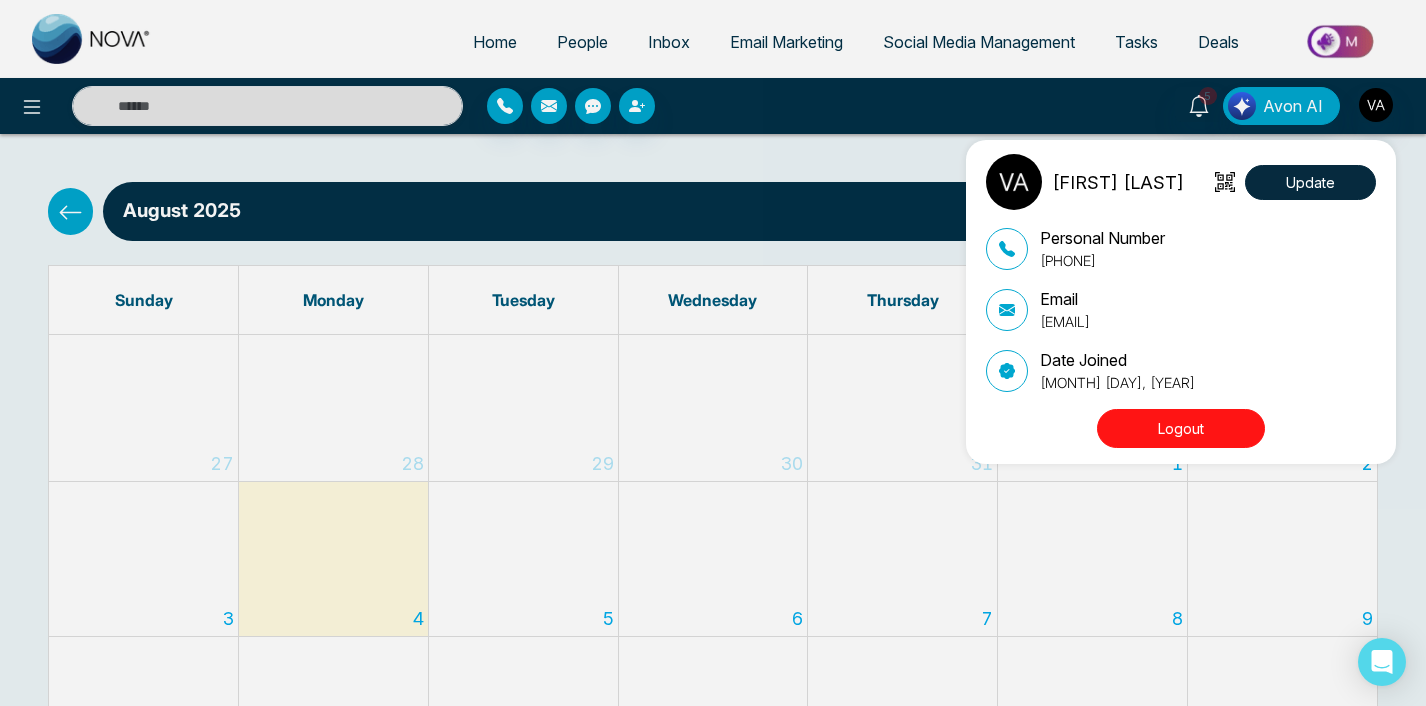 click on "[FIRST] [LAST] Update Personal Number [PHONE] Email [EMAIL] Date Joined [MONTH] [DAY], [YEAR] Logout" at bounding box center [713, 353] 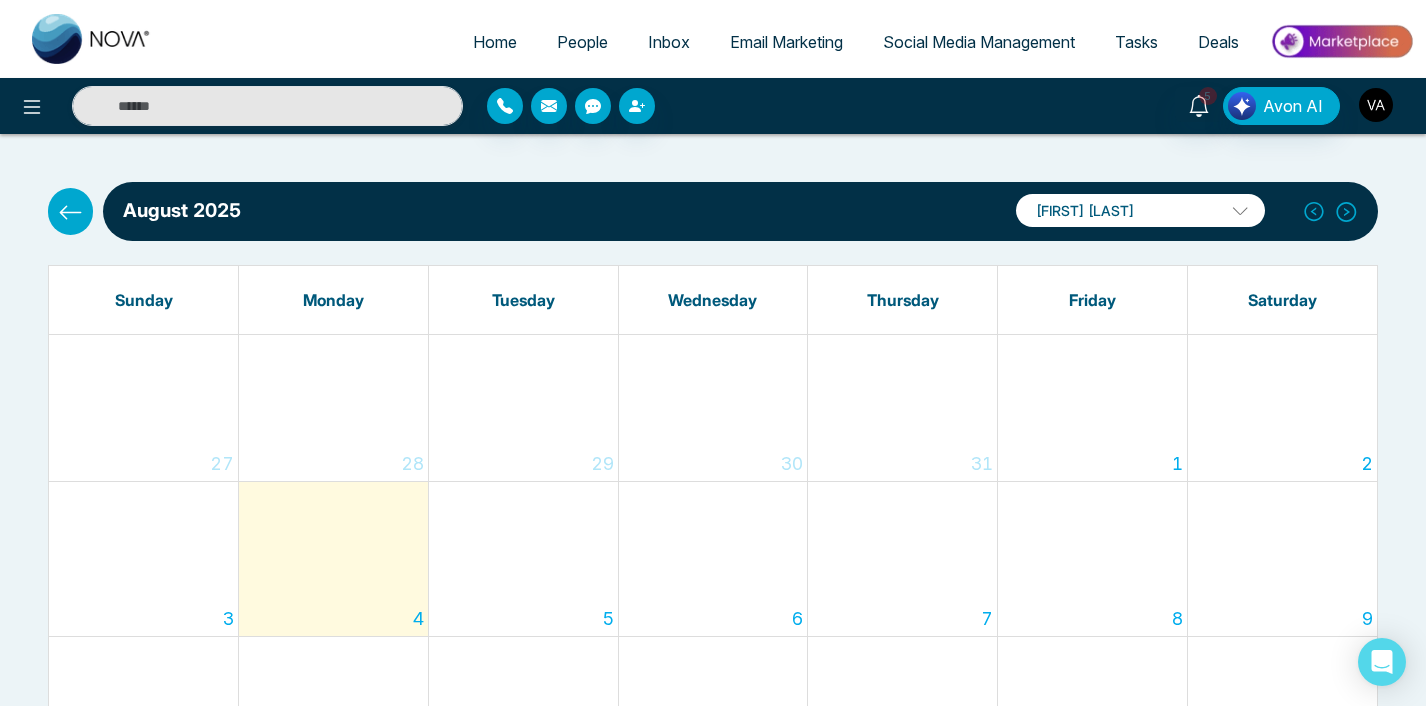click at bounding box center [1376, 105] 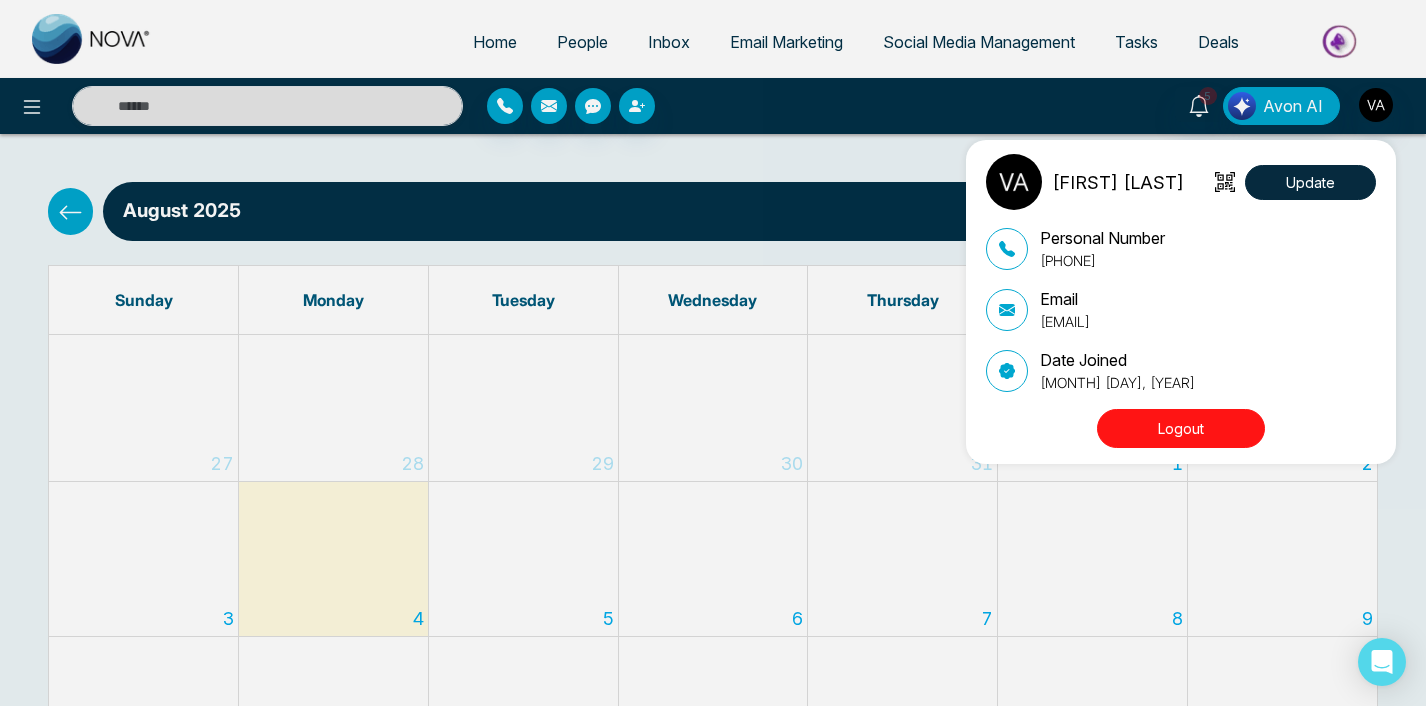 click on "[FIRST] [LAST] Update Personal Number [PHONE] Email [EMAIL] Date Joined [MONTH] [DAY], [YEAR] Logout" at bounding box center (713, 353) 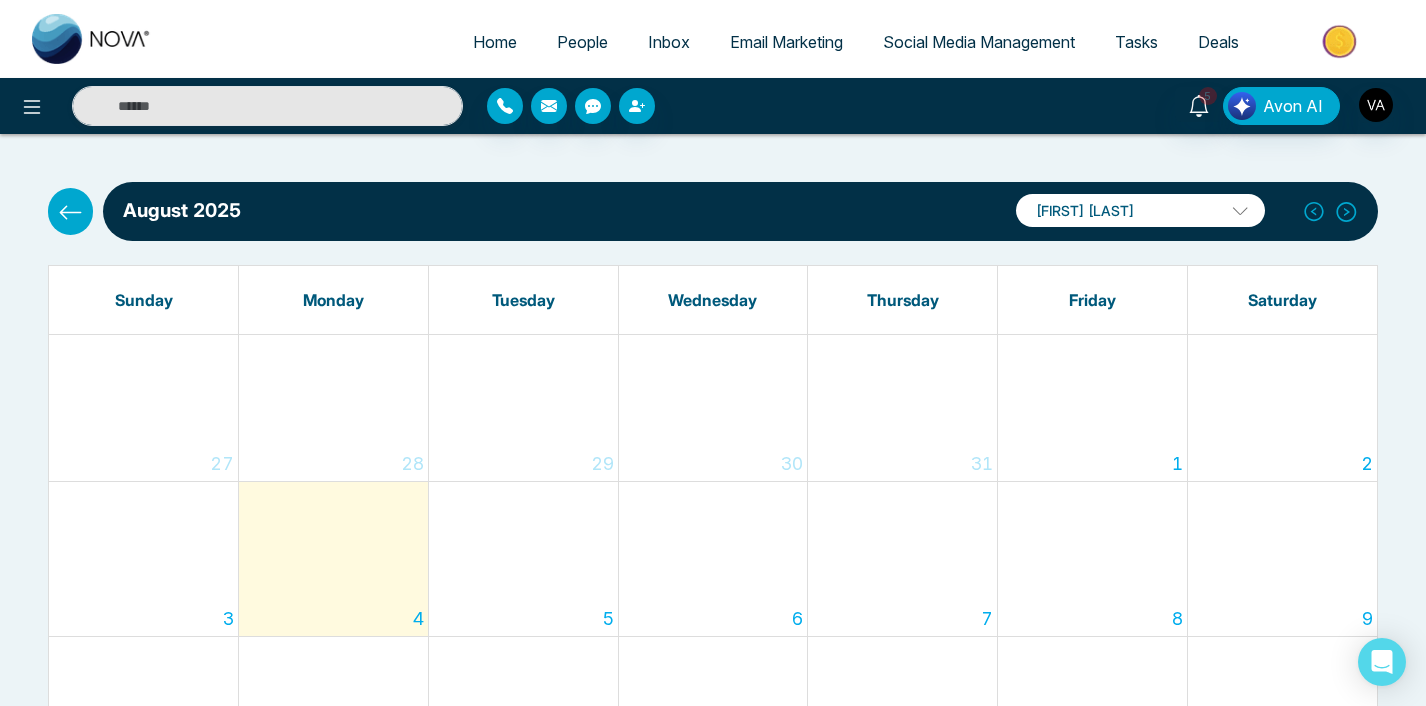 click on "Home People Inbox Email Marketing Social Media Management Tasks Deals" at bounding box center (793, 43) 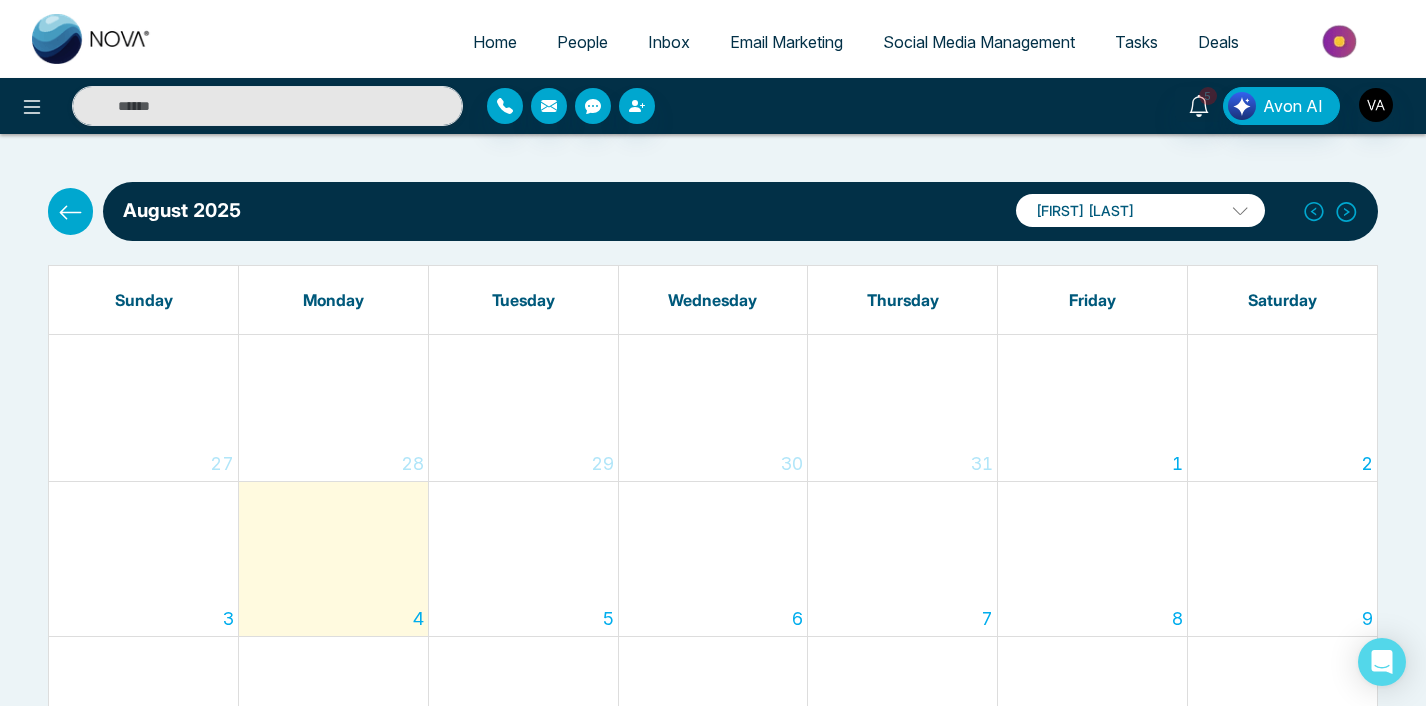 click on "[MONTH] [YEAR] [FIRST] [LAST]   [USERNAME]  Add Social Accounts [MONTH] [YEAR] < Previous Next > Sunday Monday Tuesday Wednesday Thursday Friday Saturday 27 28 29 30 31 1 2 3 4 5 6 7 8 9 10 11 12 13 14 15 16 17 18 19 20 21 22 23 24 25 26 27 28 29 30 31 1 2 3 4 5 6" at bounding box center (713, 716) 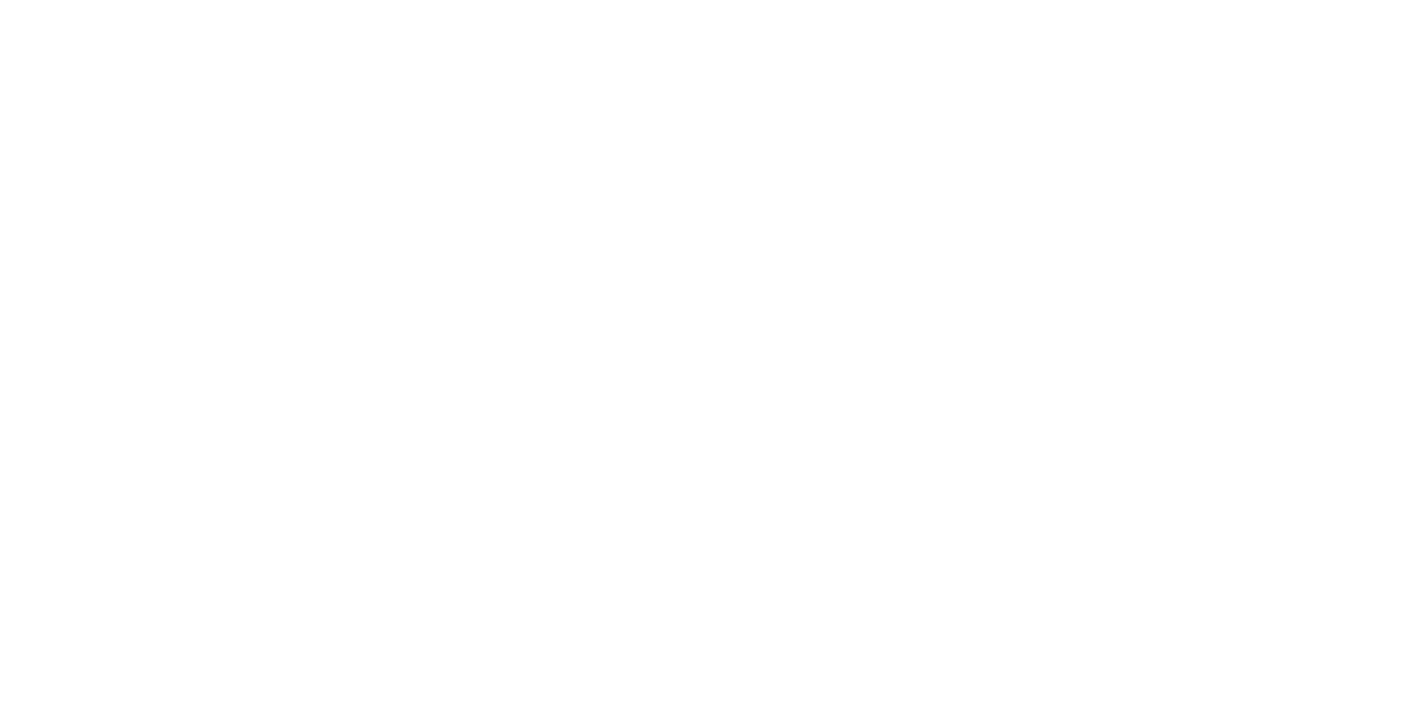 scroll, scrollTop: 0, scrollLeft: 0, axis: both 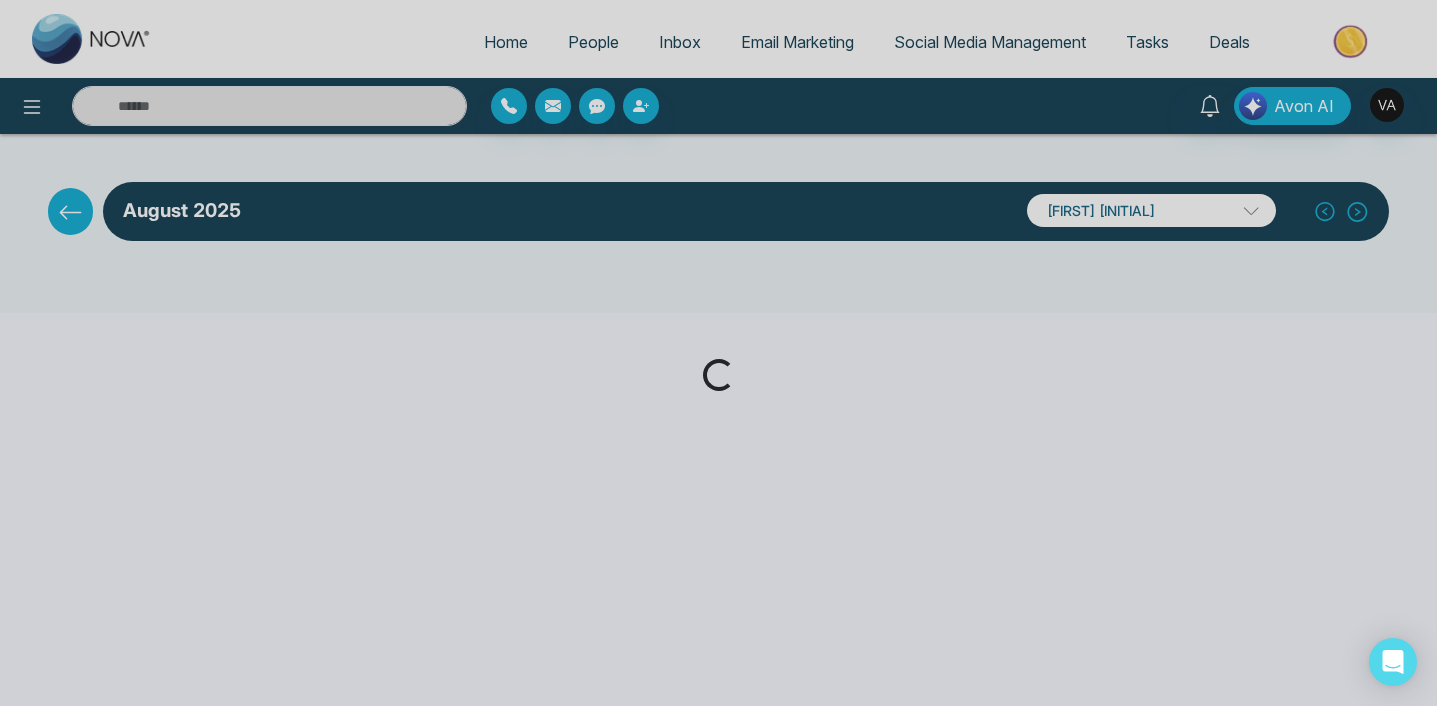 click on "Loading..." at bounding box center [718, 353] 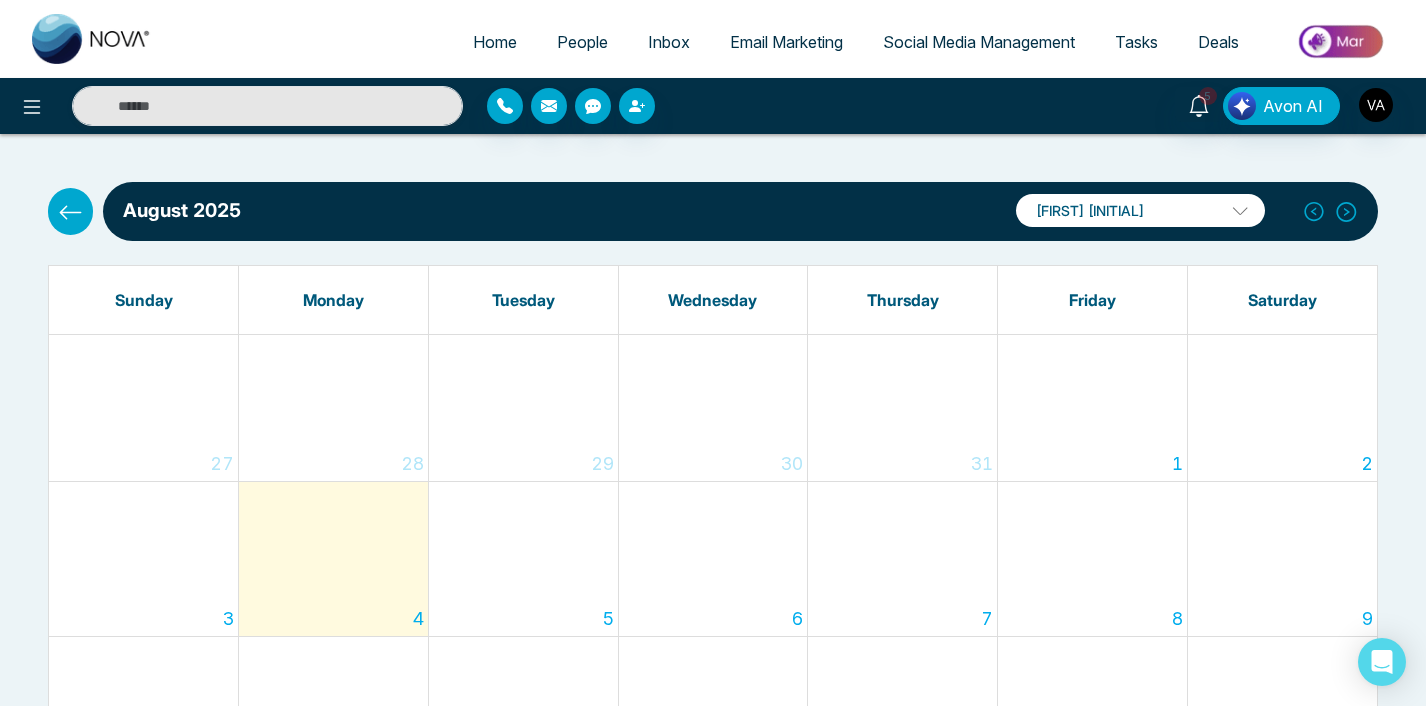 click on "Home" at bounding box center [495, 42] 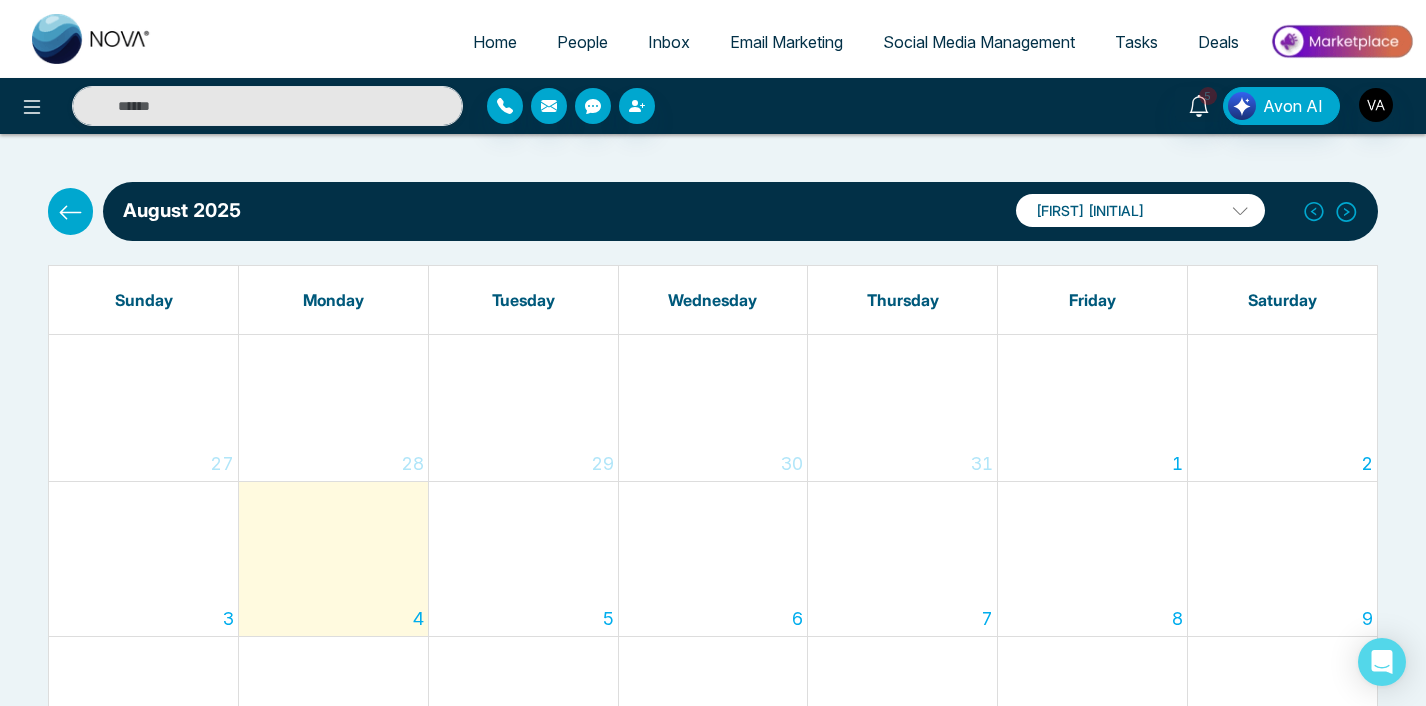 select on "*" 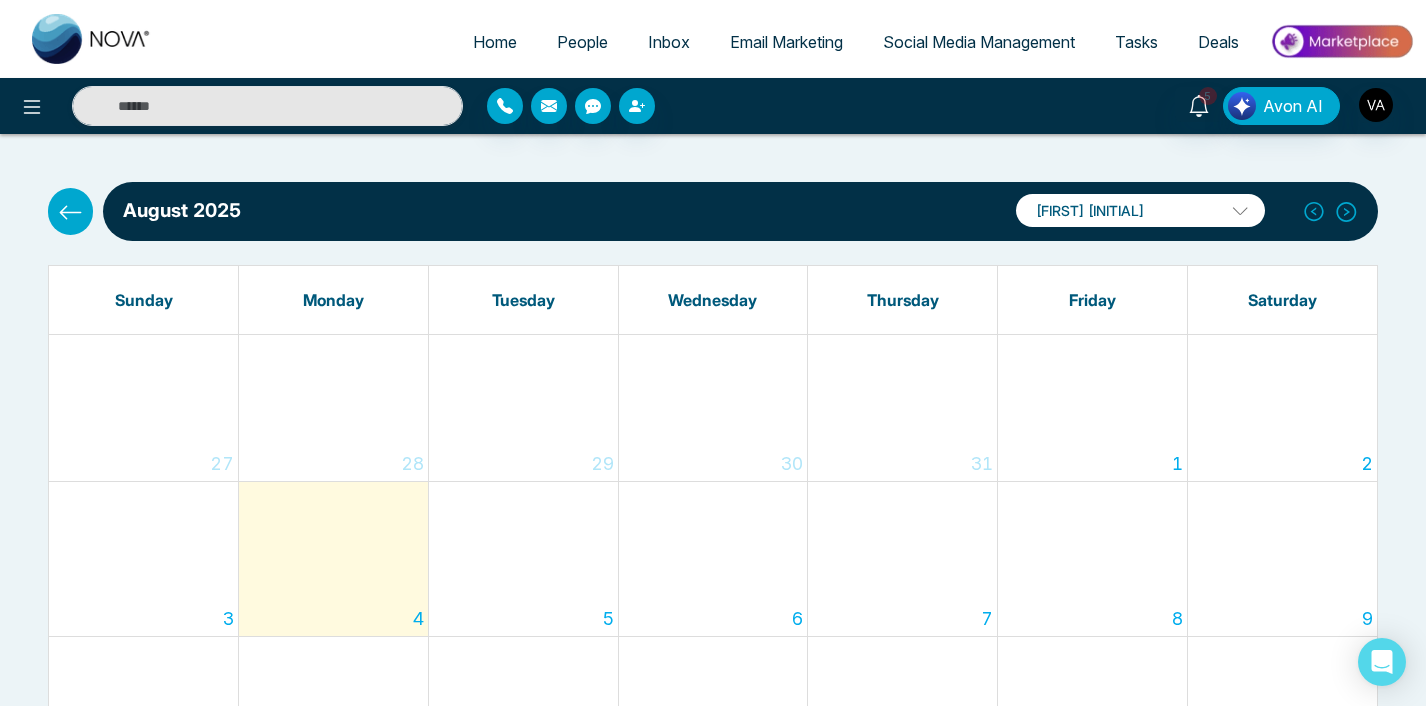 select on "*" 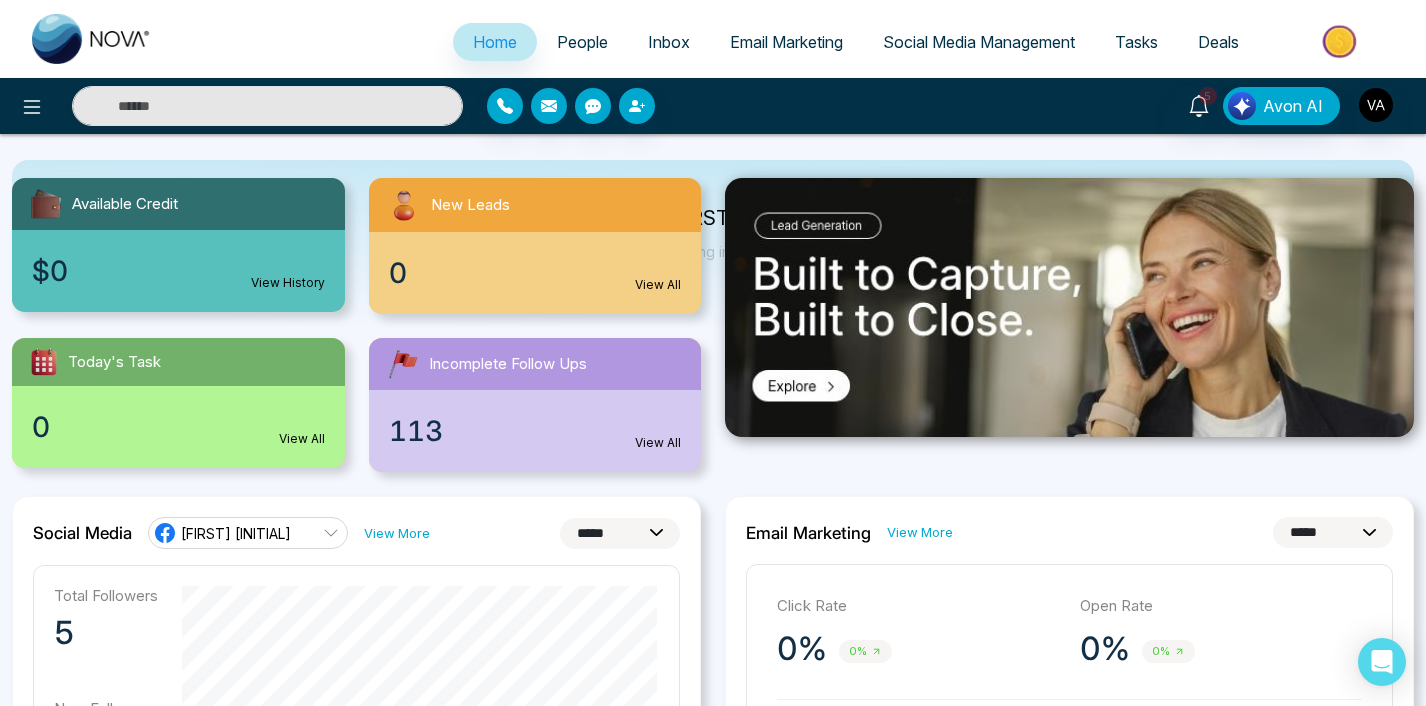 scroll, scrollTop: 0, scrollLeft: 0, axis: both 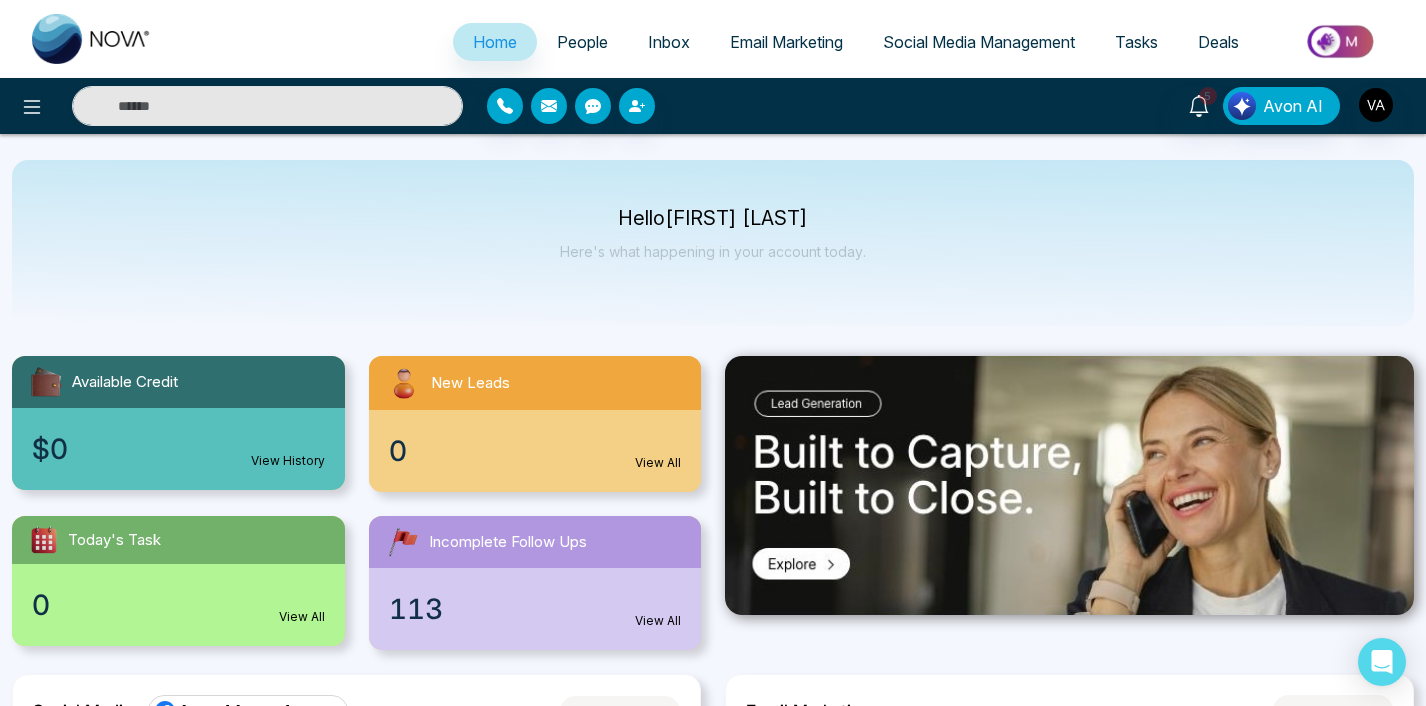 click on "Social Media Management" at bounding box center [979, 42] 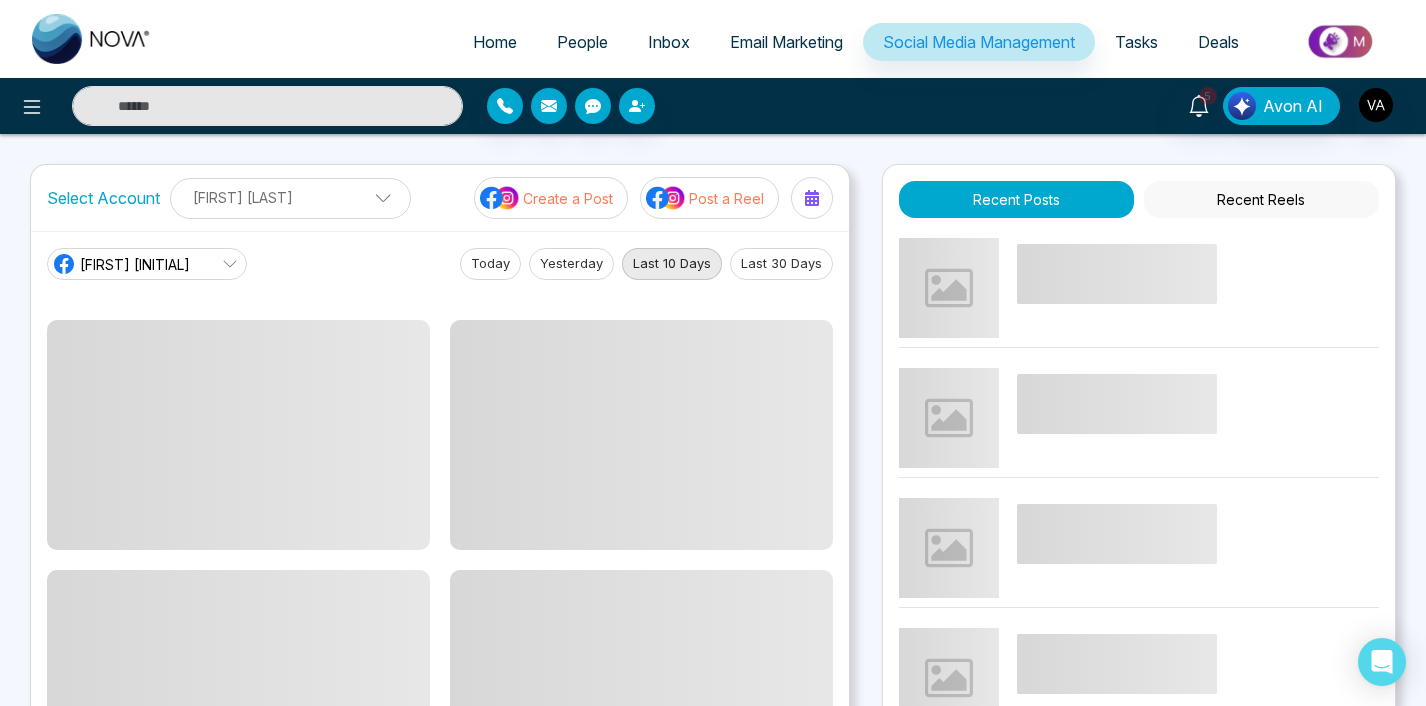 click at bounding box center (653, 106) 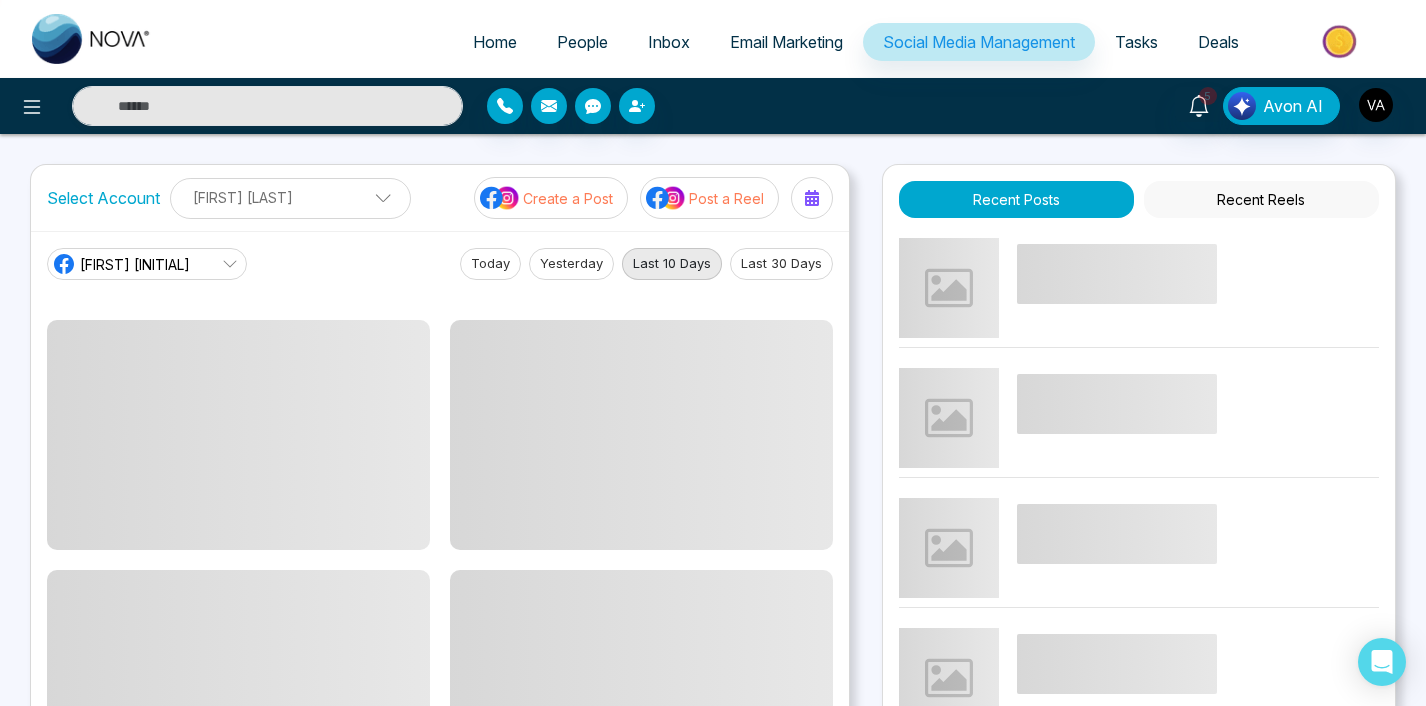 click on "Post a Reel" at bounding box center (709, 198) 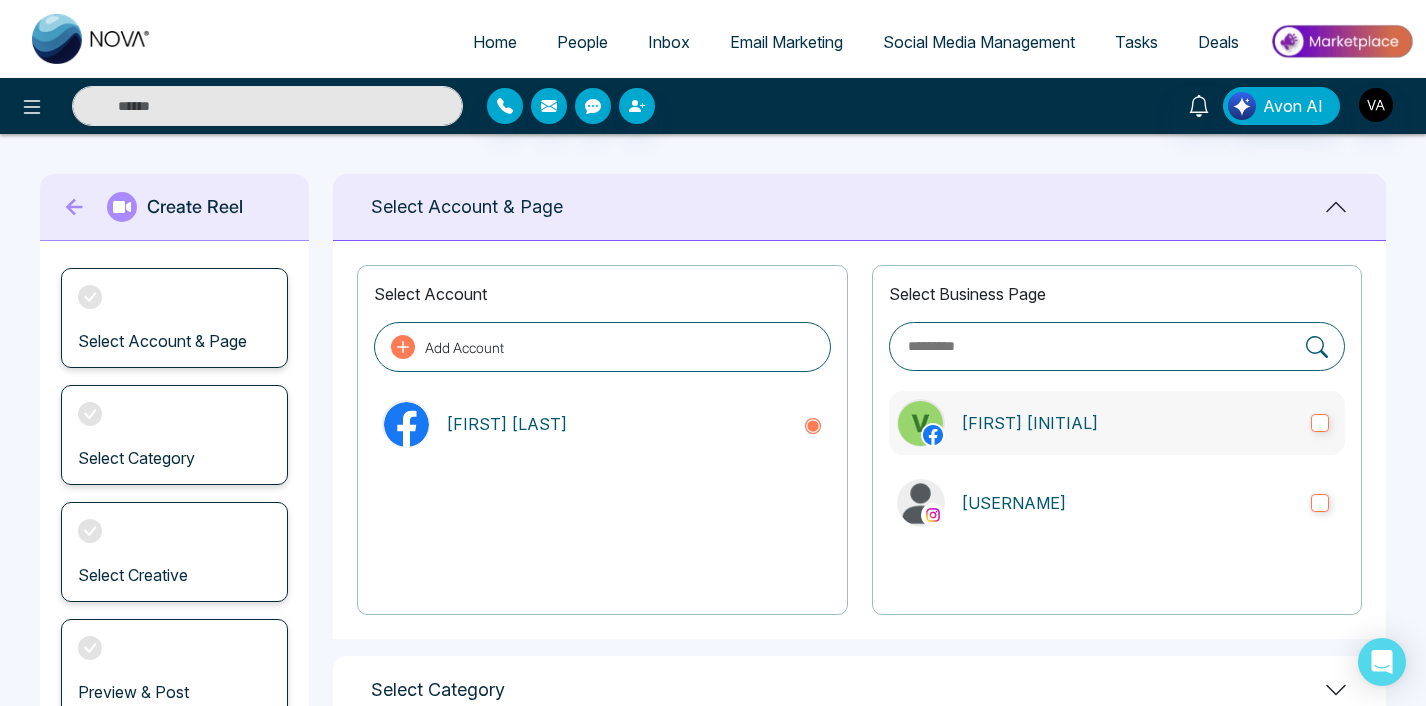 click on "[FIRST] [LAST]" at bounding box center (1117, 423) 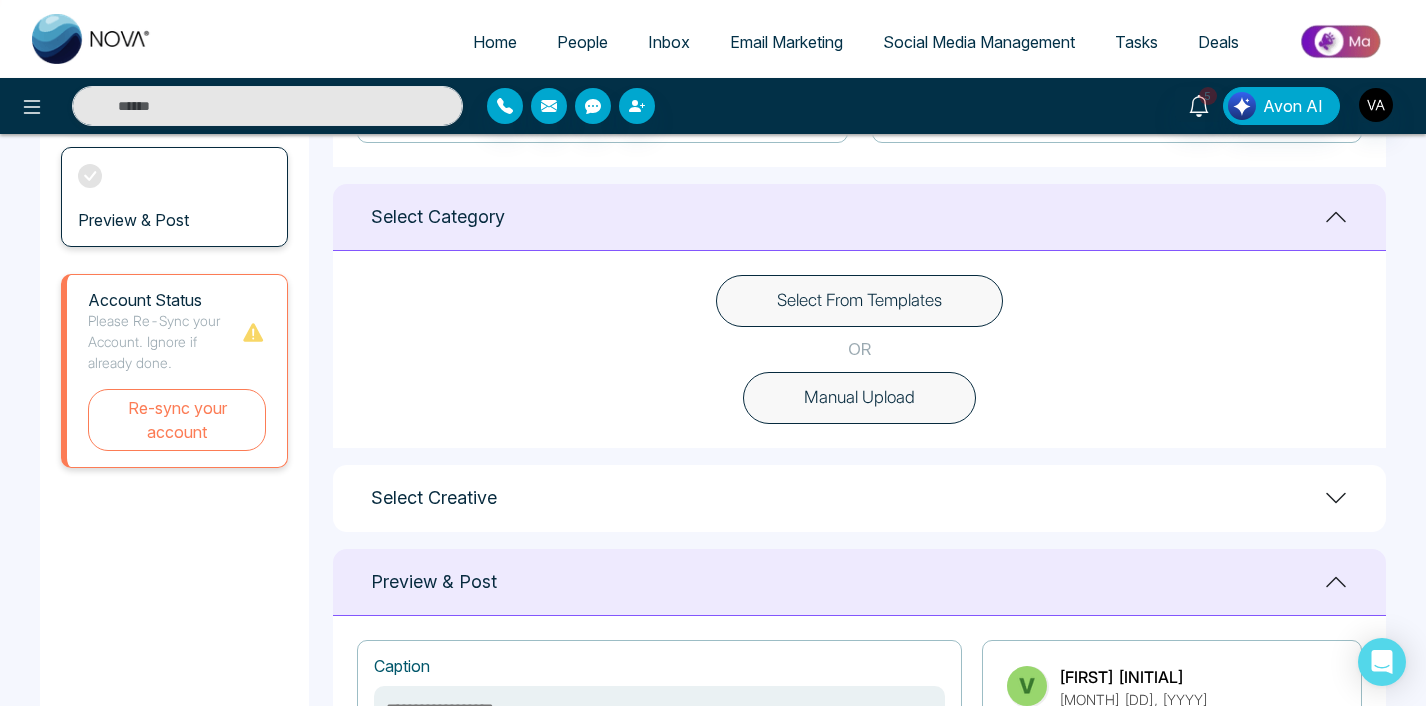 click on "Manual Upload" at bounding box center (859, 398) 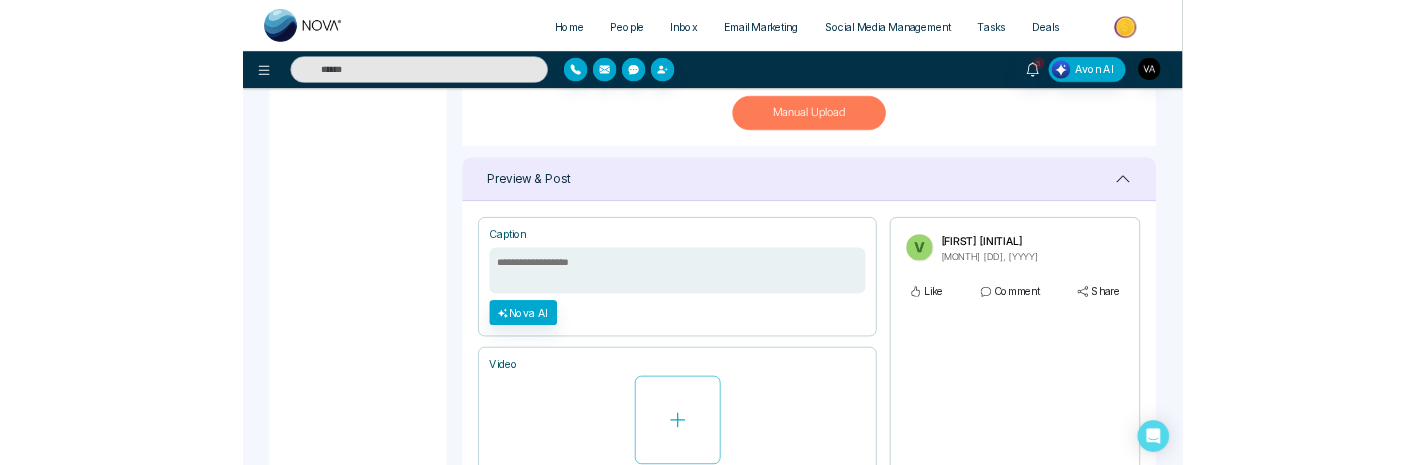scroll, scrollTop: 701, scrollLeft: 0, axis: vertical 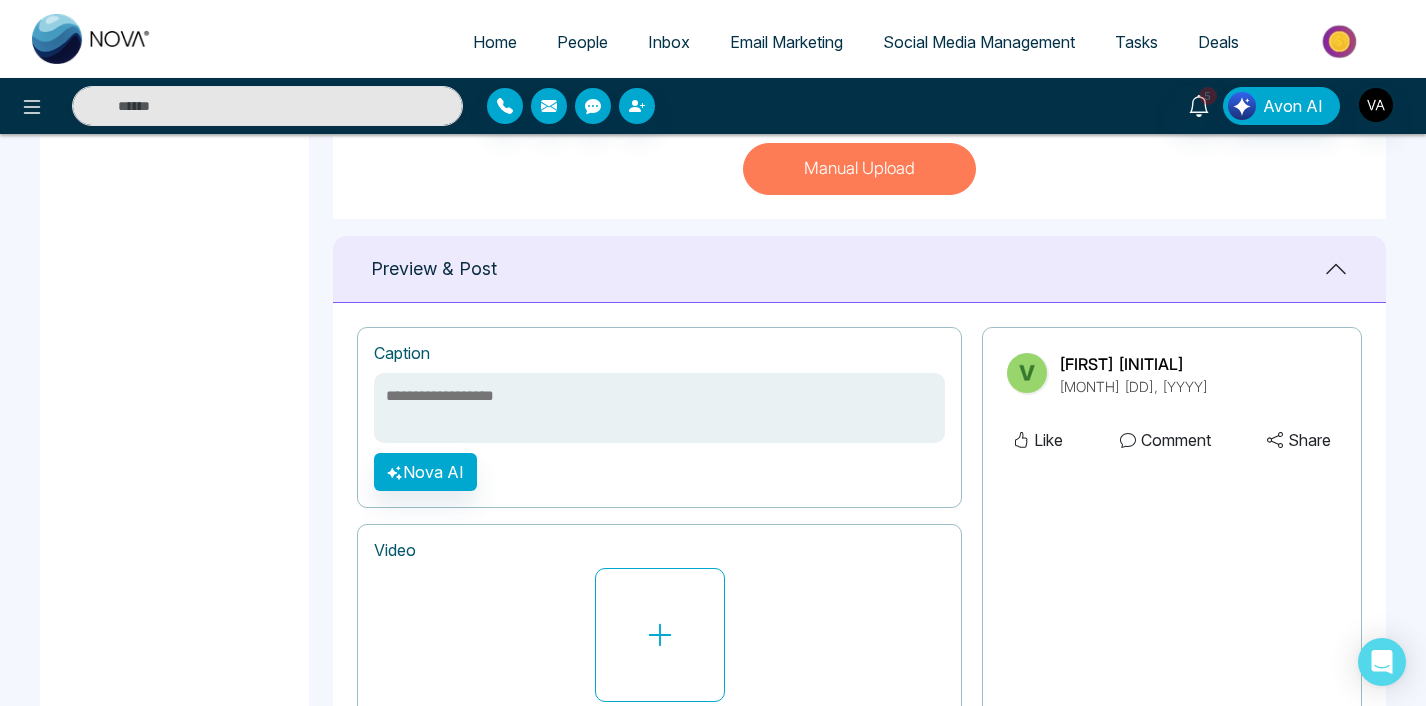 type 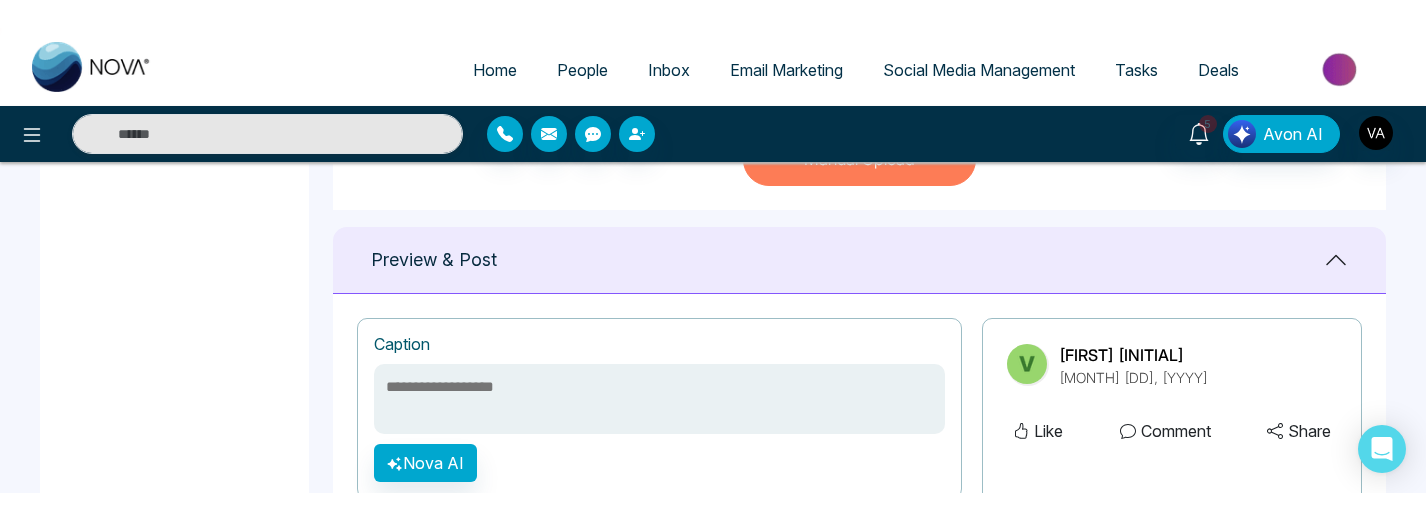 scroll, scrollTop: 856, scrollLeft: 0, axis: vertical 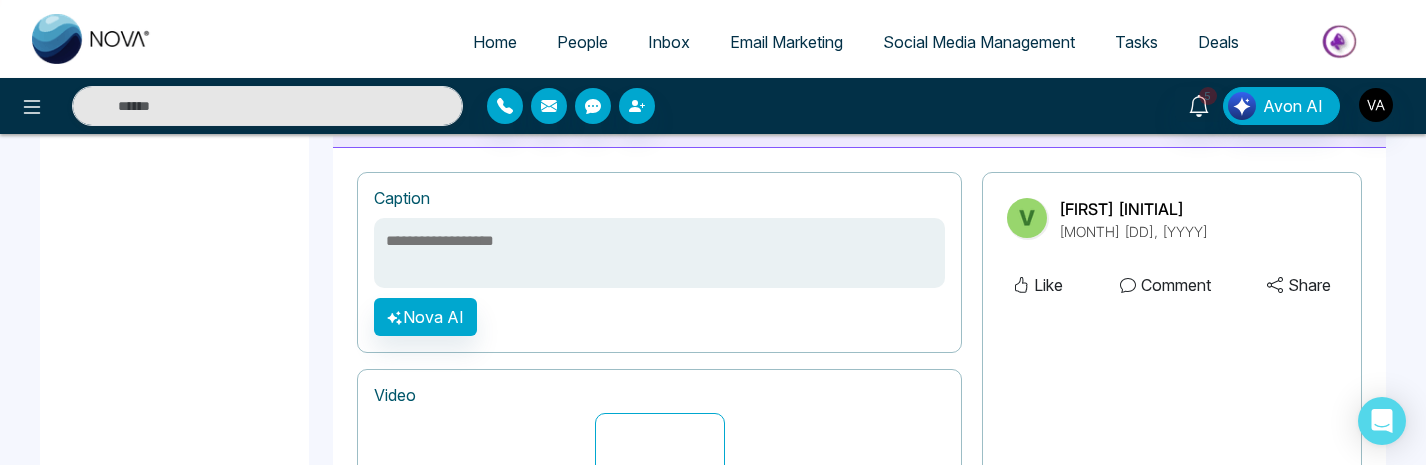 click at bounding box center (659, 253) 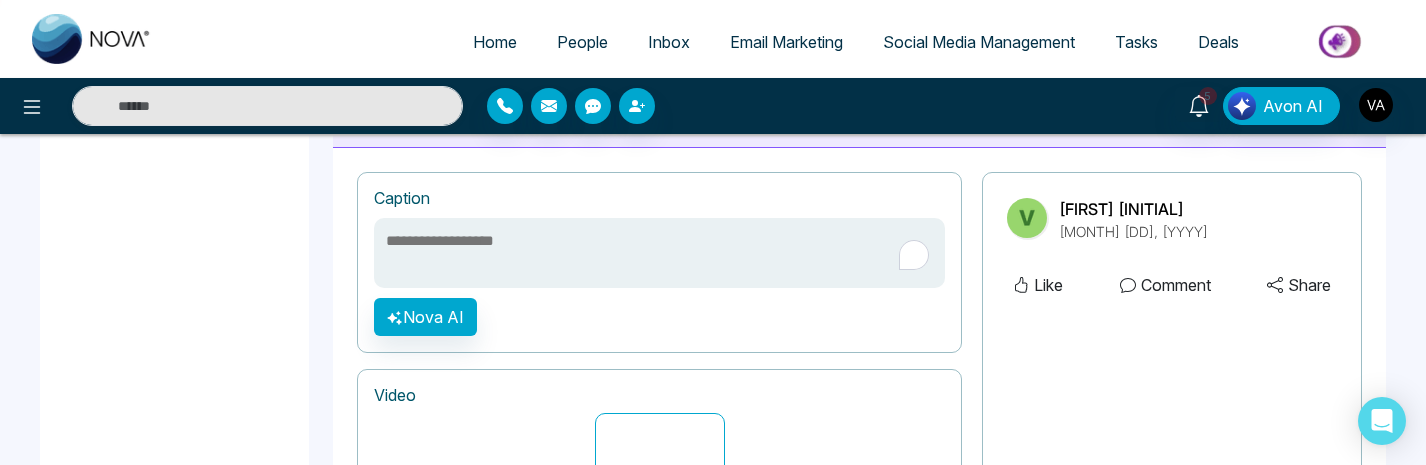 paste on "*******" 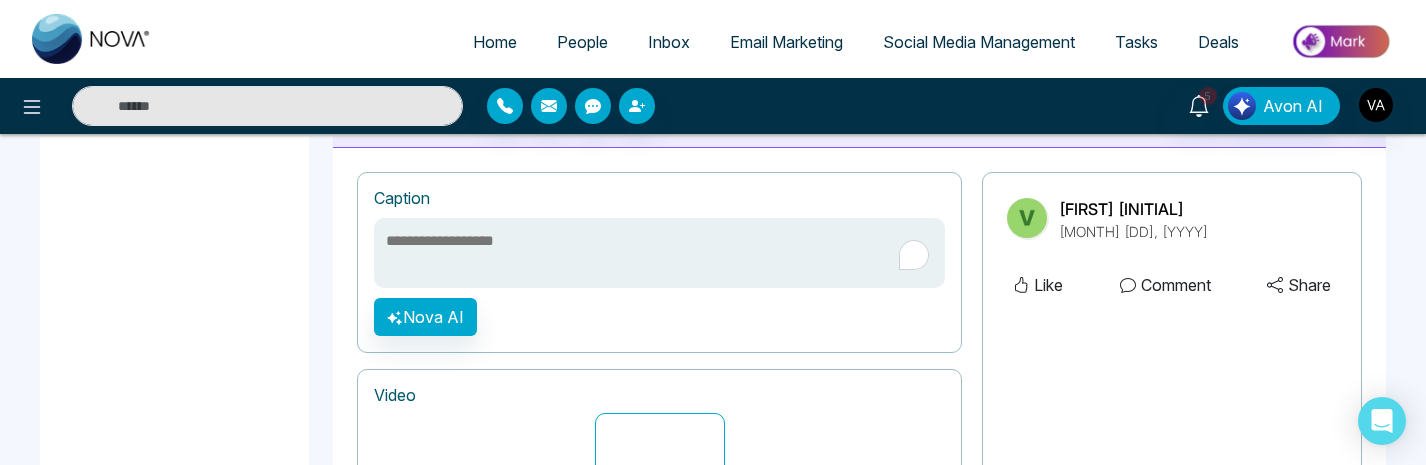 type on "*******" 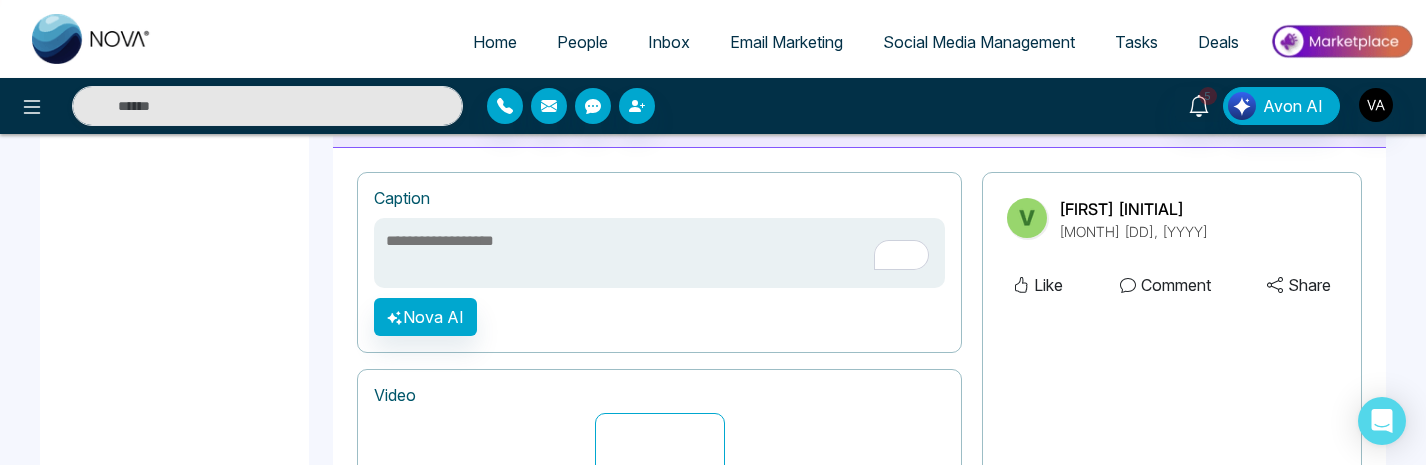 click at bounding box center [659, 253] 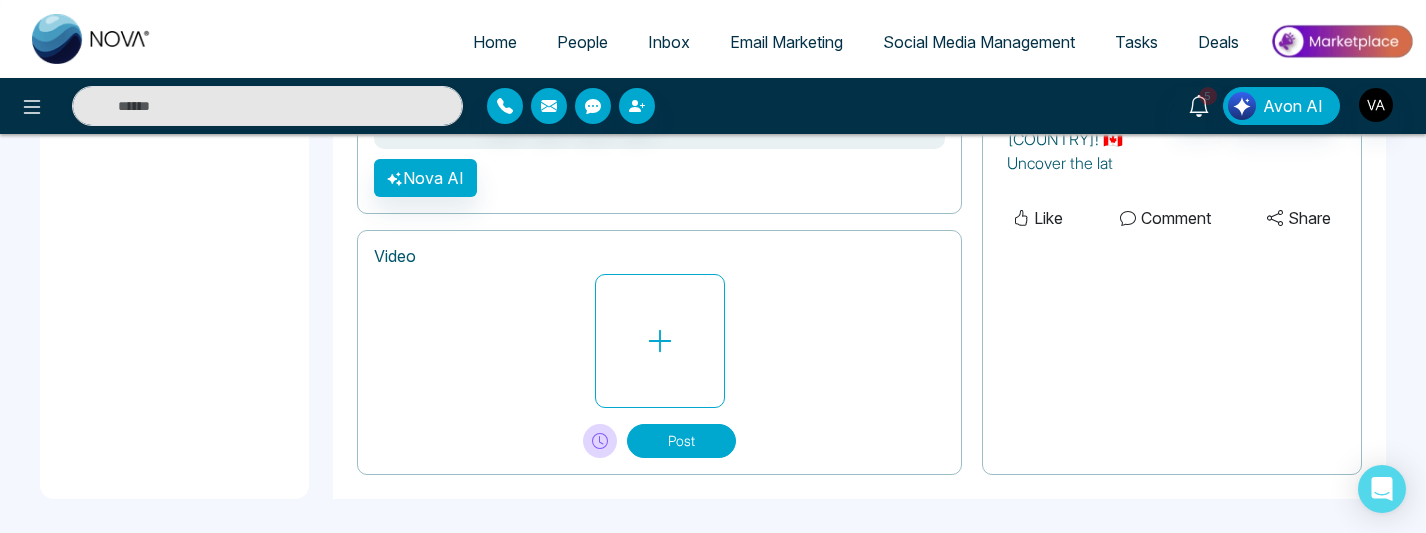 scroll, scrollTop: 999, scrollLeft: 0, axis: vertical 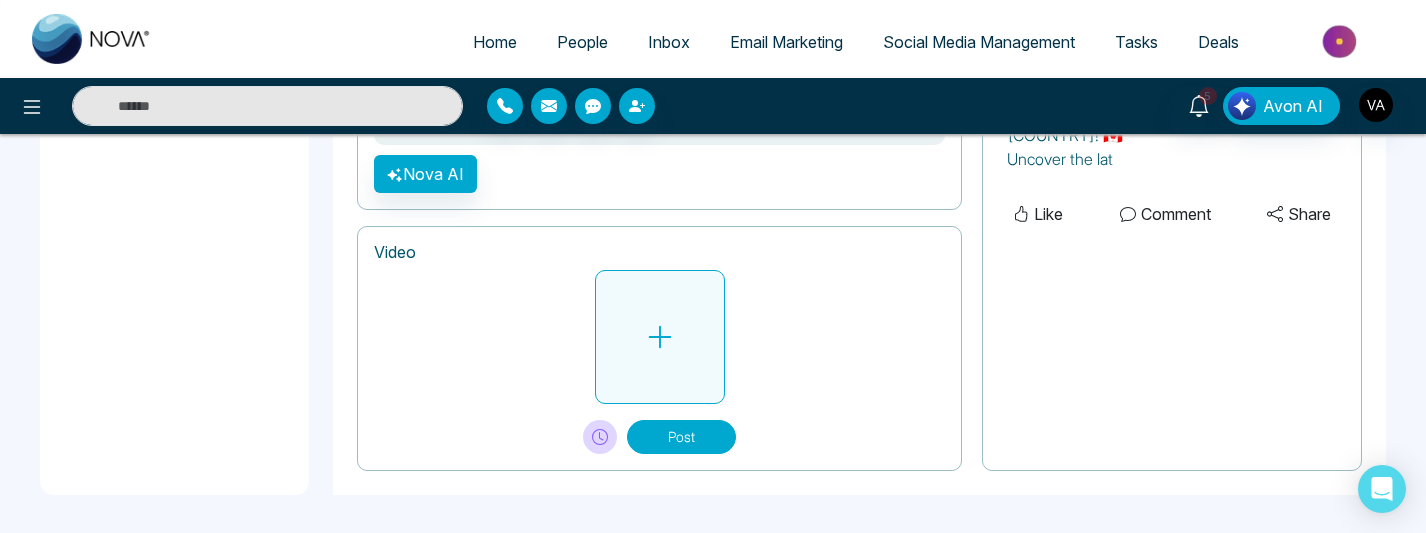 click at bounding box center (660, 337) 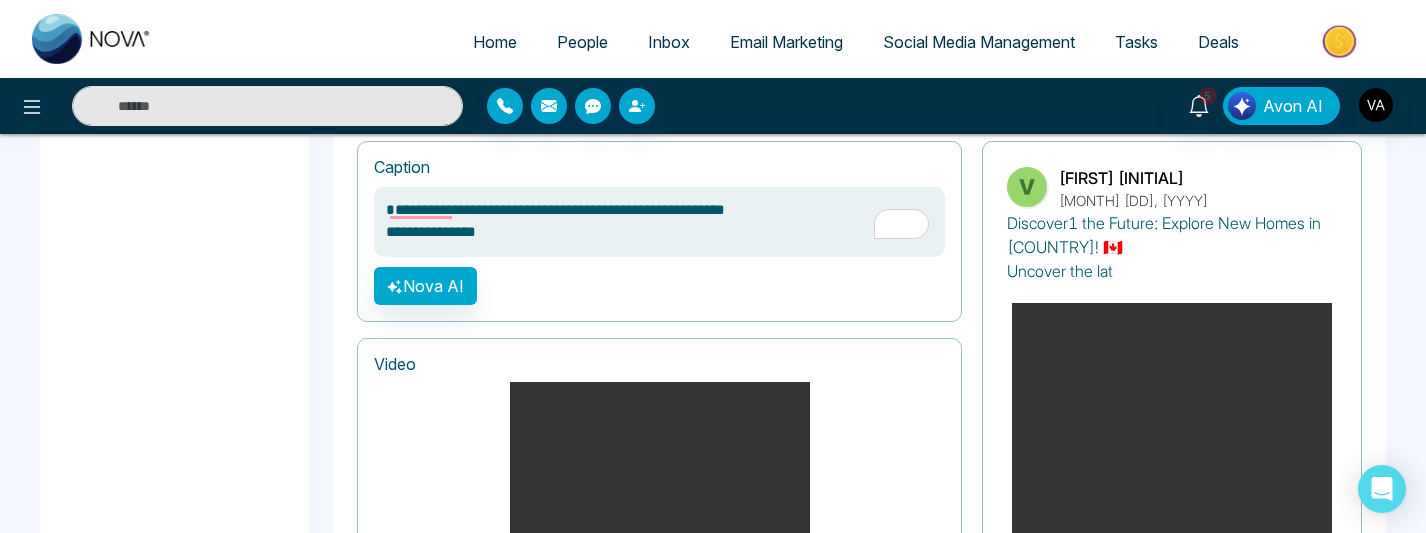 scroll, scrollTop: 878, scrollLeft: 0, axis: vertical 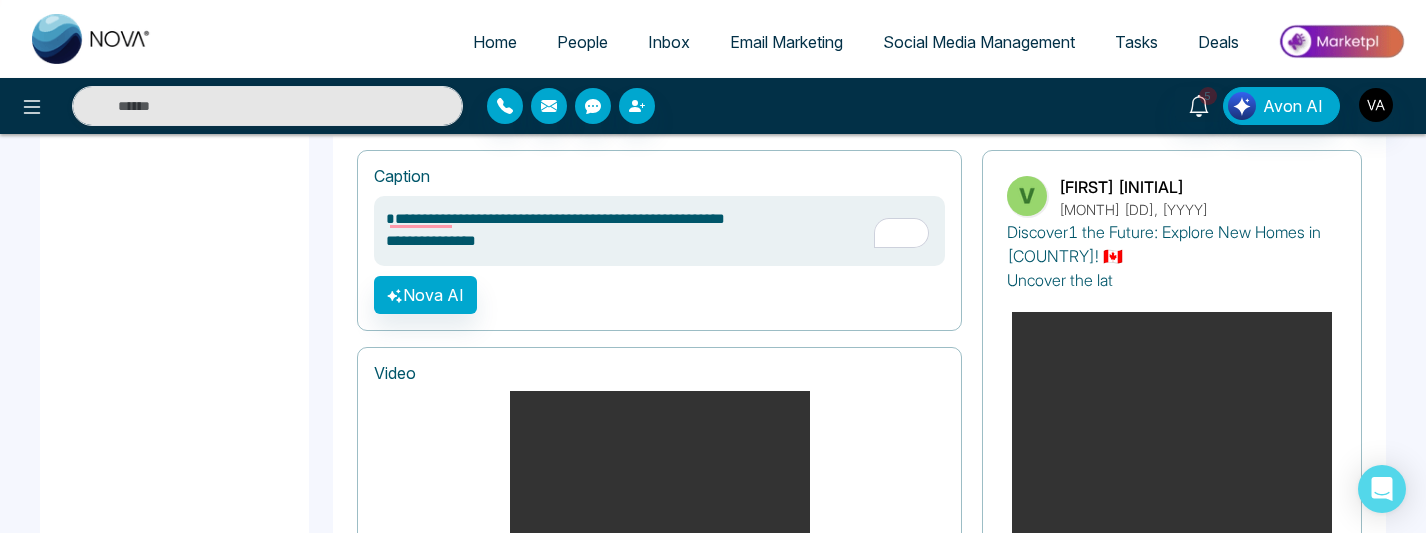 click on "**********" at bounding box center [659, 231] 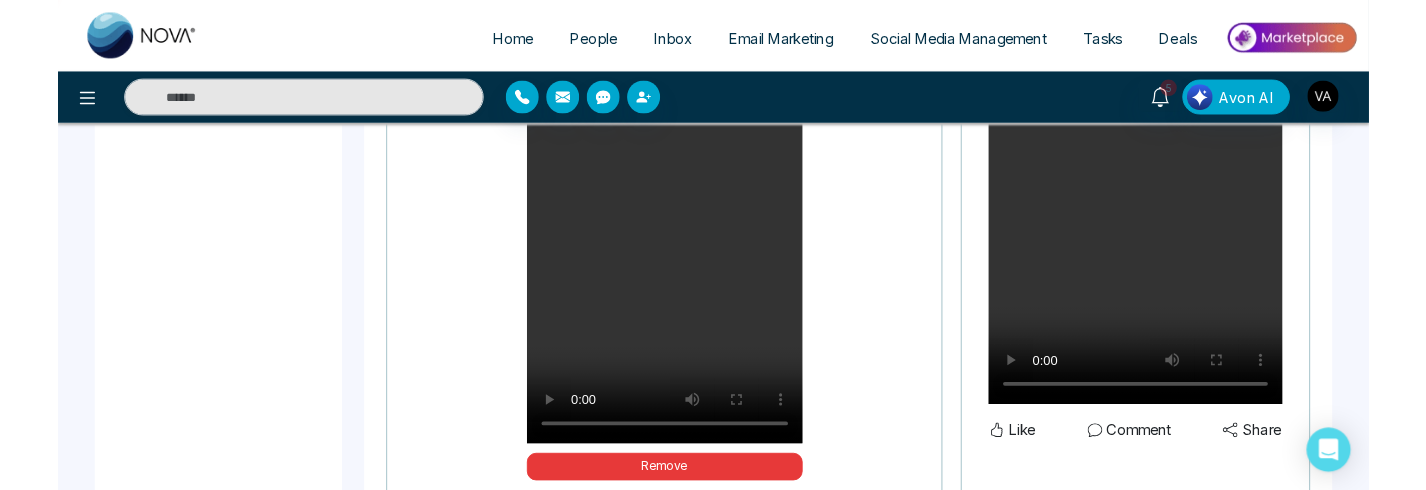 scroll, scrollTop: 1437, scrollLeft: 0, axis: vertical 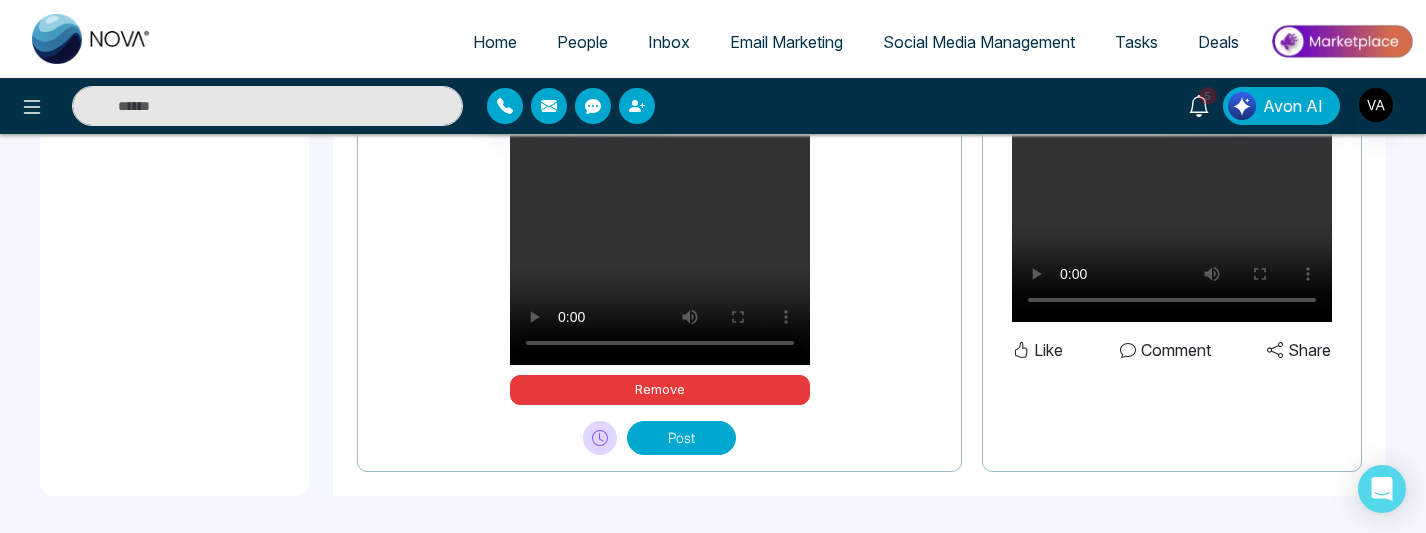 type on "**********" 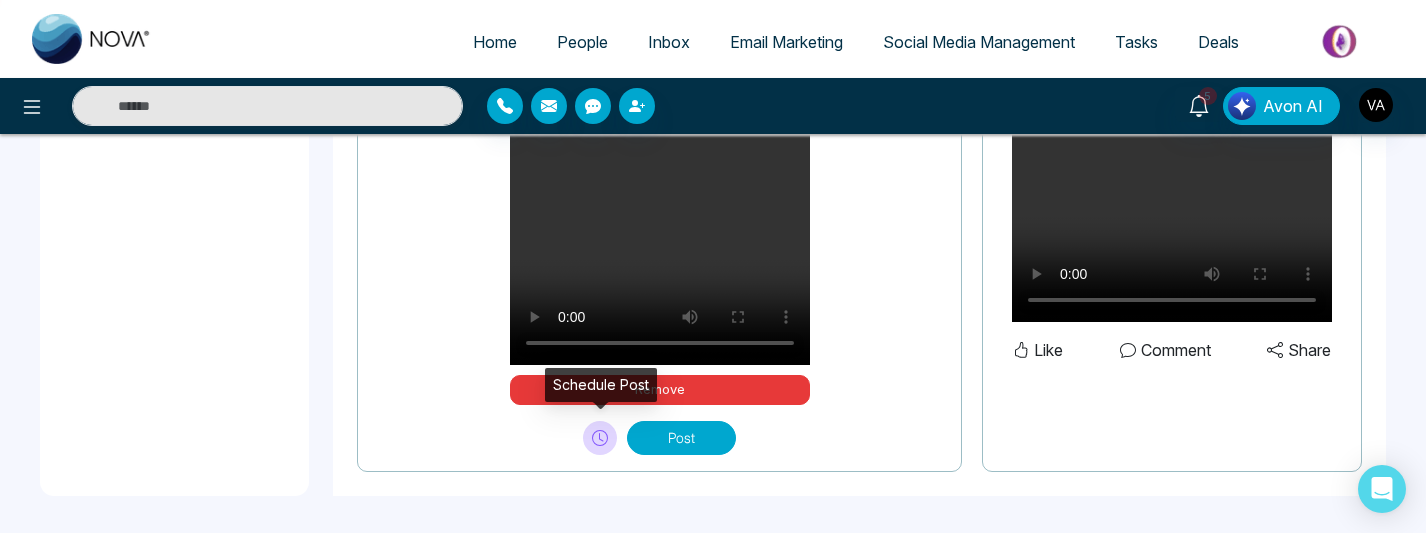 click at bounding box center [600, 438] 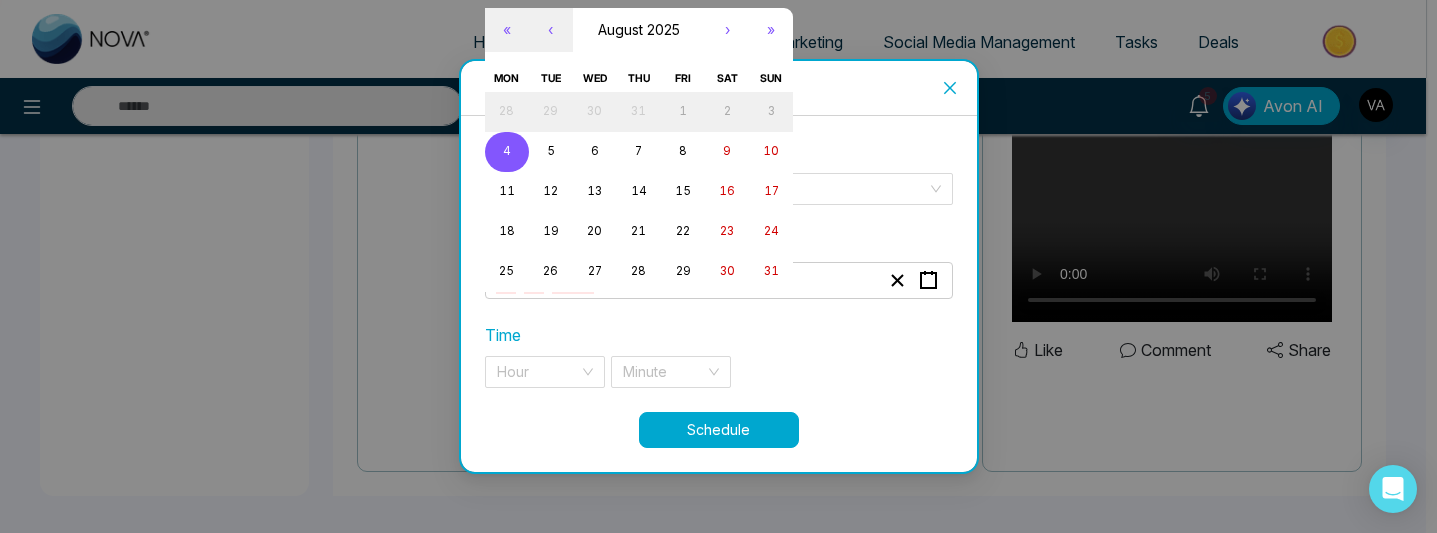 click on "- - « ‹ August 2025 › » Mon Tue Wed Thu Fri Sat Sun 28 29 30 31 1 2 3 4 5 6 7 8 9 10 11 12 13 14 15 16 17 18 19 20 21 22 23 24 25 26 27 28 29 30 31" at bounding box center [719, 280] 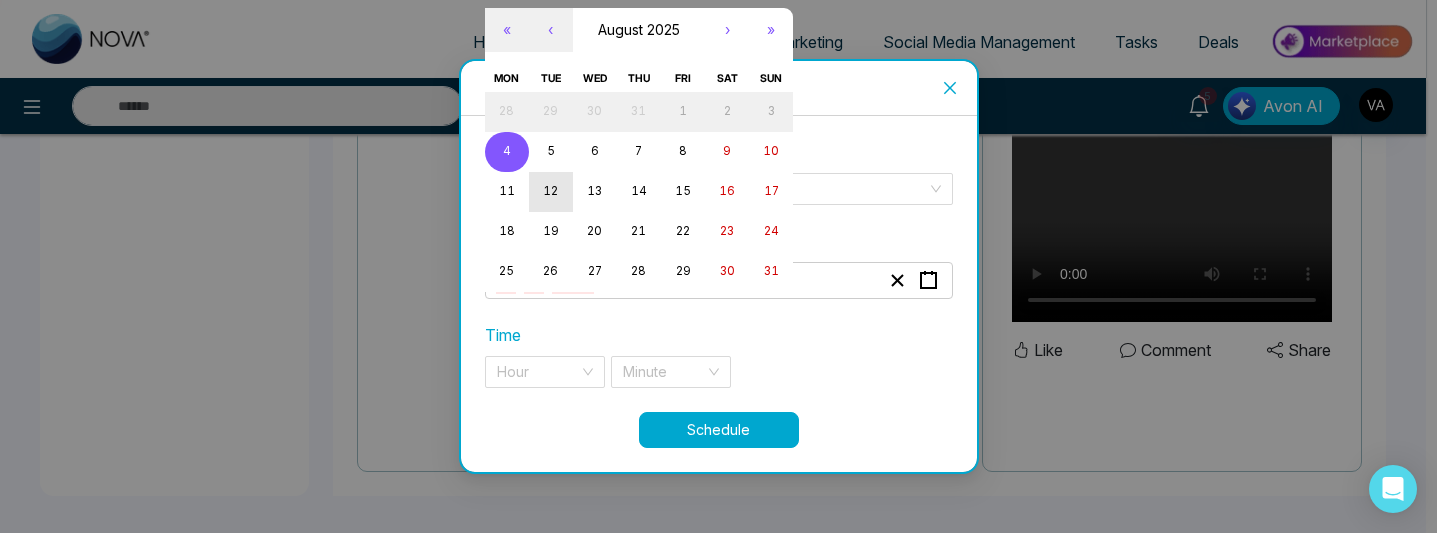 click on "12" at bounding box center [551, 192] 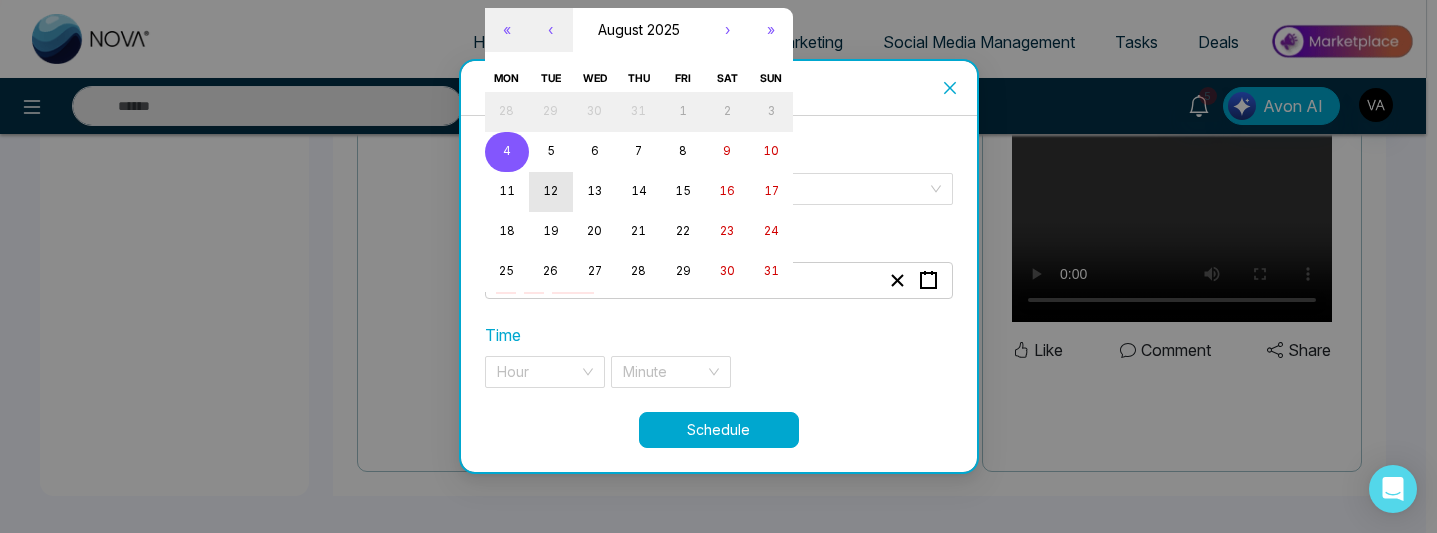 type on "*" 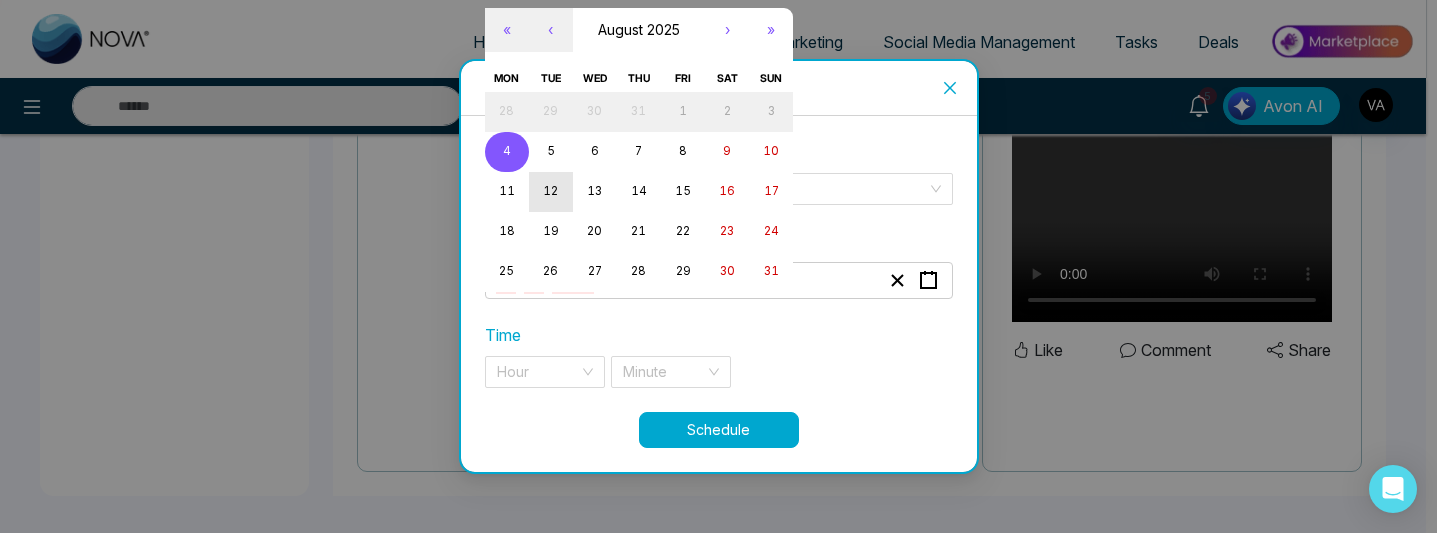 type on "**" 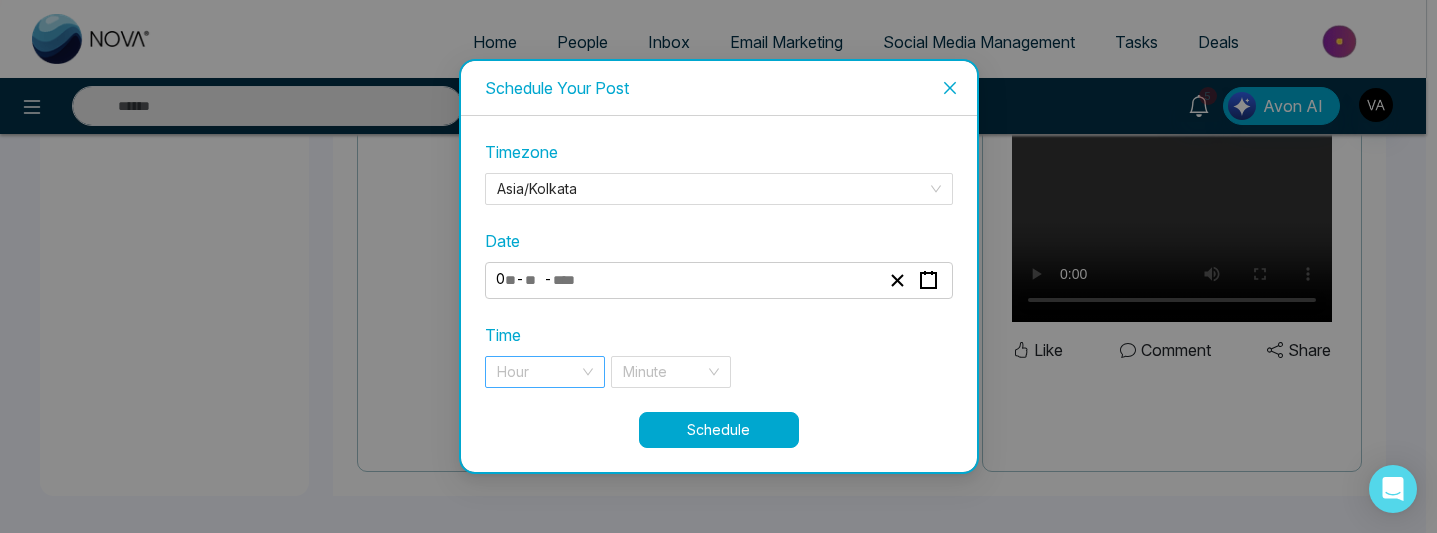 click at bounding box center (538, 372) 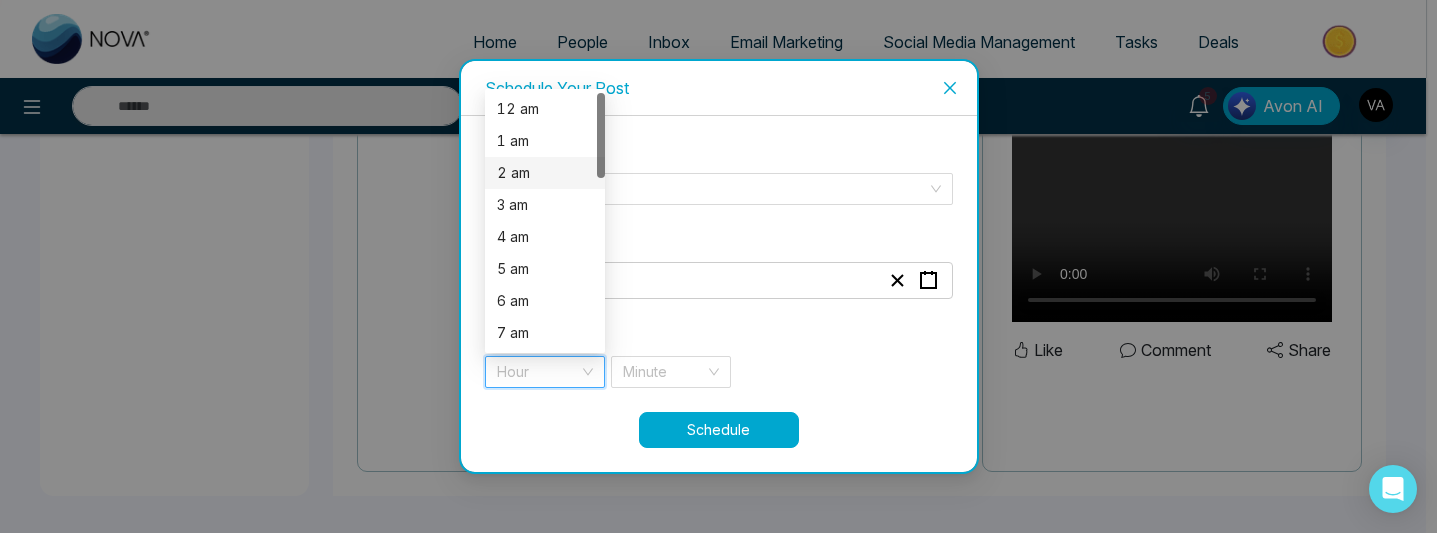 click on "2 am" at bounding box center (545, 173) 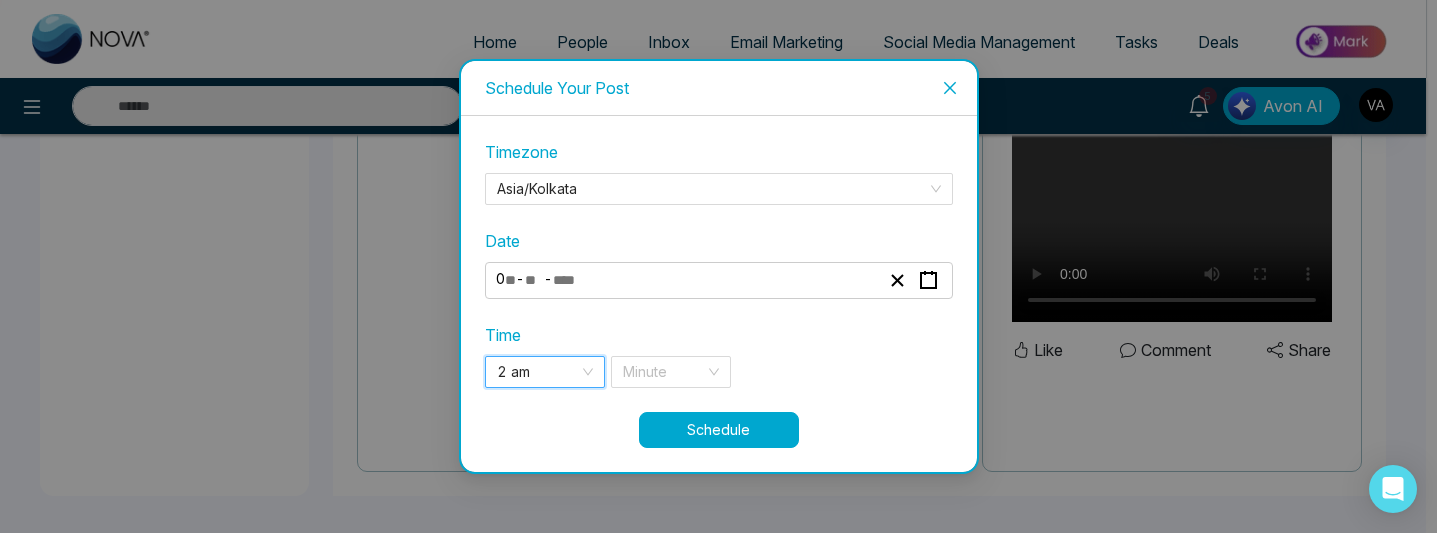 click on "2 am" at bounding box center [545, 372] 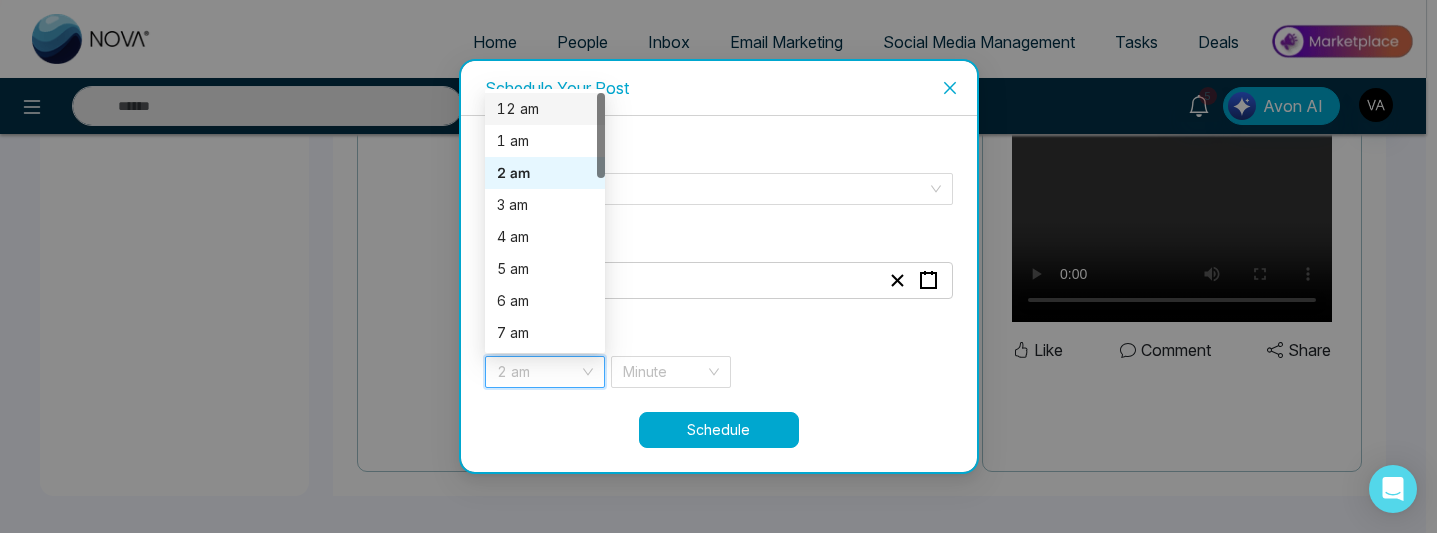 click on "12 am" at bounding box center [545, 109] 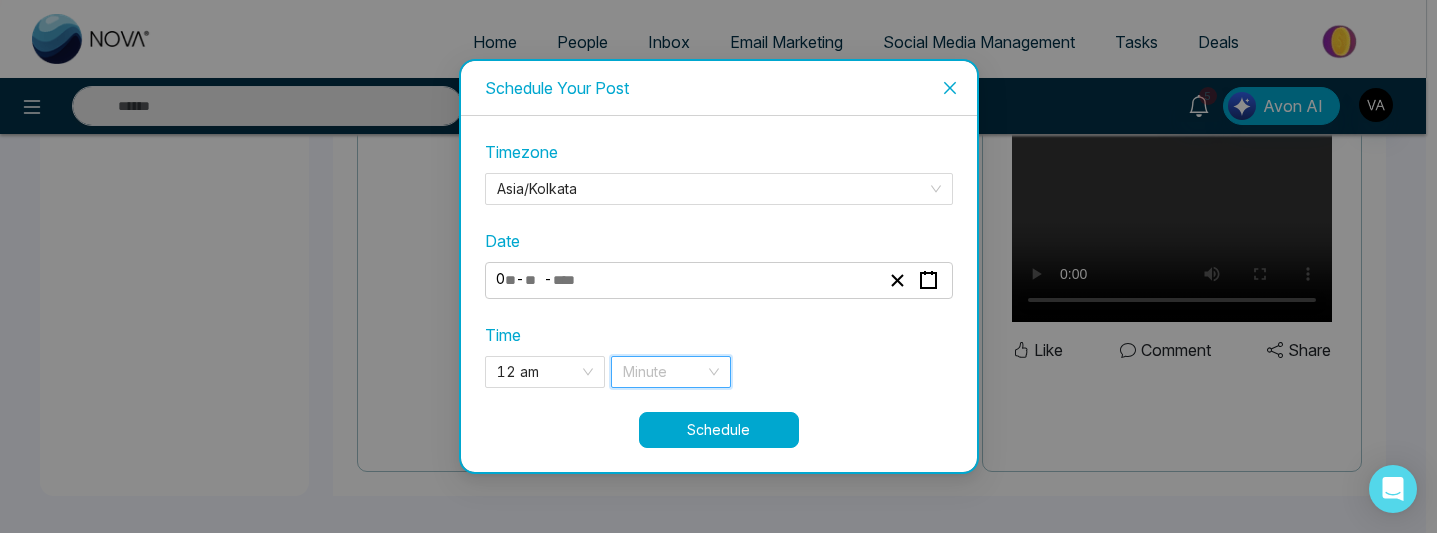 click at bounding box center (664, 372) 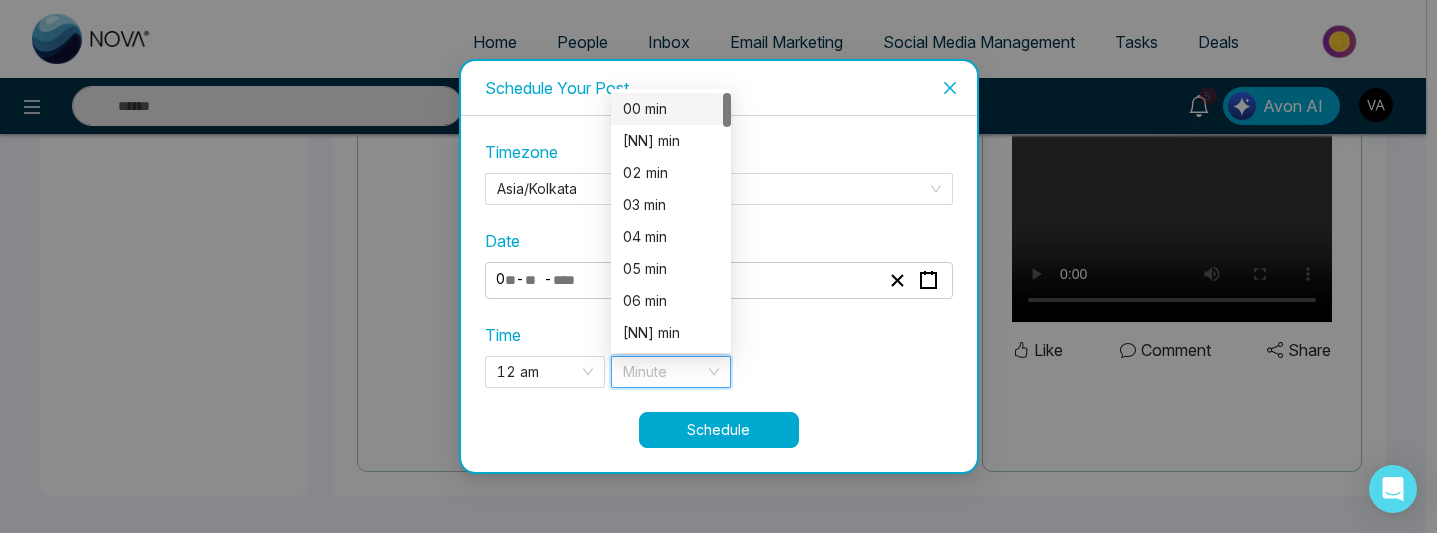 click on "00 min" at bounding box center [671, 109] 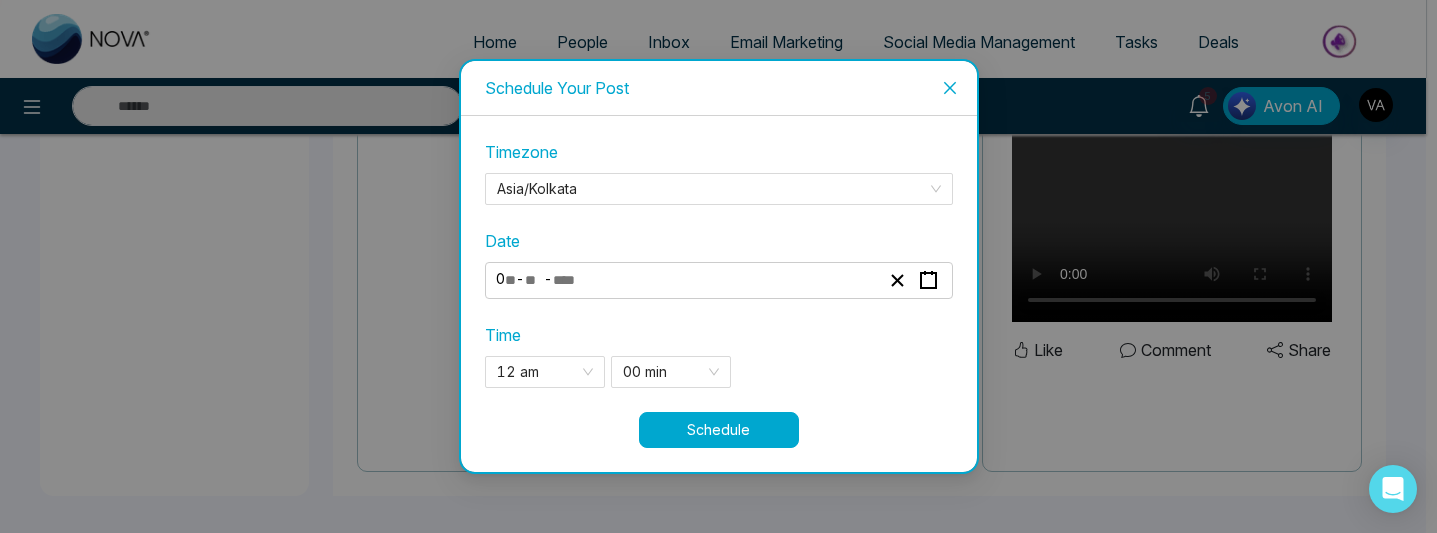 drag, startPoint x: 695, startPoint y: 429, endPoint x: 1346, endPoint y: 341, distance: 656.92084 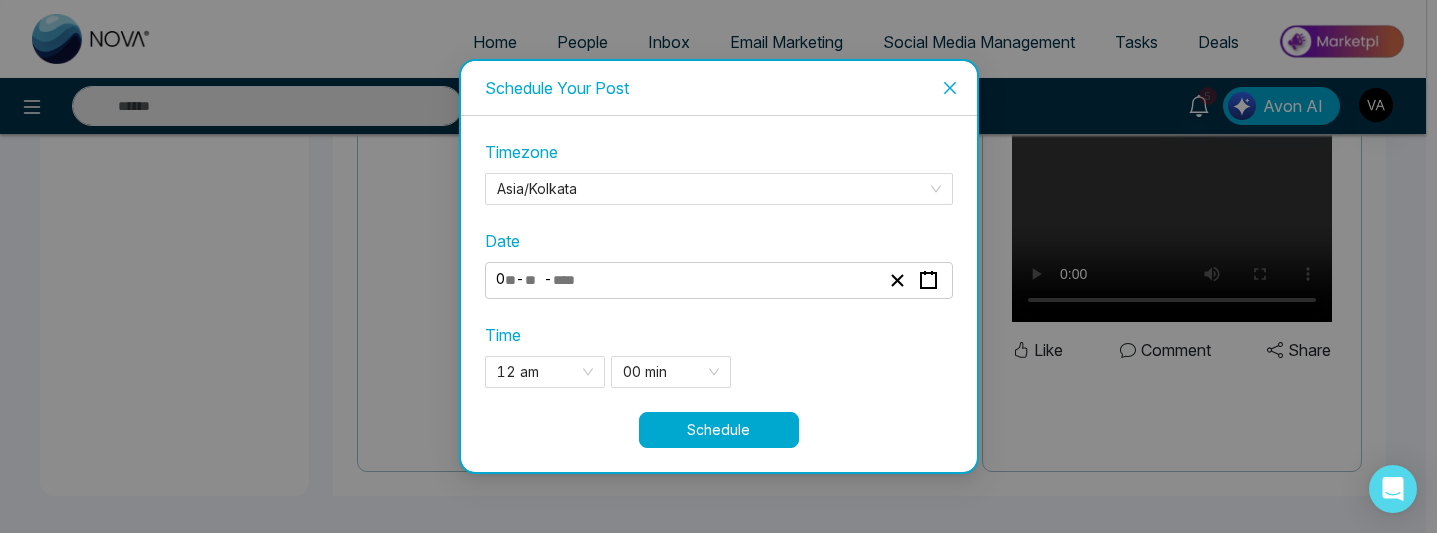 click on "**********" at bounding box center (718, 266) 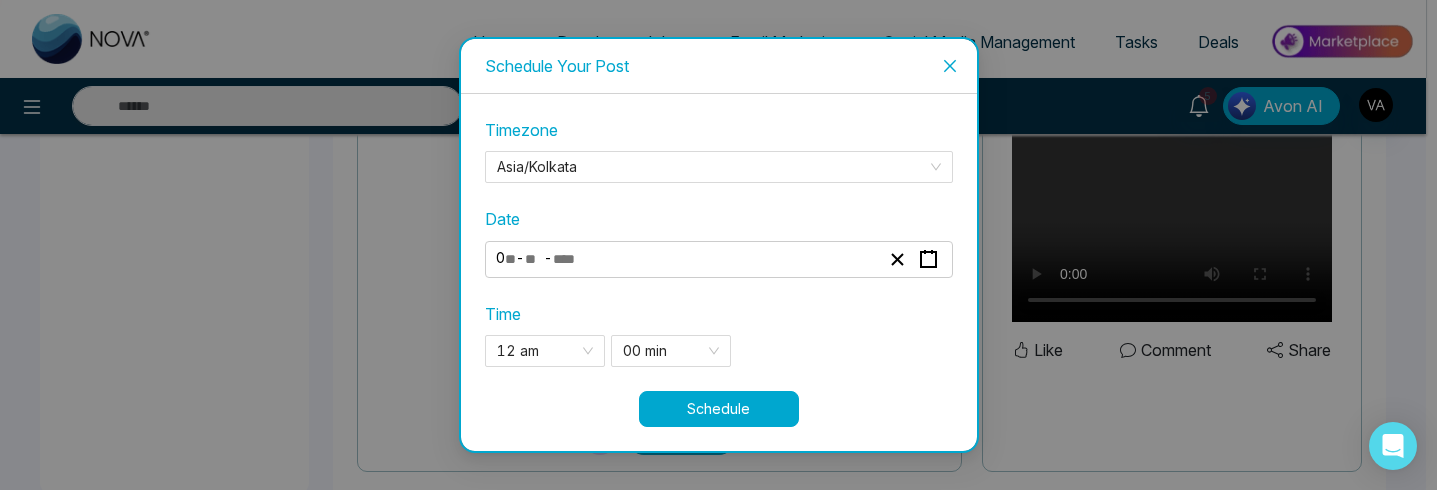 click on "Schedule" at bounding box center [719, 409] 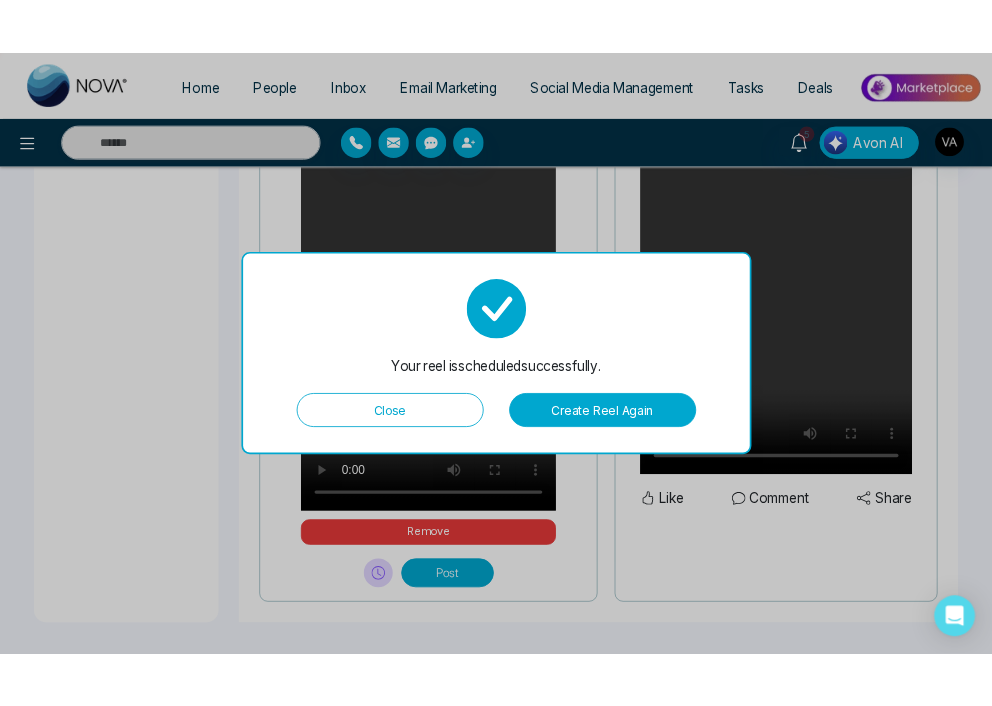 scroll, scrollTop: 1278, scrollLeft: 0, axis: vertical 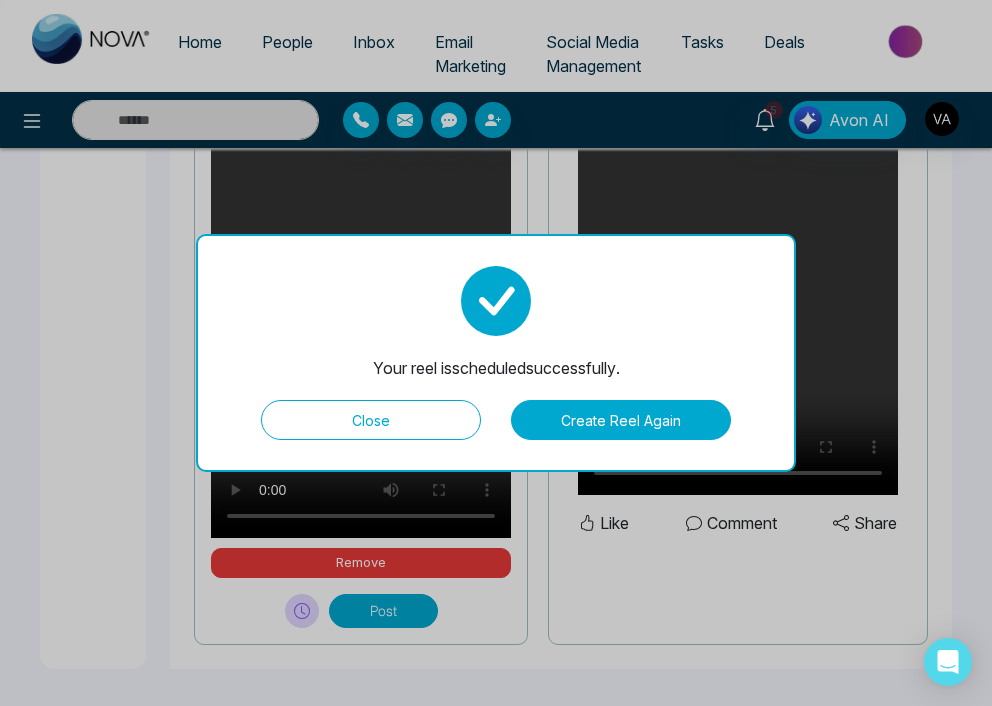 click on "Close" at bounding box center [371, 420] 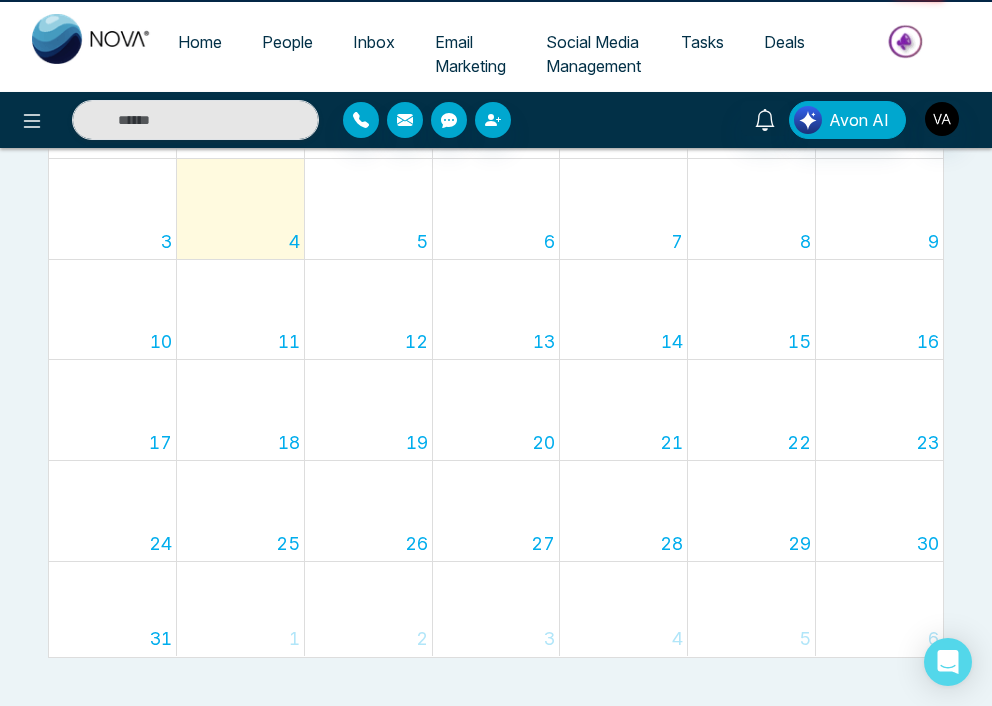 scroll, scrollTop: 0, scrollLeft: 0, axis: both 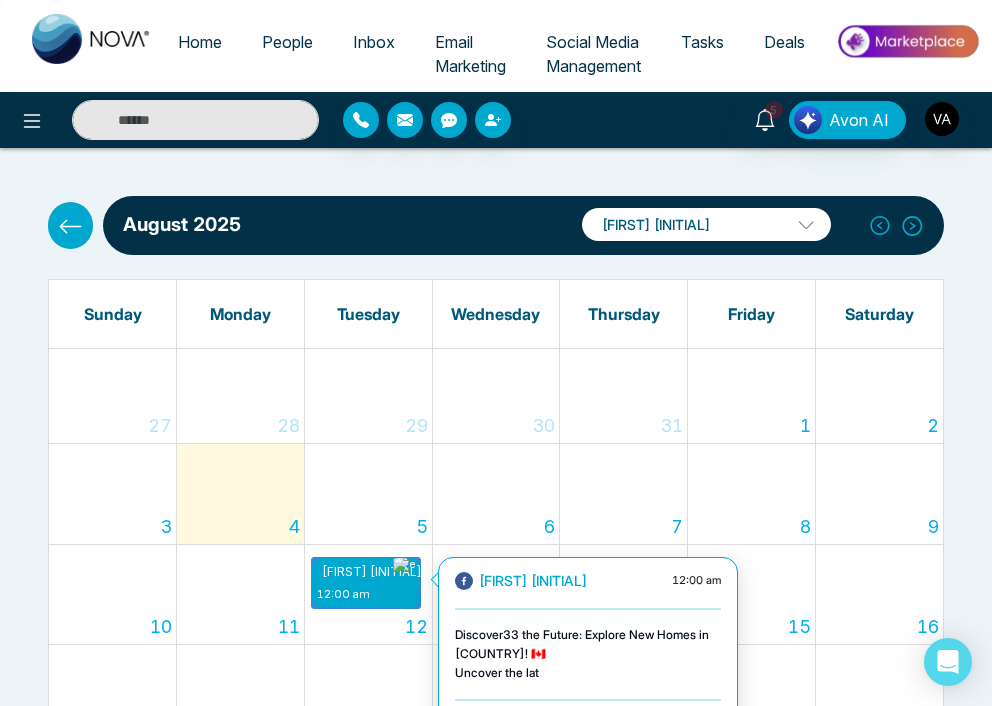 click on "[FIRST] [LAST]" at bounding box center [372, 572] 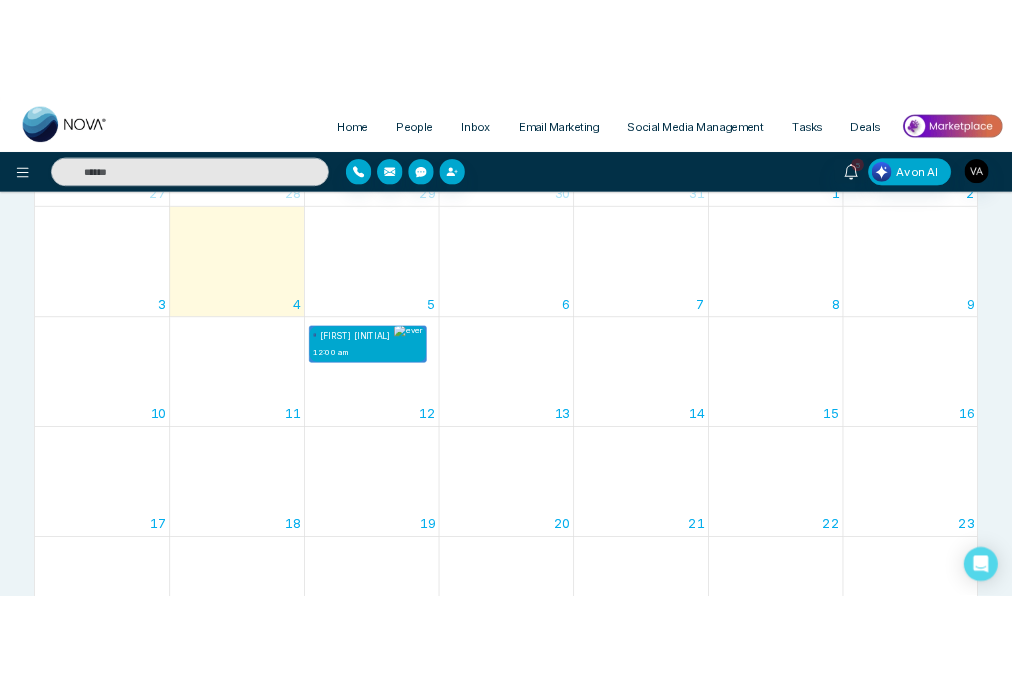 scroll, scrollTop: 0, scrollLeft: 0, axis: both 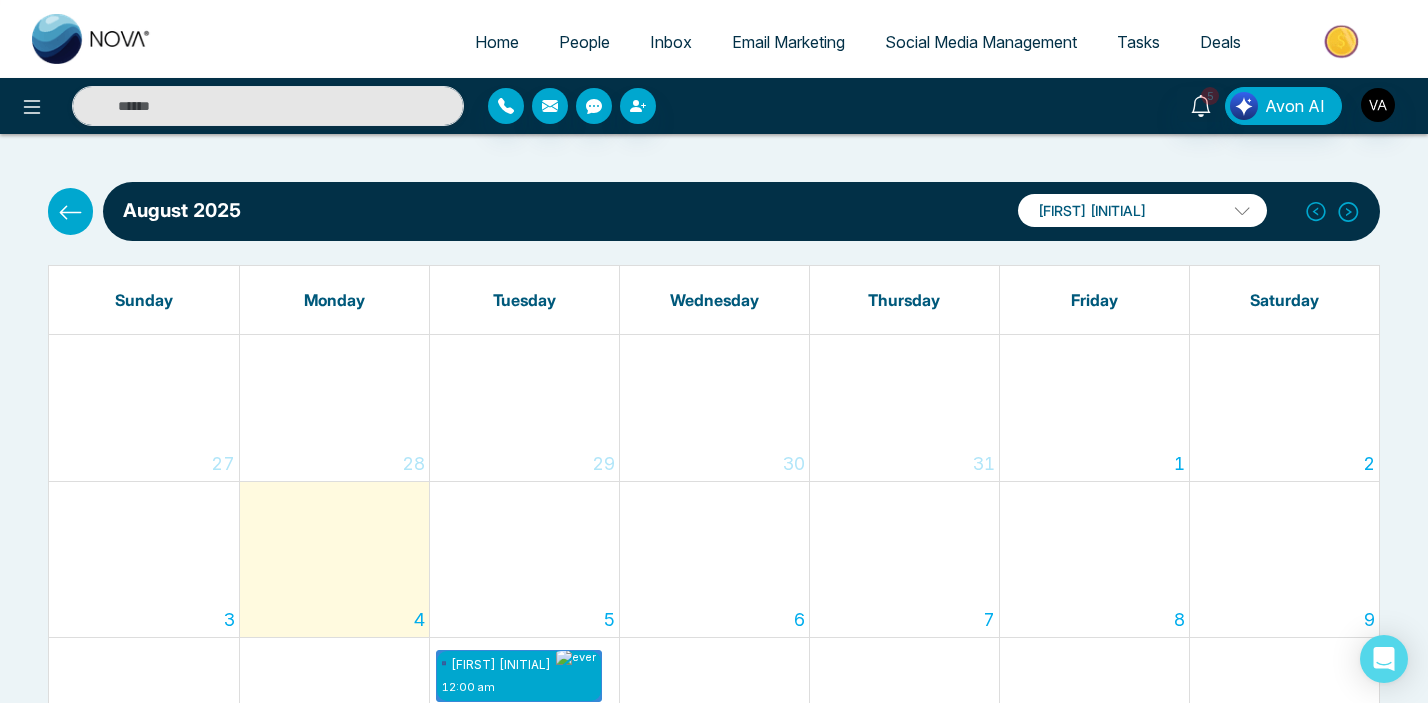 click on "Social Media Management" at bounding box center [981, 42] 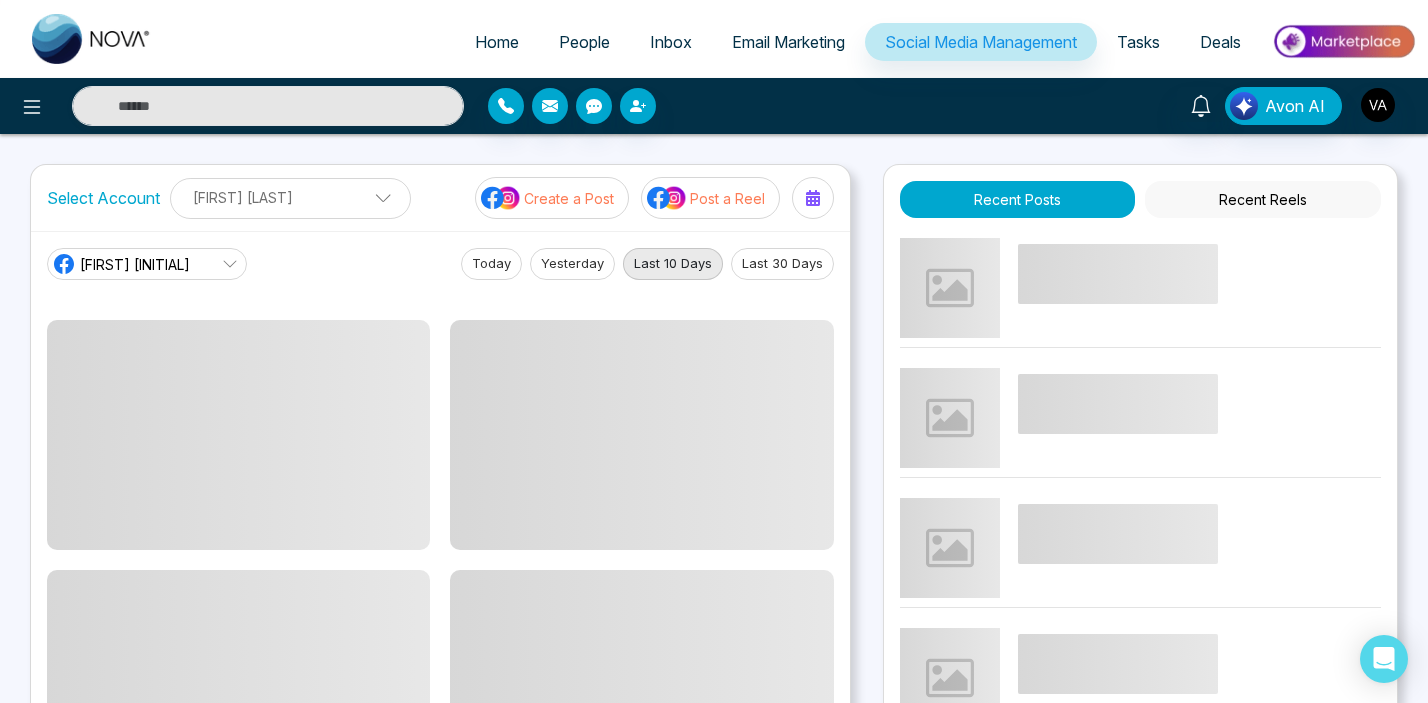 click on "Avon AI" at bounding box center [1130, 106] 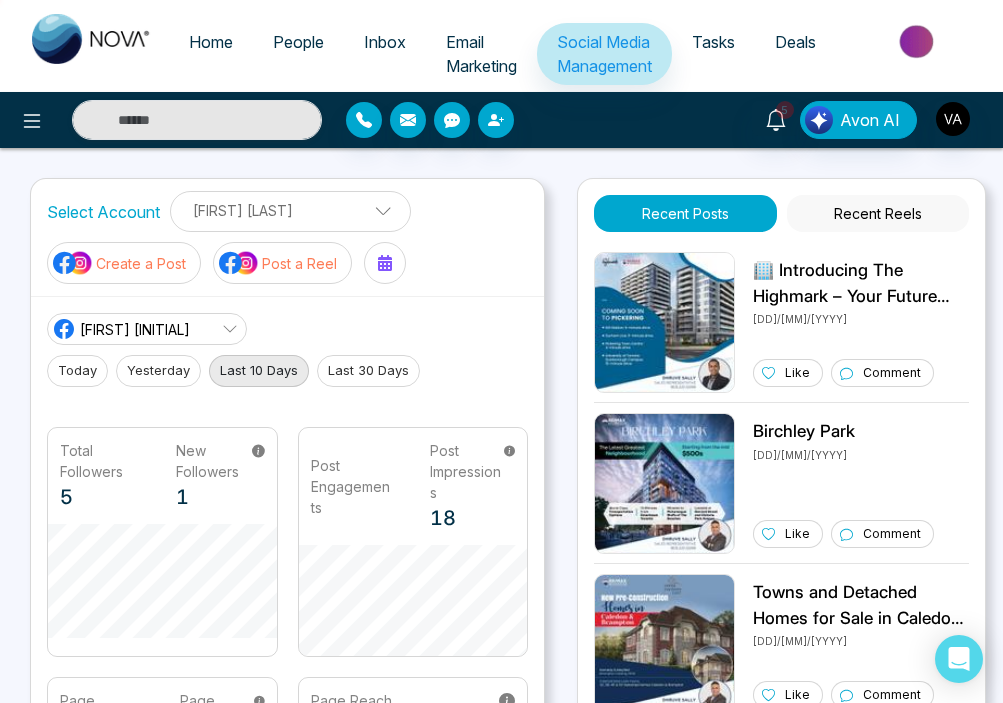 click on "Recent Reels" at bounding box center (878, 213) 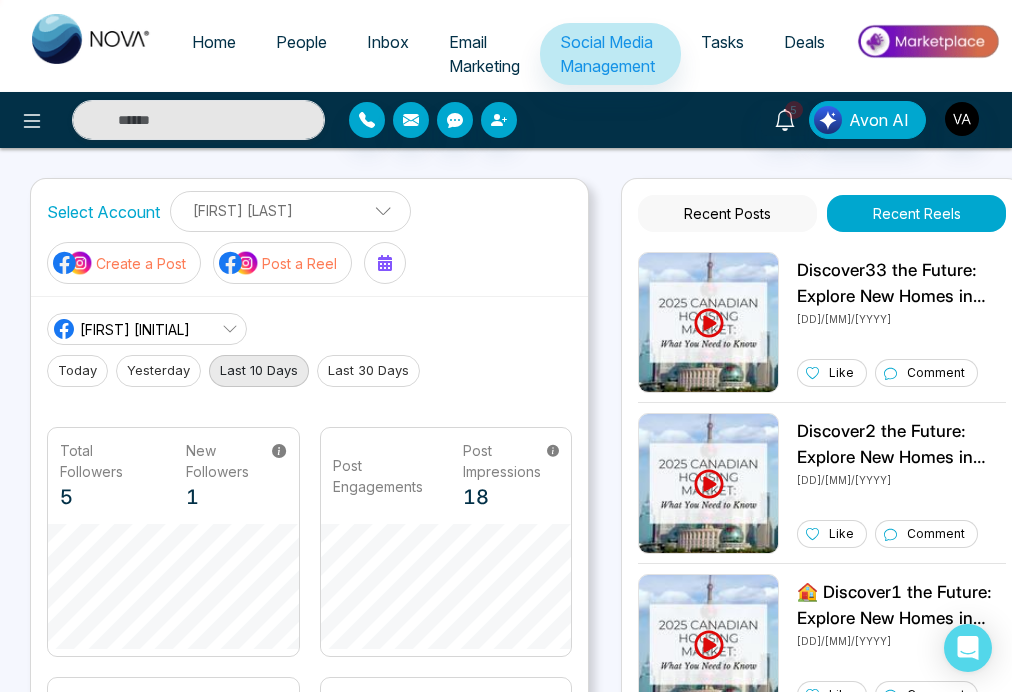 click on "Recent Posts" at bounding box center [727, 213] 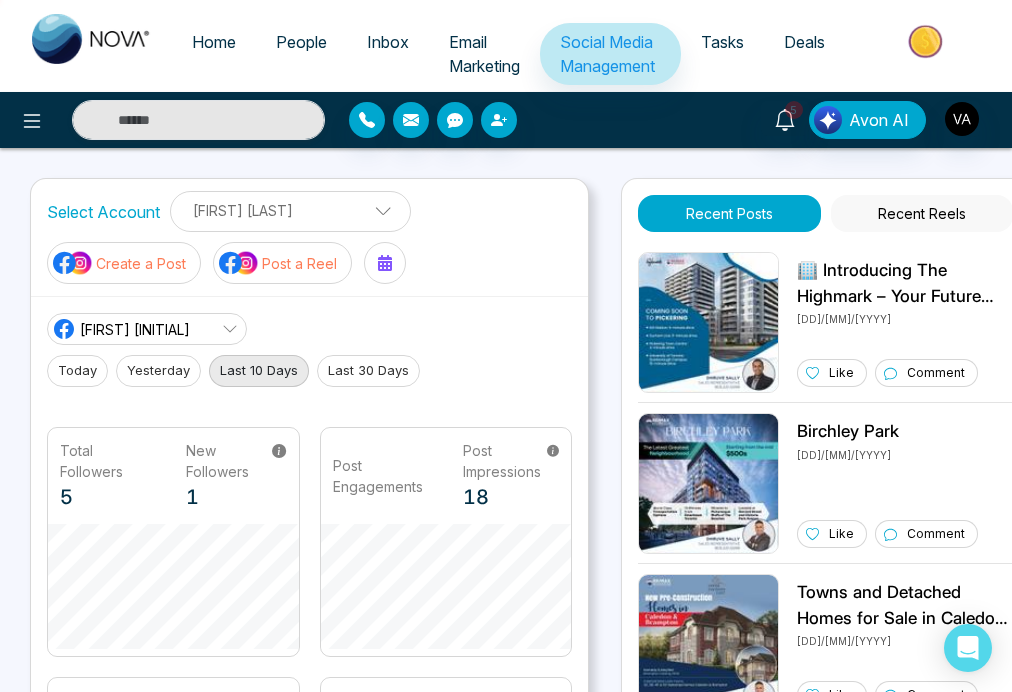 click on "Recent Reels" at bounding box center (922, 213) 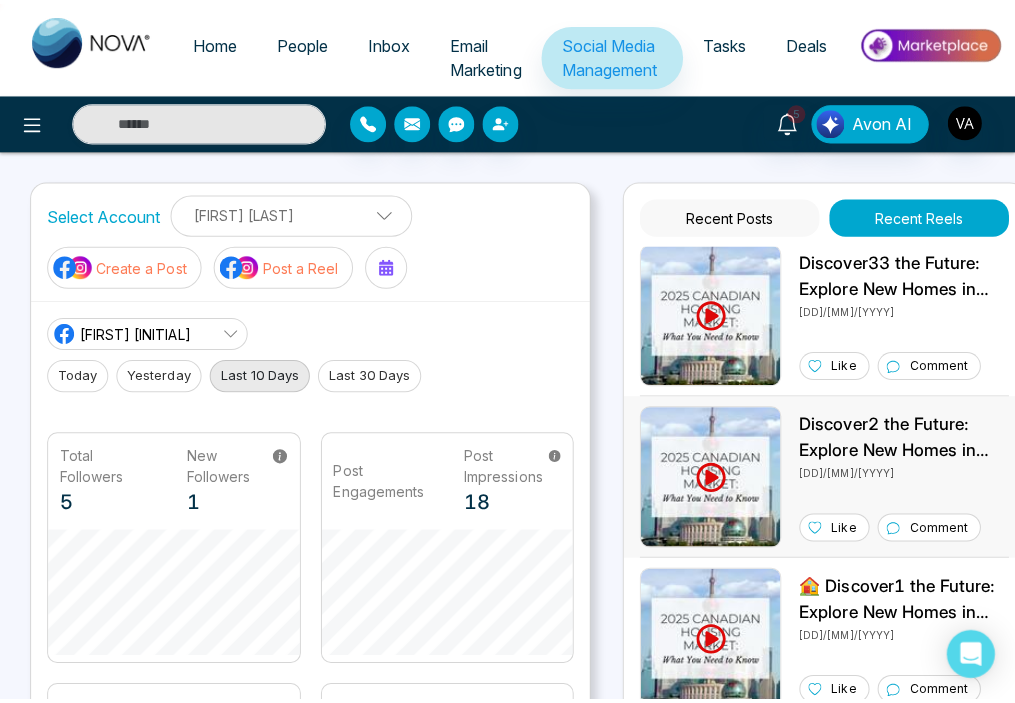 scroll, scrollTop: 0, scrollLeft: 0, axis: both 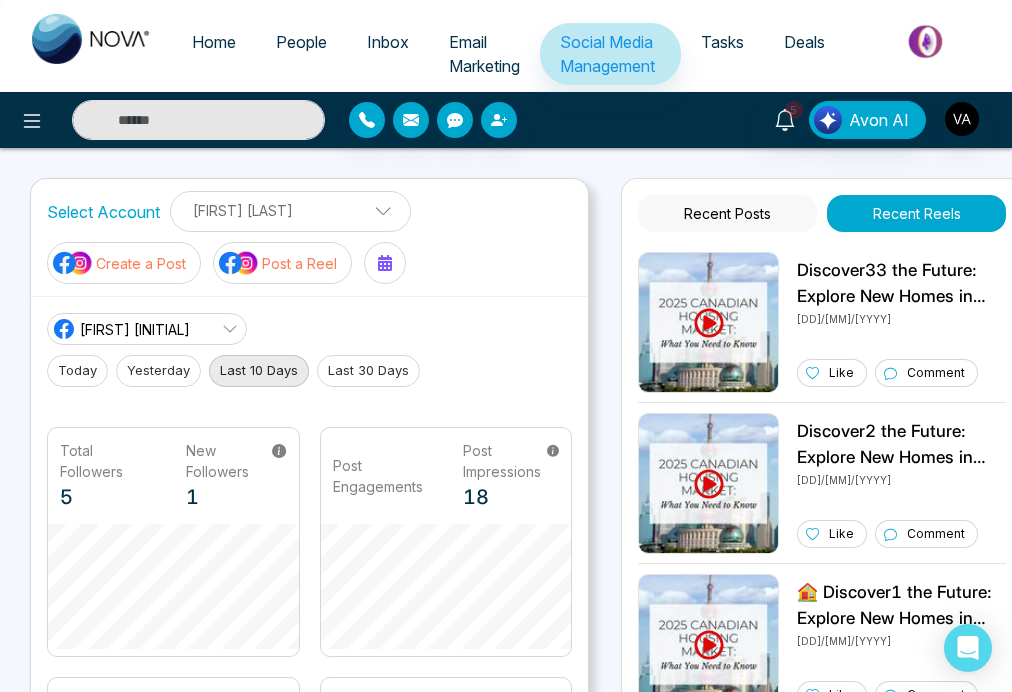 click on "Recent Posts" at bounding box center (727, 213) 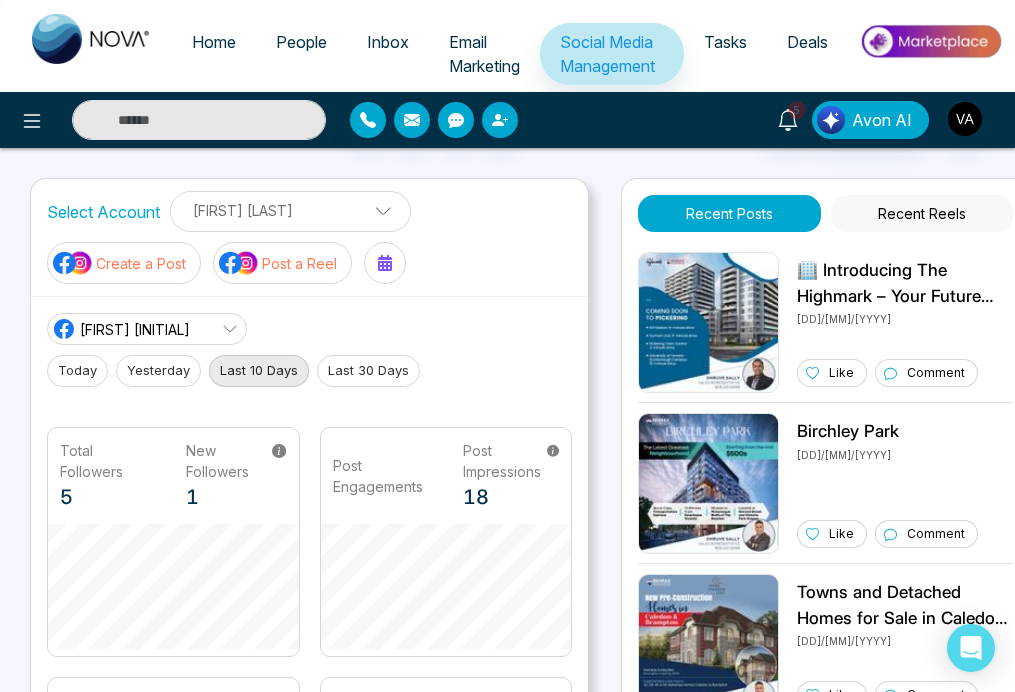 click on "Recent Reels" at bounding box center [922, 213] 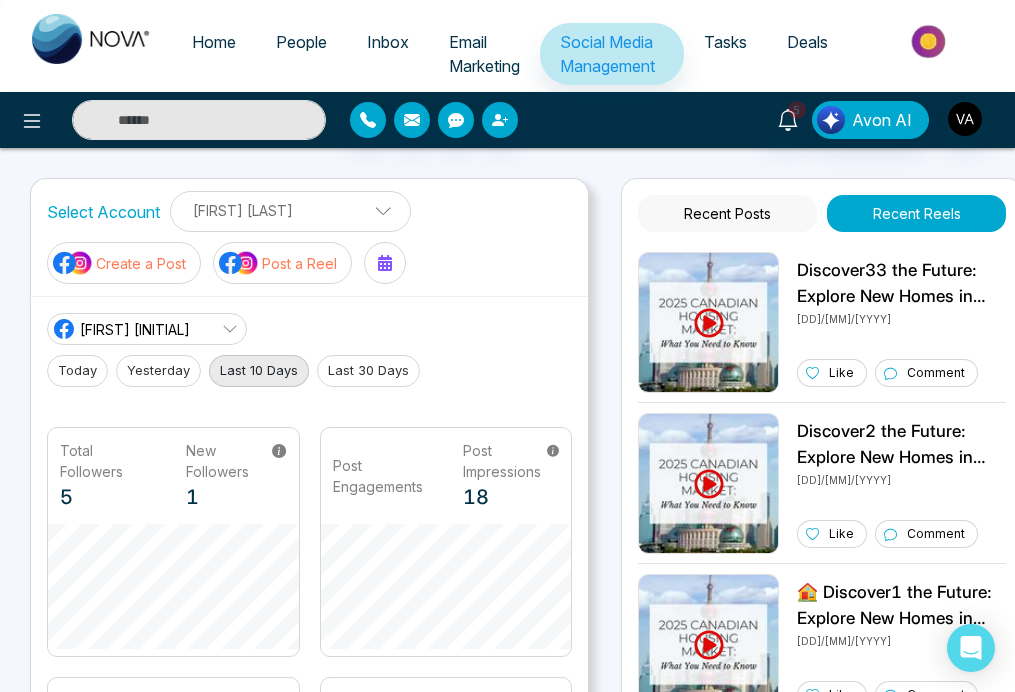 click on "Post a Reel" at bounding box center (299, 263) 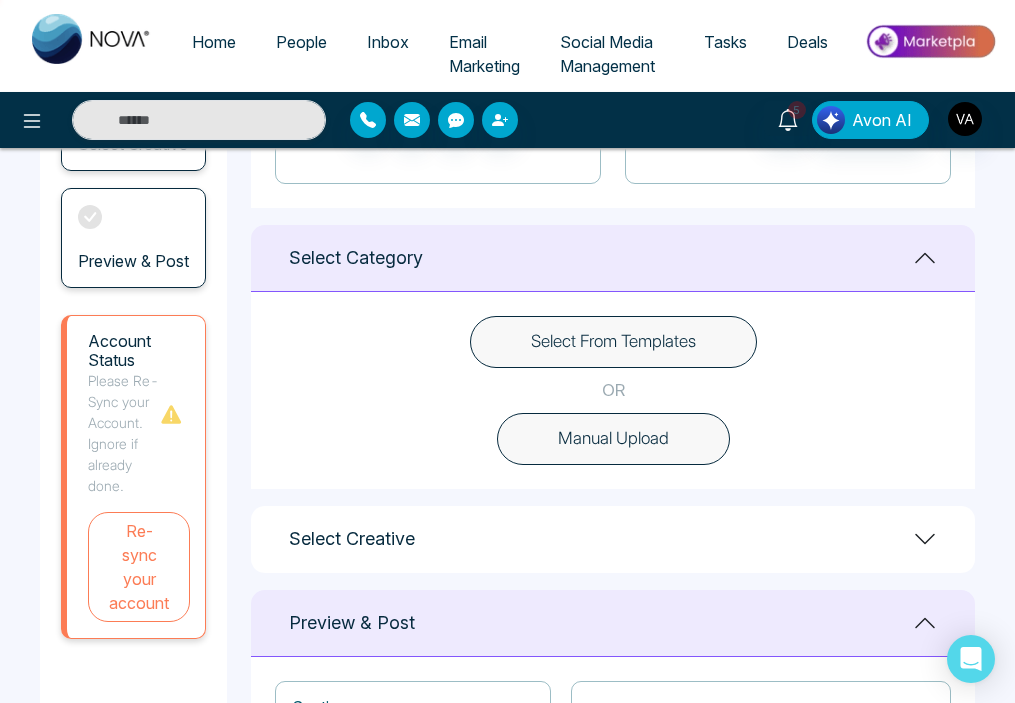 scroll, scrollTop: 488, scrollLeft: 0, axis: vertical 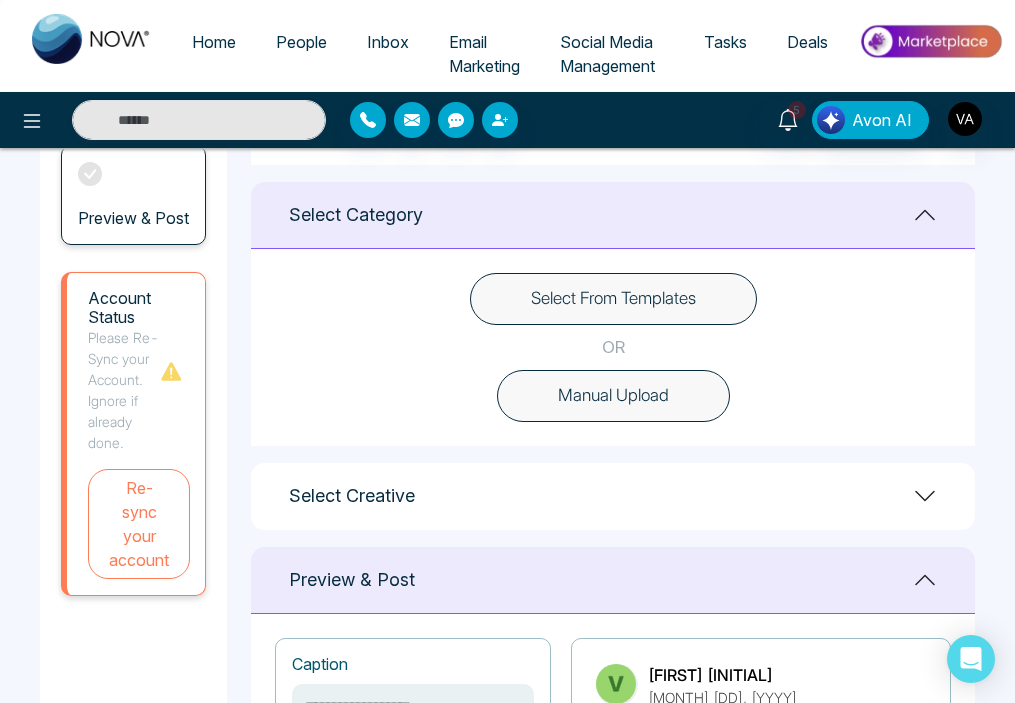 click on "Manual Upload" at bounding box center [613, 396] 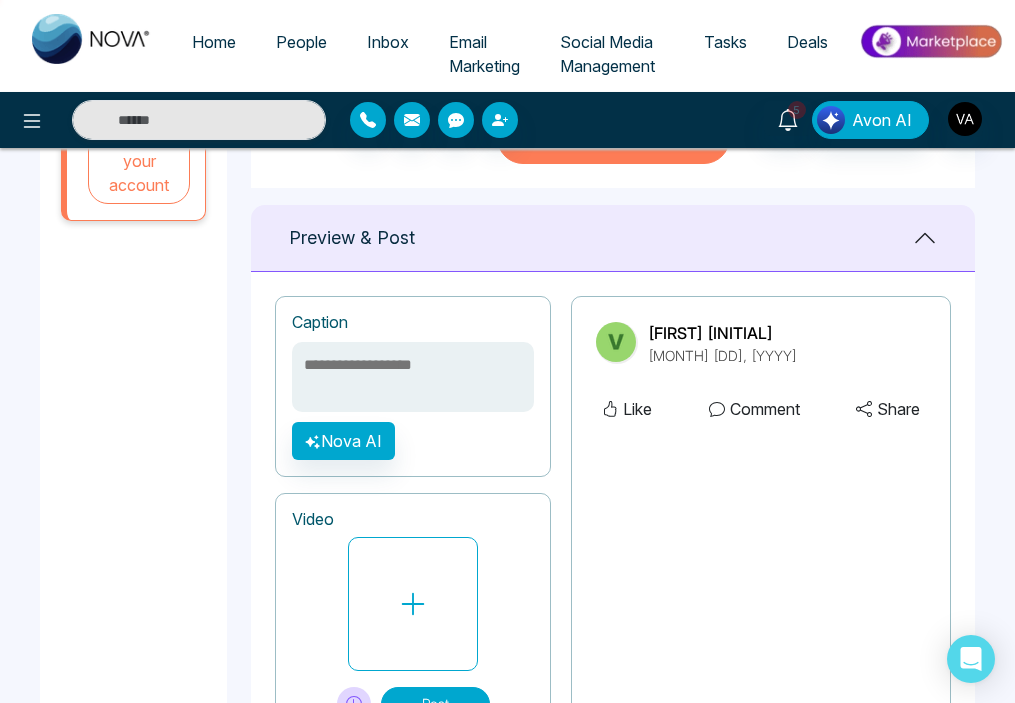 scroll, scrollTop: 843, scrollLeft: 0, axis: vertical 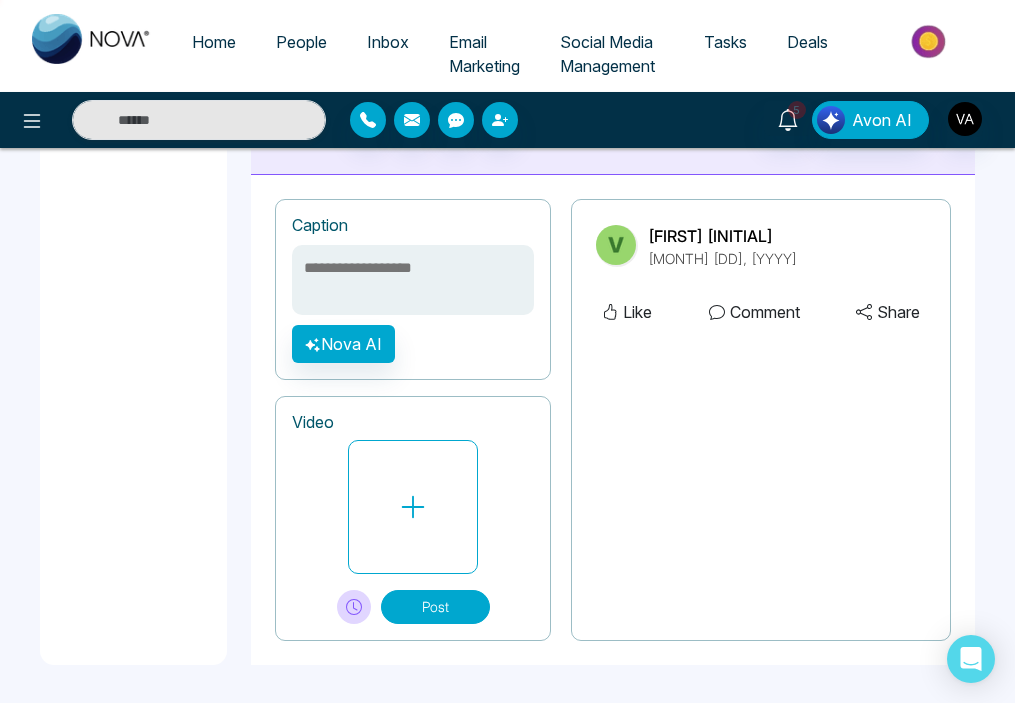click at bounding box center [413, 280] 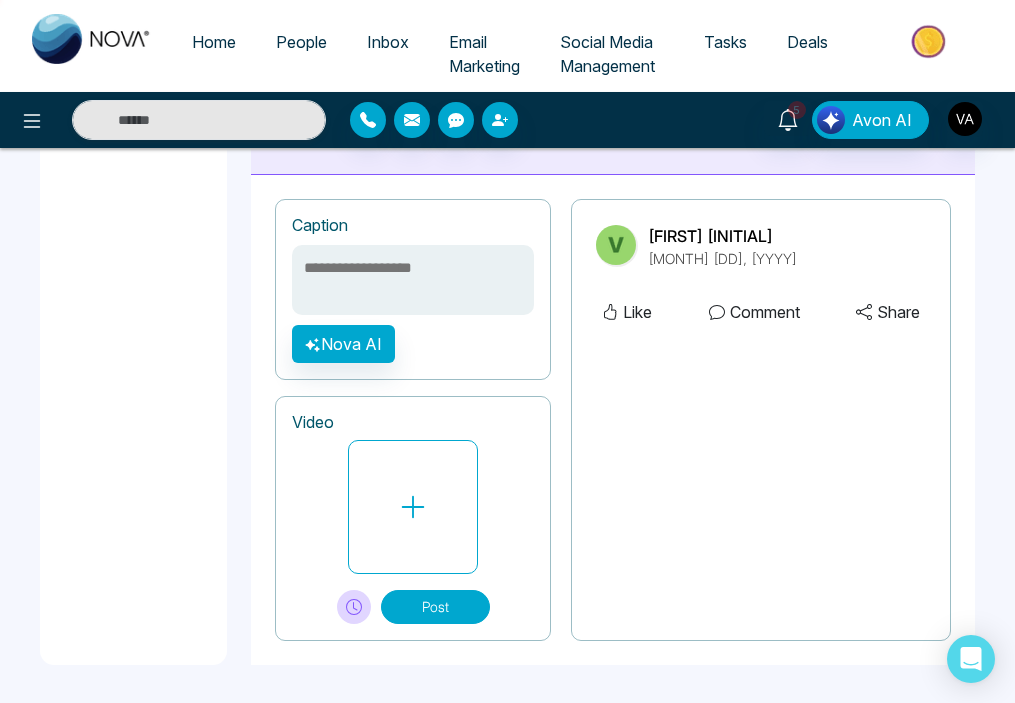 paste on "**********" 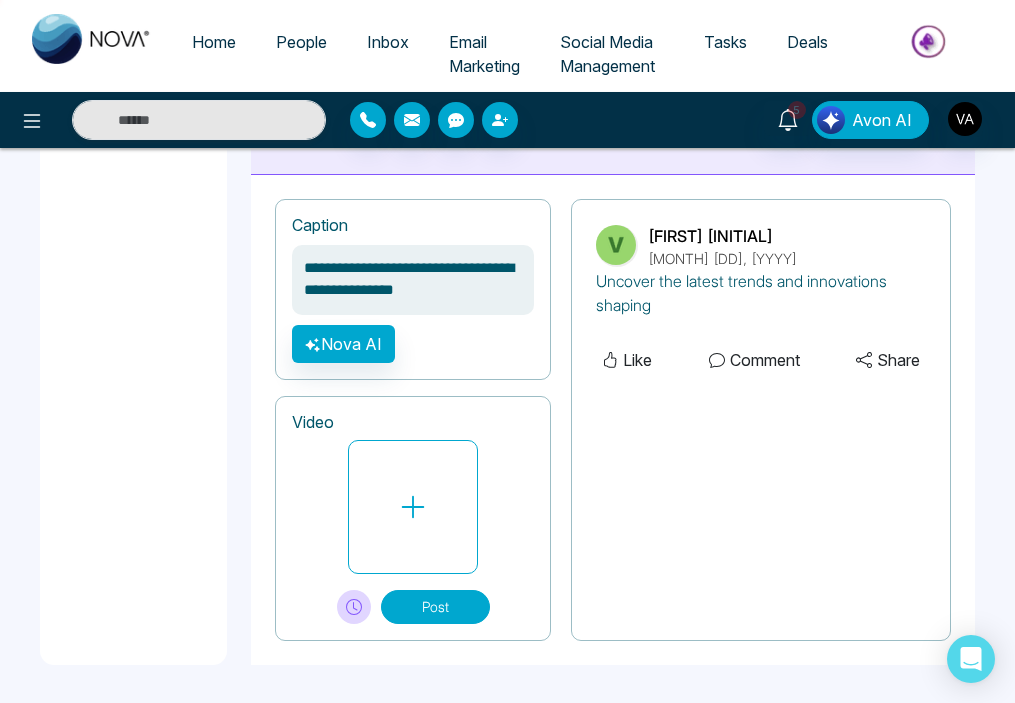 click on "**********" at bounding box center [413, 280] 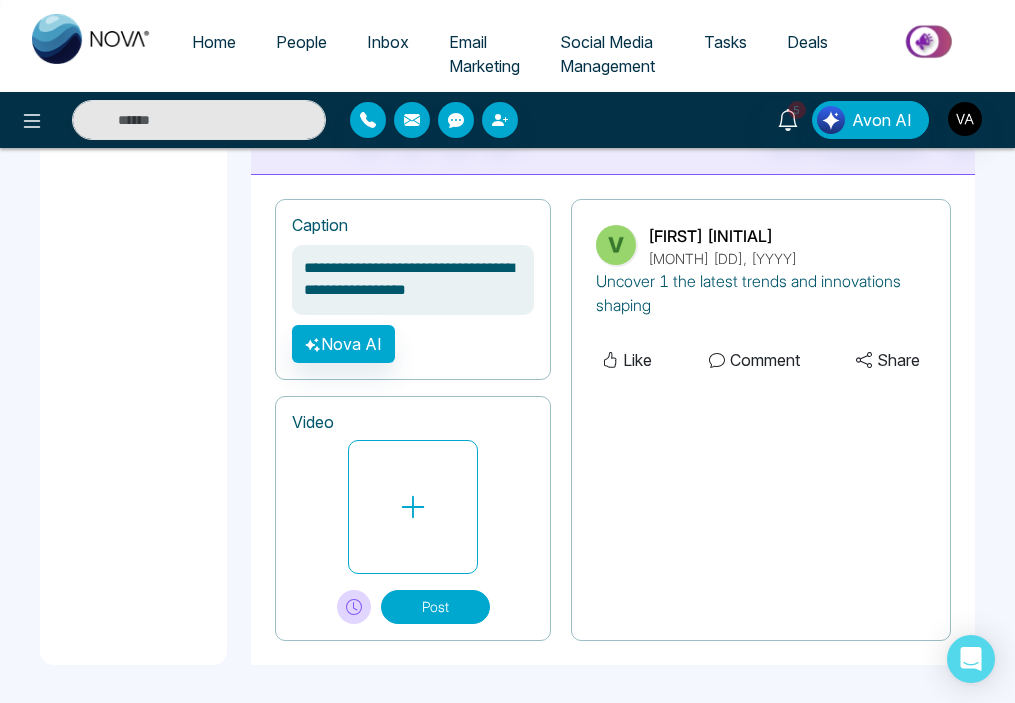 type on "**********" 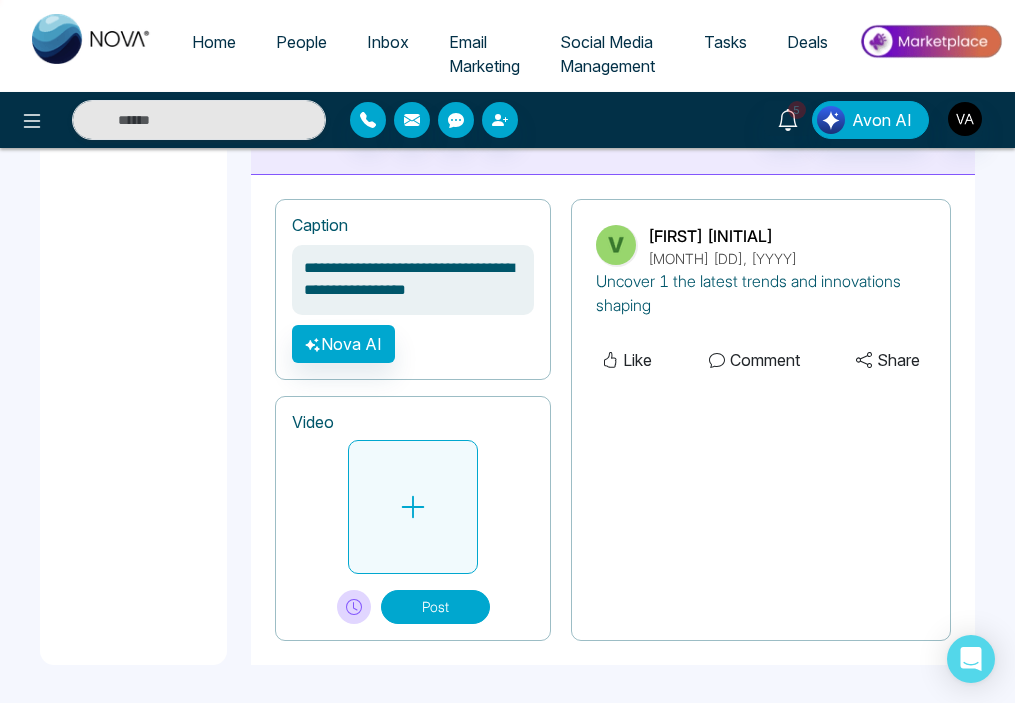 click 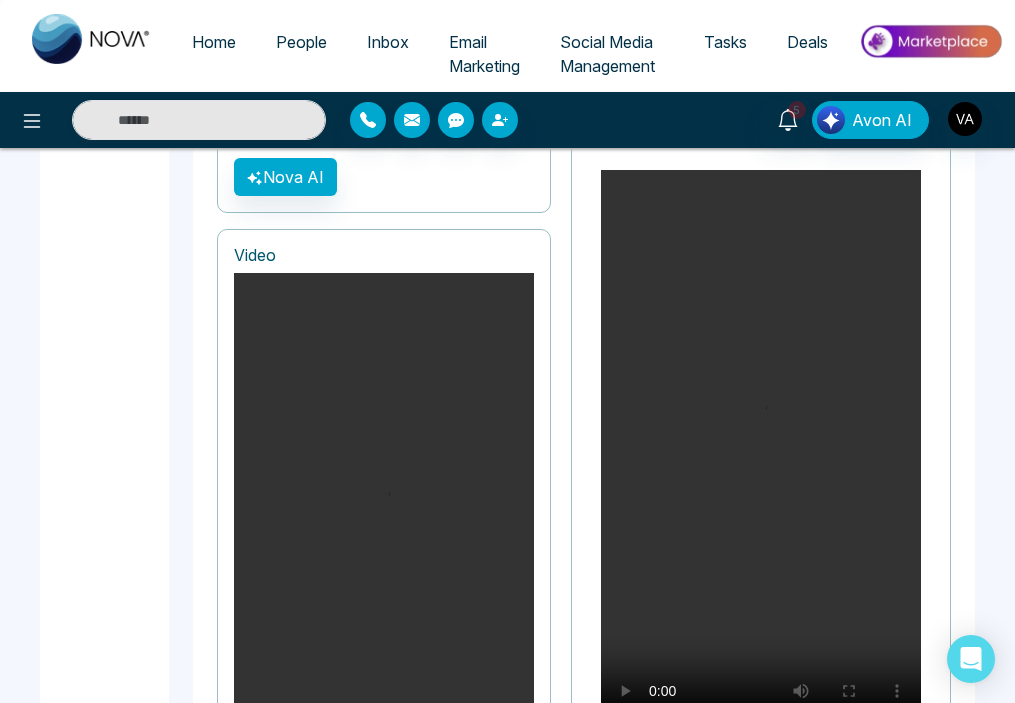 scroll, scrollTop: 1281, scrollLeft: 0, axis: vertical 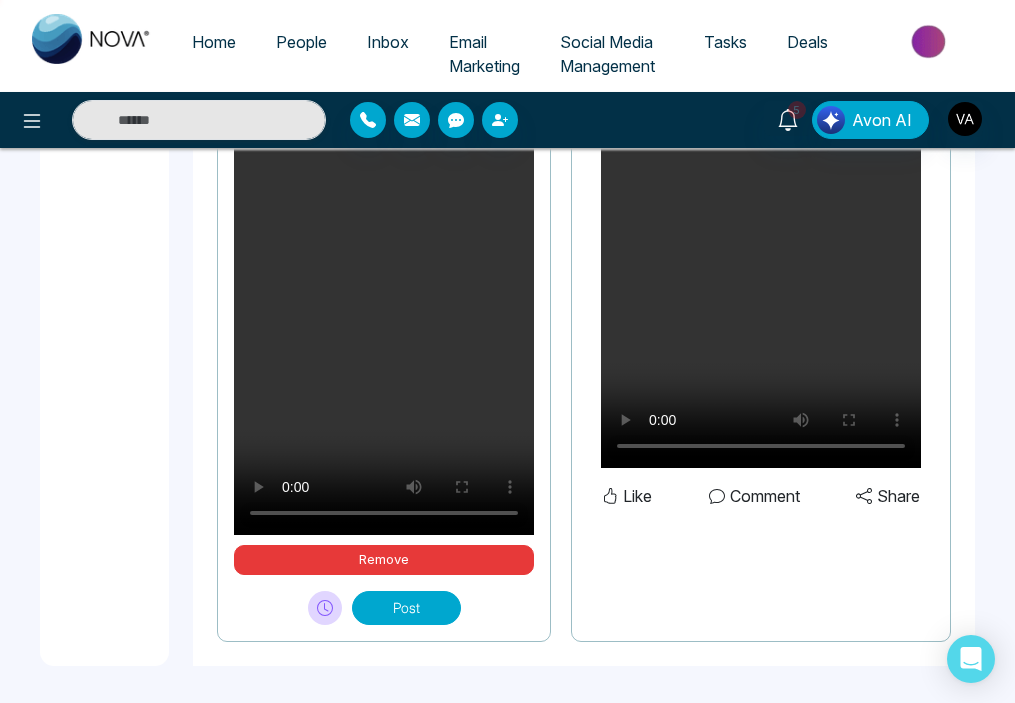 click on "Post" at bounding box center (406, 608) 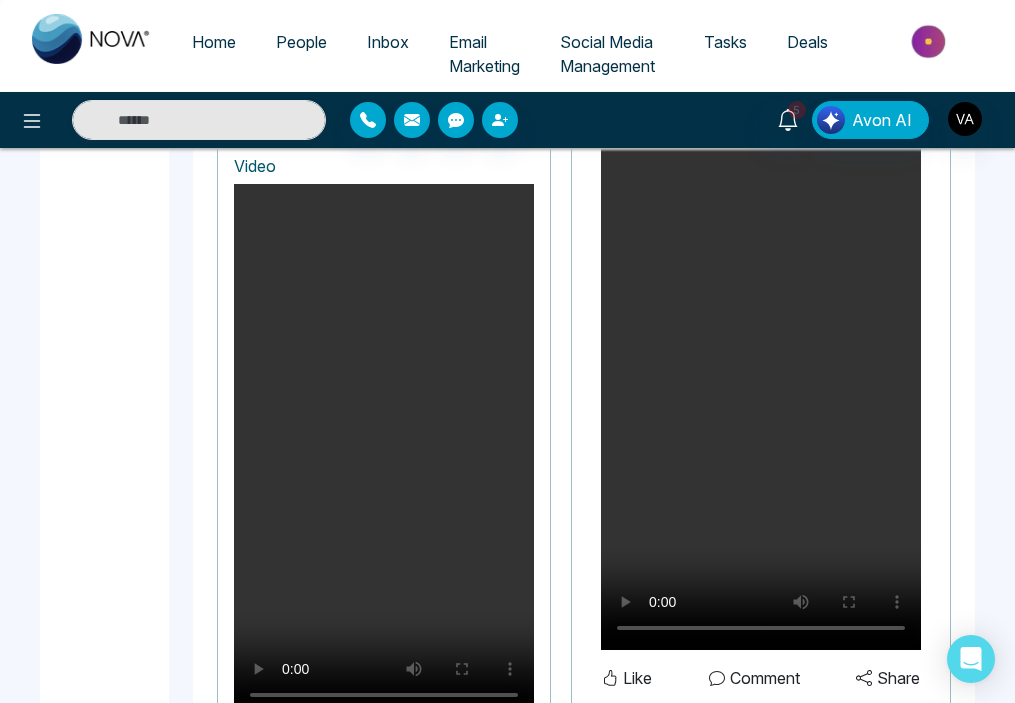 scroll, scrollTop: 1281, scrollLeft: 0, axis: vertical 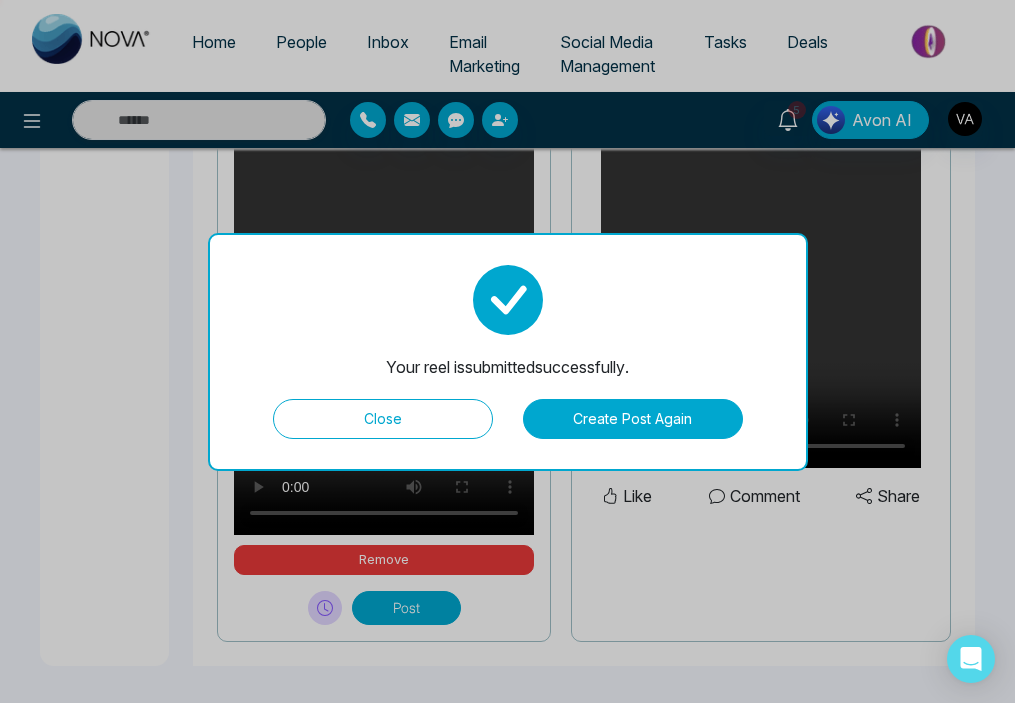 click on "Close" at bounding box center (383, 419) 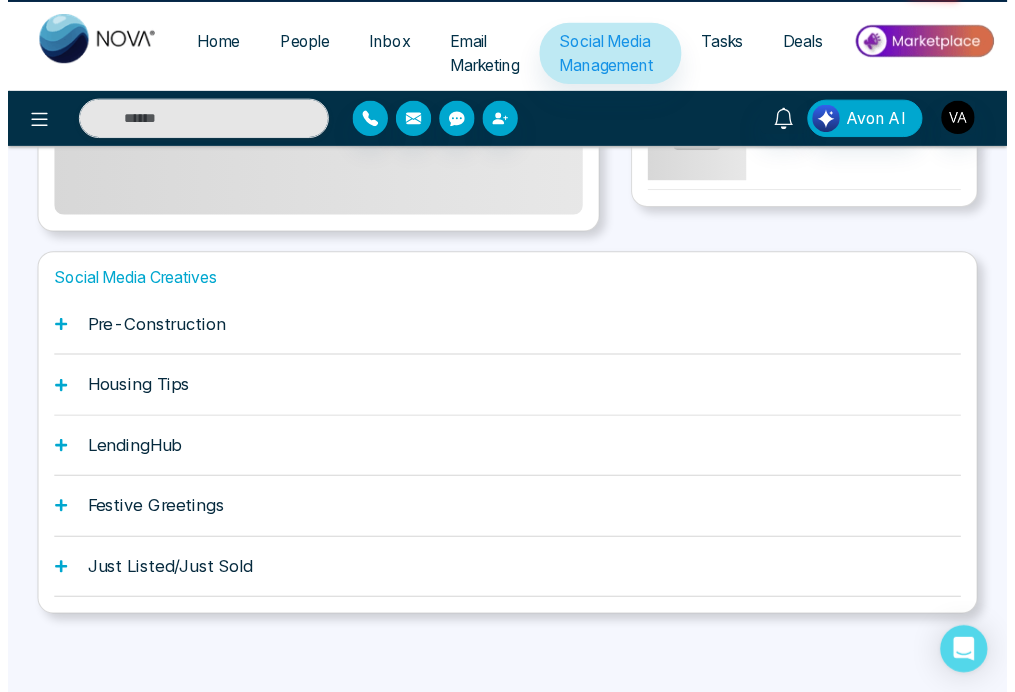 scroll, scrollTop: 0, scrollLeft: 0, axis: both 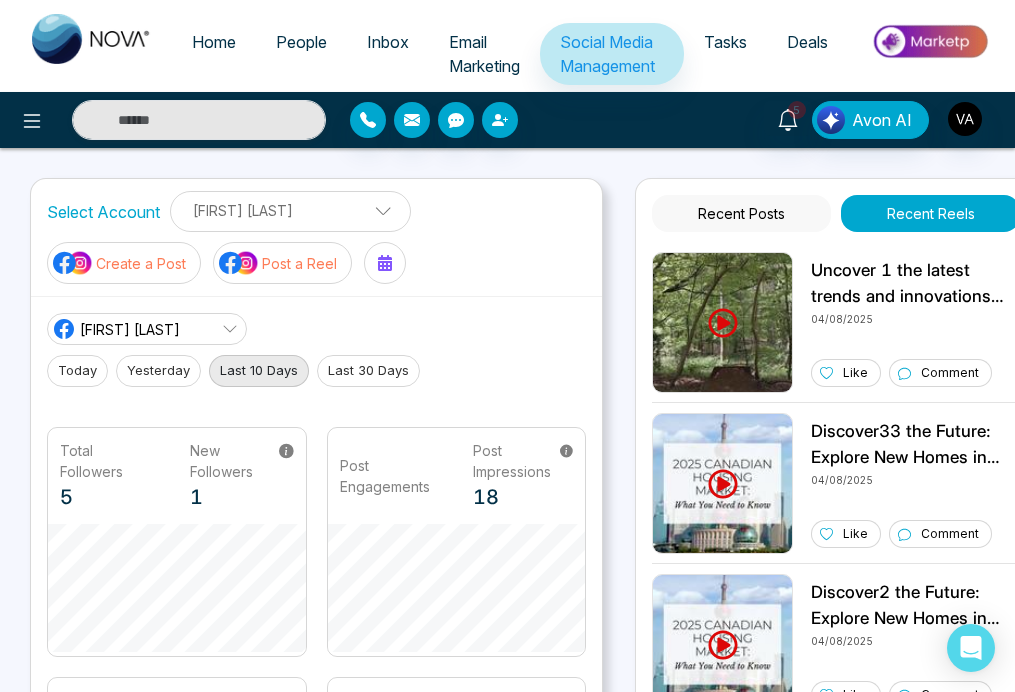 click on "Recent Posts" at bounding box center [741, 213] 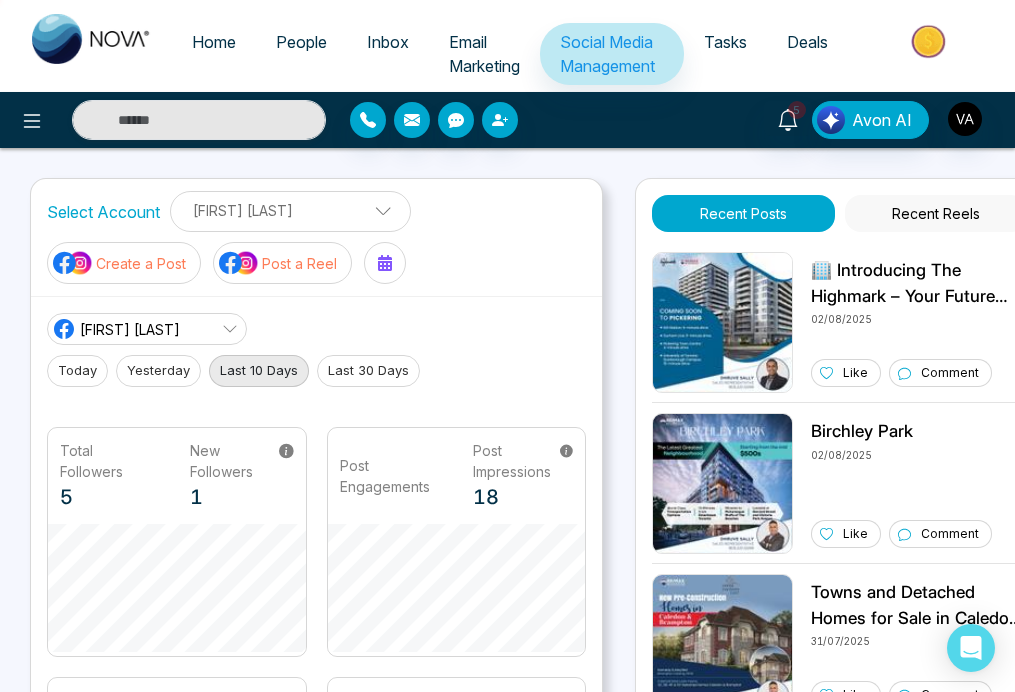 click on "Recent Reels" at bounding box center (936, 213) 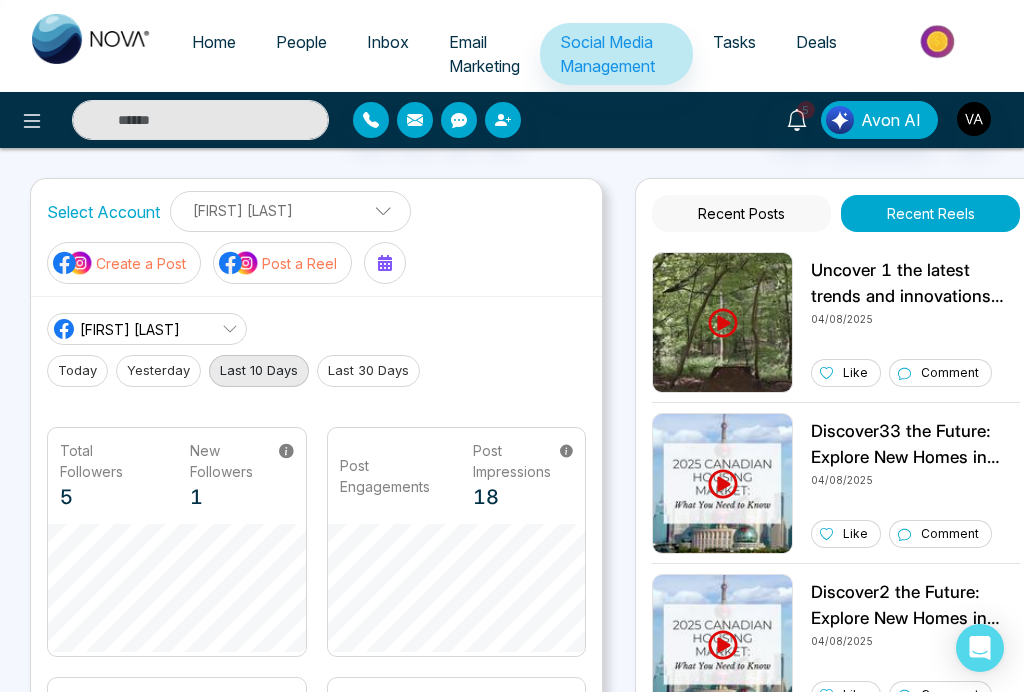 click on "Recent Posts" at bounding box center [741, 213] 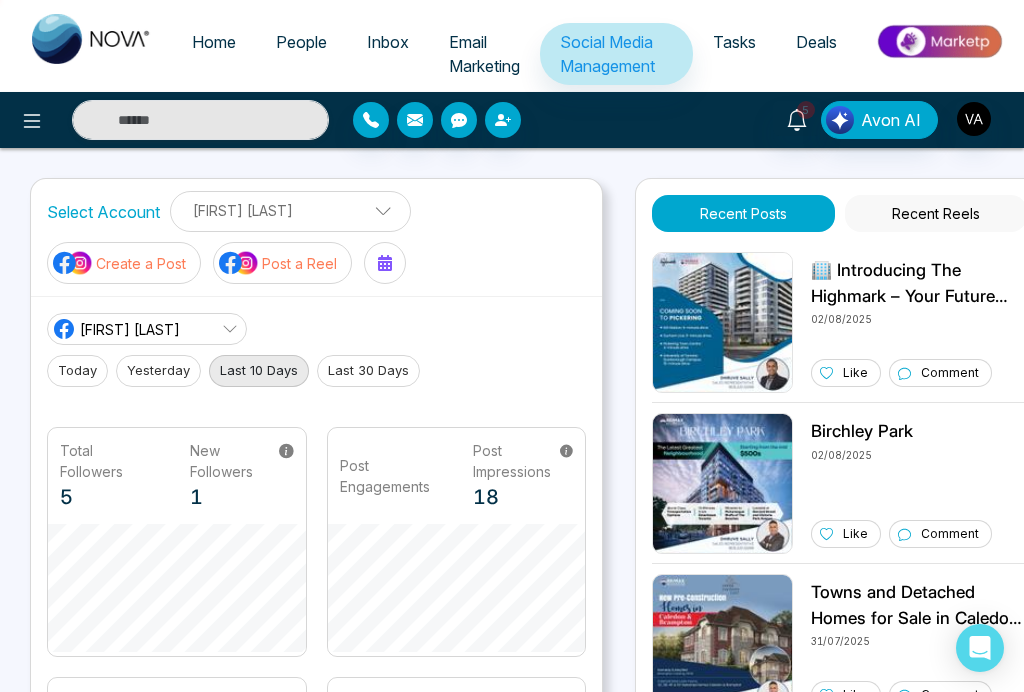 click on "Recent Reels" at bounding box center (936, 213) 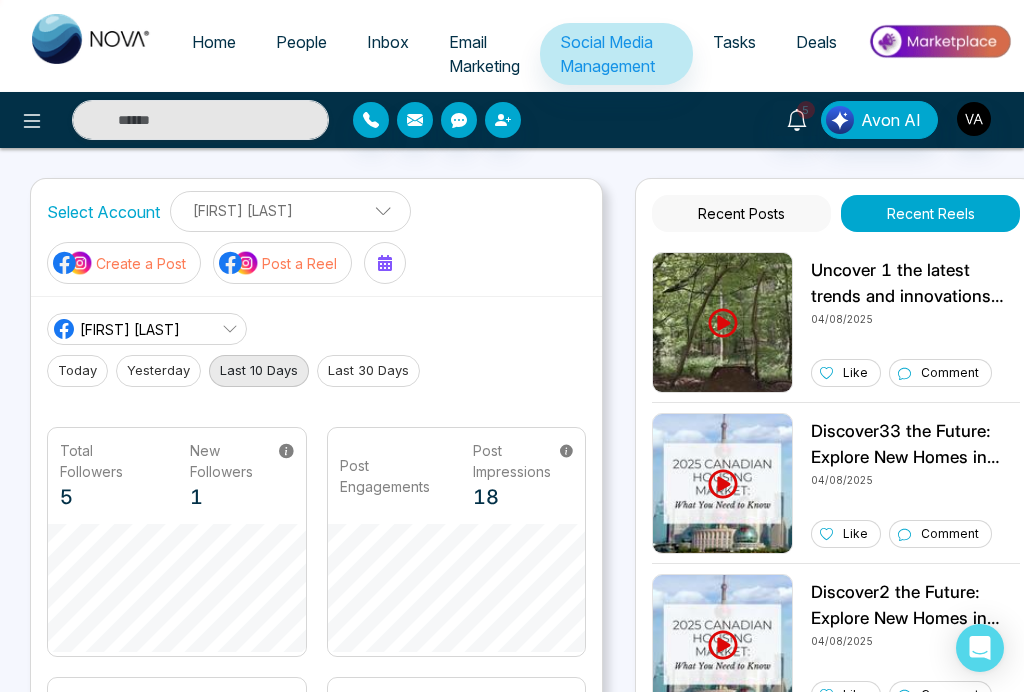 click on "Recent Posts" at bounding box center [741, 213] 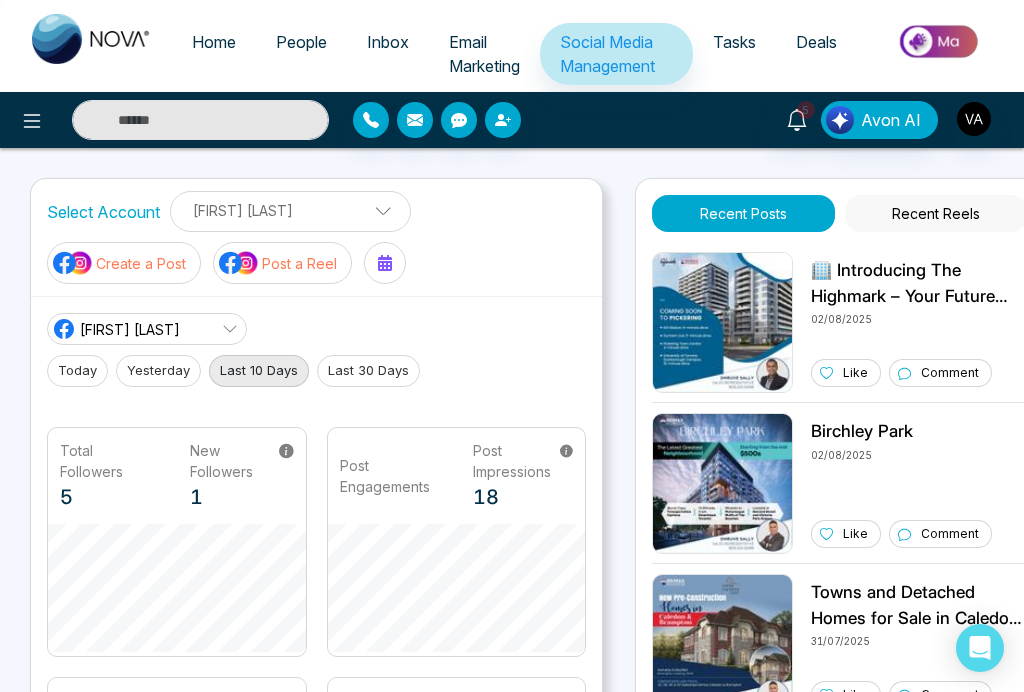 click on "Recent Reels" at bounding box center (936, 213) 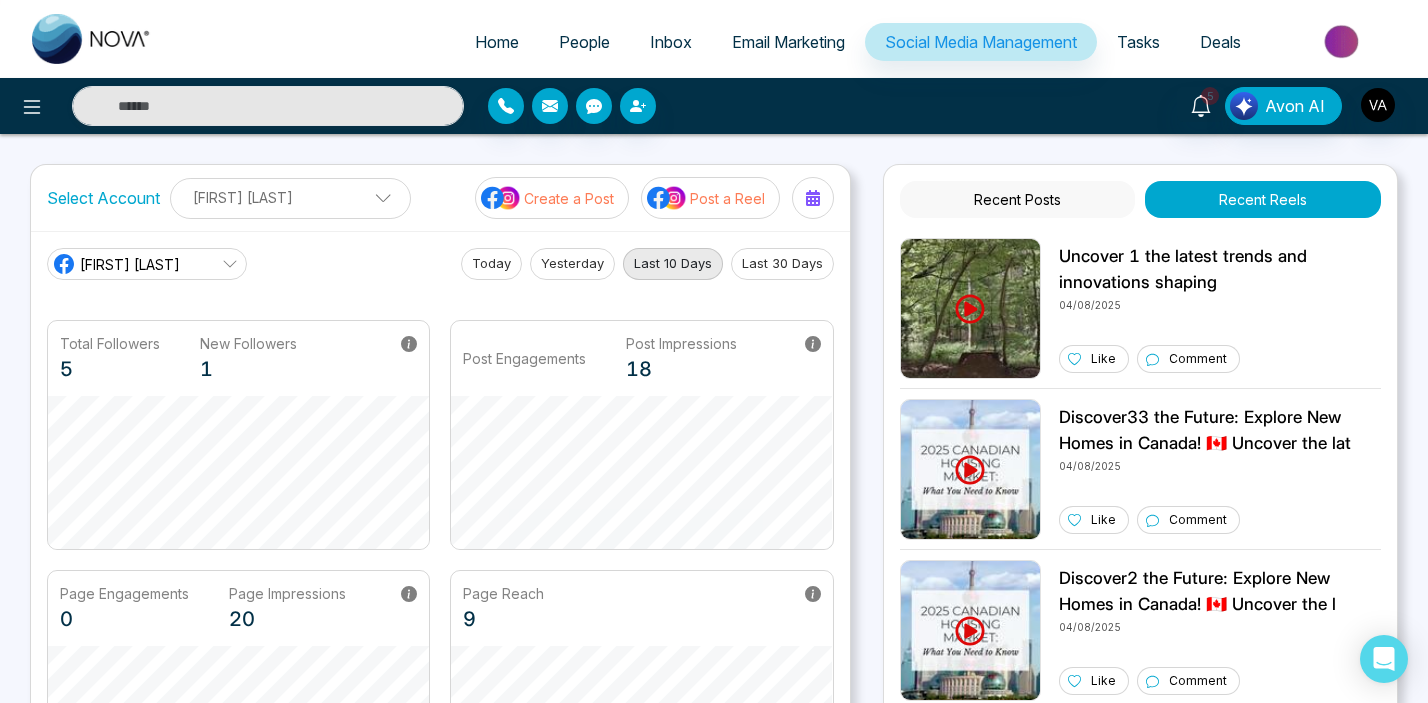 click on "Recent Posts" at bounding box center (1018, 199) 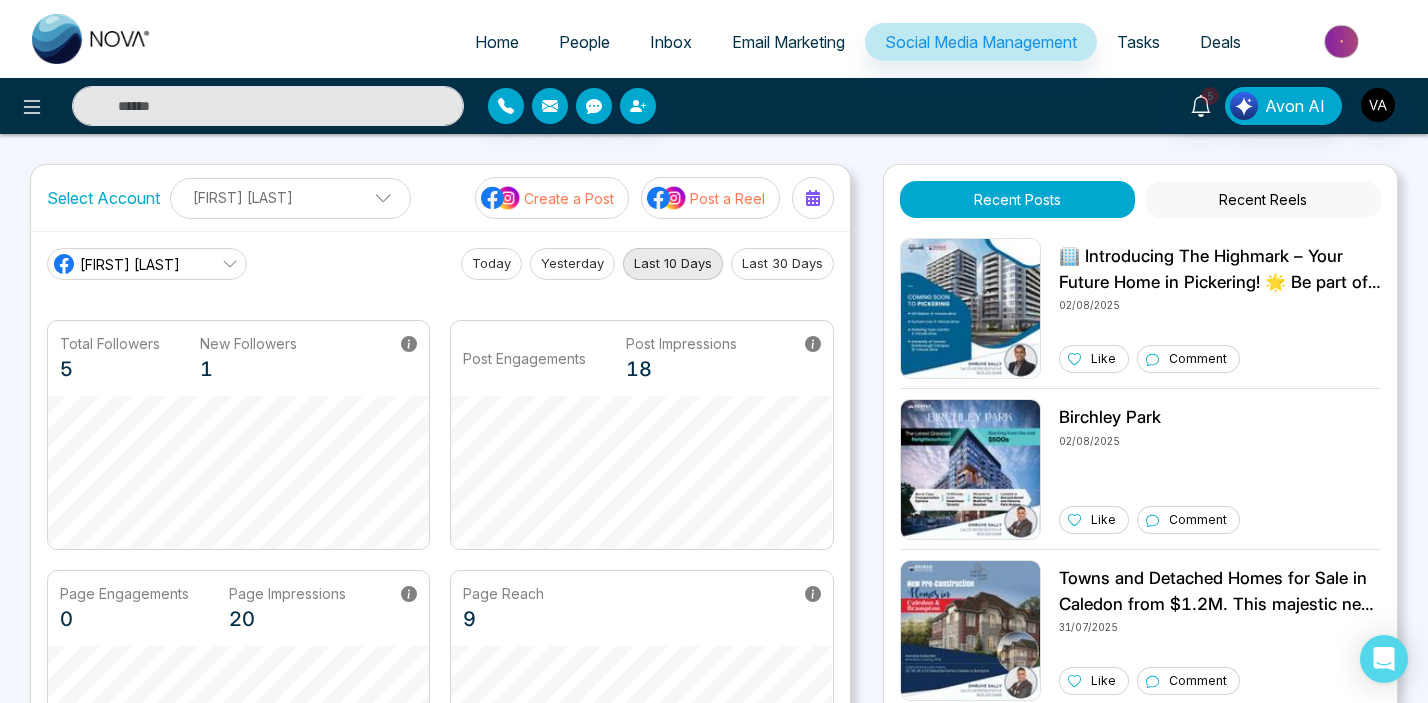 click on "Recent Reels" at bounding box center [1263, 199] 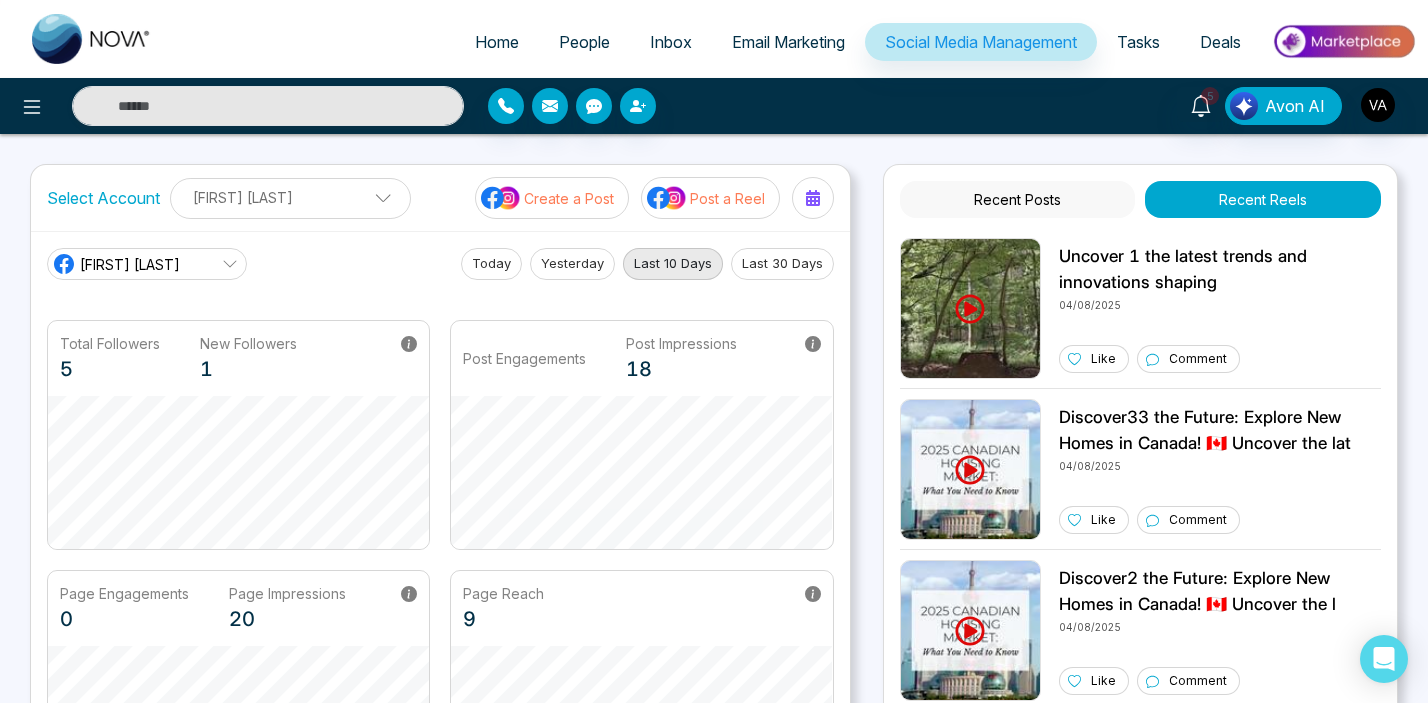 click on "Recent Posts" at bounding box center (1018, 199) 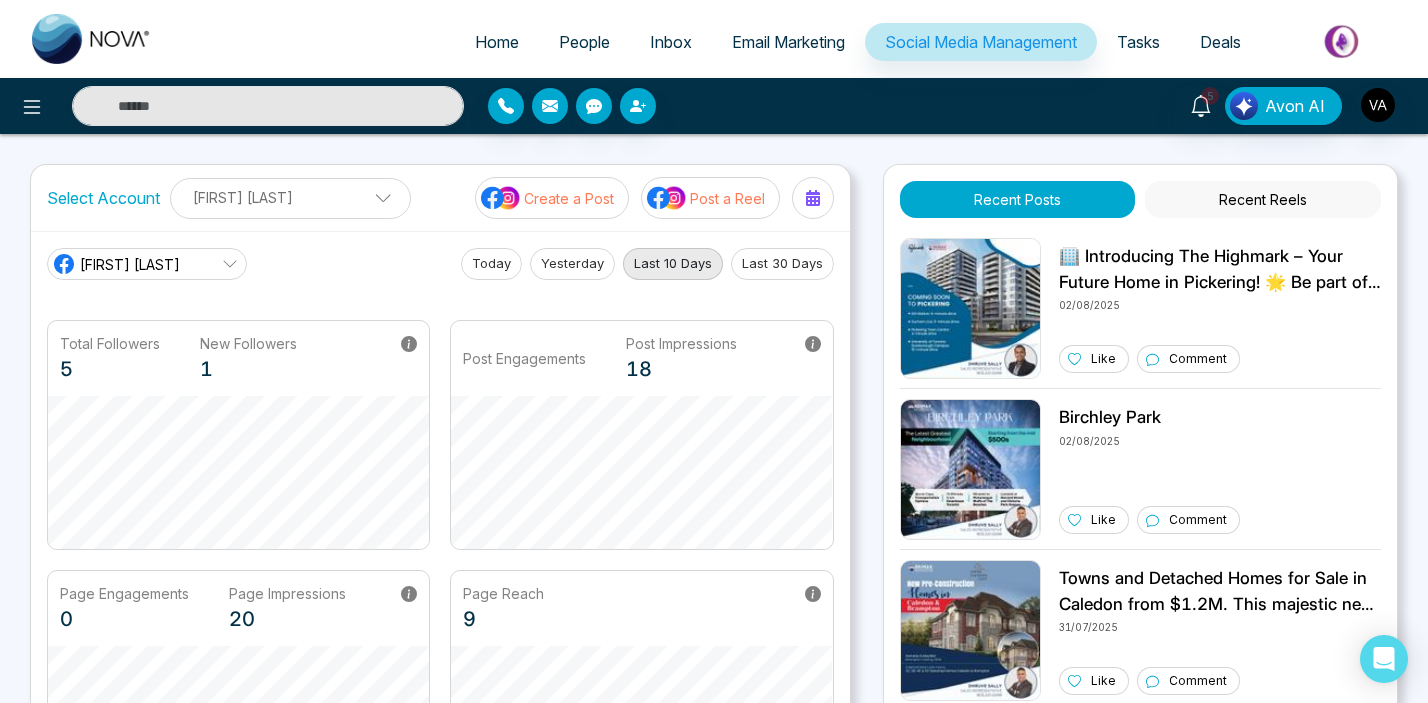 click on "Home People Inbox Email Marketing Social Media Management Tasks Deals 5 Avon AI Select Account Vijay Kumar     Vijay Kumar      Add Social Accounts   Create a Post Post a Reel Vijay N Today Yesterday Last 10 Days Last 30 Days Total Followers 5 New Followers 1 Post Engagements Post Impressions 18 Page Engagements 0 Page Impressions 20 Page Reach 9 Recent Posts Recent Reels 02/08/2025   Like   Comment Birchley Park 02/08/2025   Like   Comment 31/07/2025   Like   Comment **Attention!**
Do not overlook the statistics data provided. It is crucial to your understanding. Stay informed and be ready to act on the insights received. Mark your calendars - this is a scheduled post that demands your attention! Review carefully and engage with the information presented. Your awareness is non-negotiable! 30/07/2025   Like   Comment 🌷✨ Happy Victoria Day! Let’s celebrate the beauty of spring and the joy of togetherness. Enjoy the long weekend! 🎉🇨🇦 29/07/2025   Like   Comment 28/07/2025   Like   Comment" at bounding box center [714, 676] 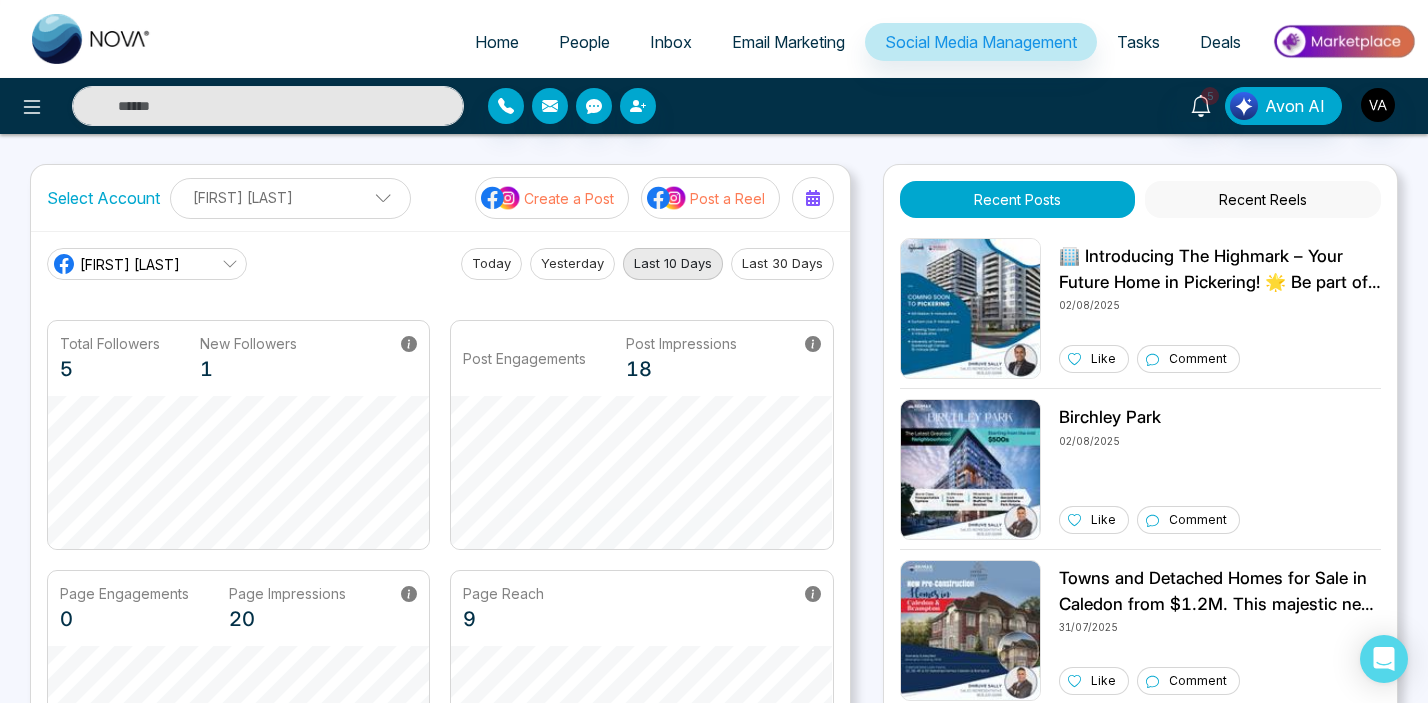 click on "Recent Reels" at bounding box center [1263, 199] 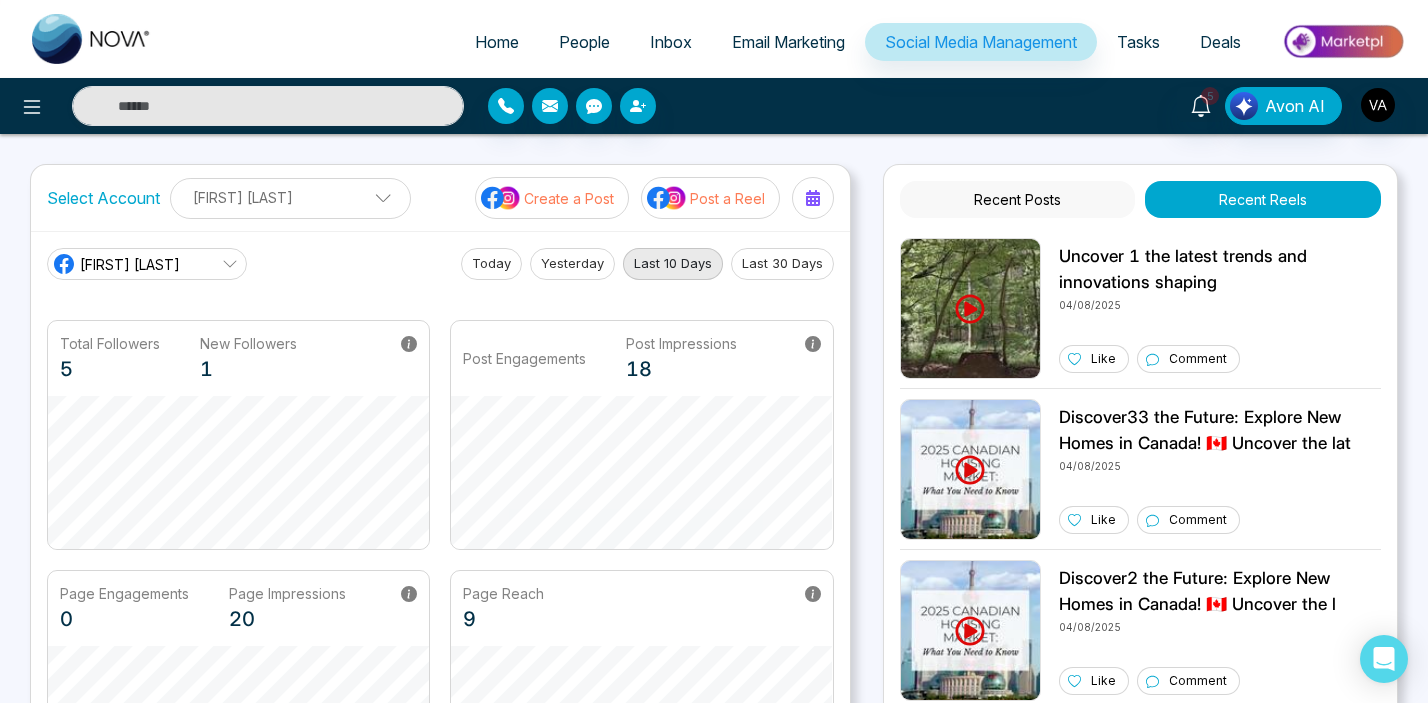 click on "Recent Posts" at bounding box center (1018, 199) 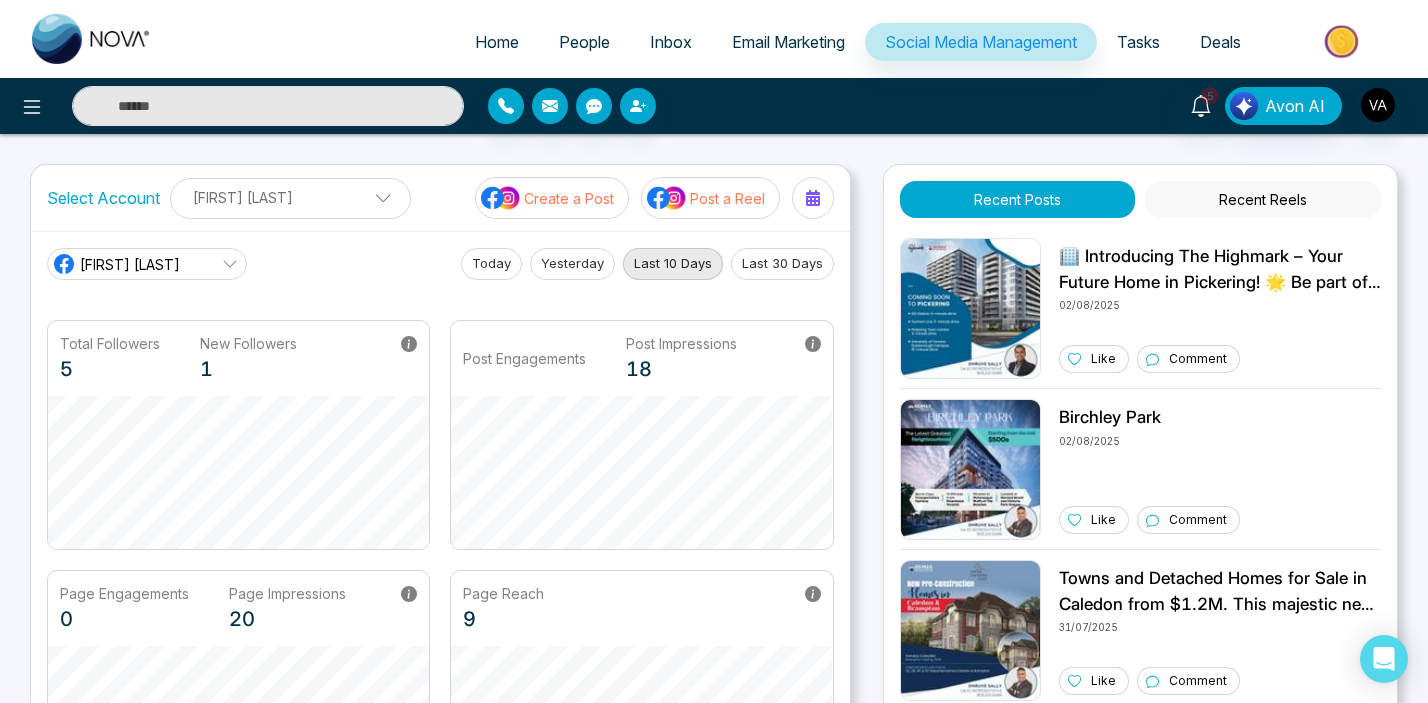 click on "Recent Posts Recent Reels 🏢 Introducing The Highmark – Your Future Home in Pickering! 🌟
Be part of an exclusive community at one of the most desirable addresses in Pickering, located at Kingston Rd & Brock Rd. Enjoy unparalleled access to urban conveniences and natural beauty with Highway 401, Pickering GO Station, Big Box Stores, Pickering Town Centre, and Princess of Wales Park just moments away!
✨ INCENTIVES ALERT:
✔️ Discounted Parking* - Suites 559sf or larger eligible
✔️ Free Assignment*
✔️ Right to Lease*
With over 40 years of building excellence, Highmark Homes has a proven track record of developing over 500 homes across more than 10 communities. Don’t miss the chance to be a part of their upcoming high-rise projects in Pickering and Whitby!
📞 Contact us today to learn more and secure your new home at The Highmark!
*Terms and conditions apply. 02/08/2025   Like   Comment Birchley Park 02/08/2025   Like   Comment 31/07/2025   Like   Comment 30/07/2025   Like" at bounding box center [1140, 524] 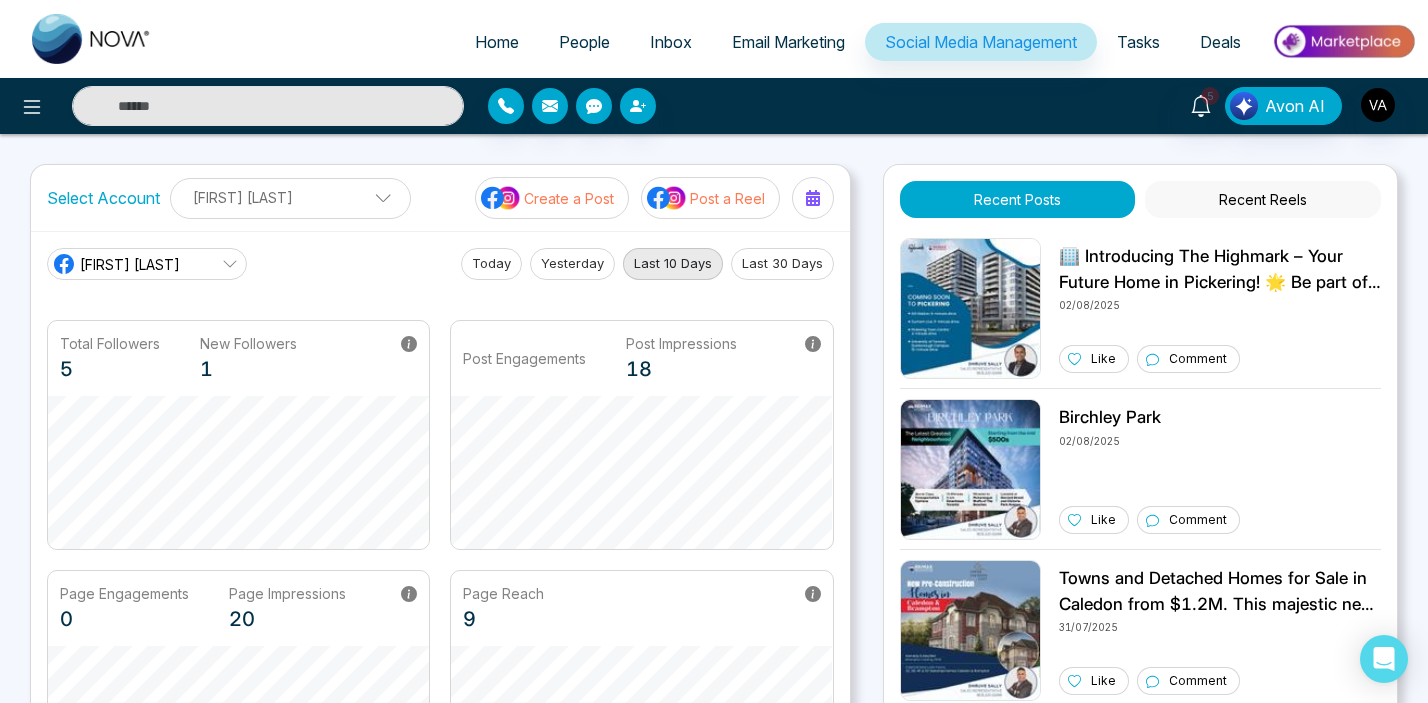click on "Recent Reels" at bounding box center [1263, 199] 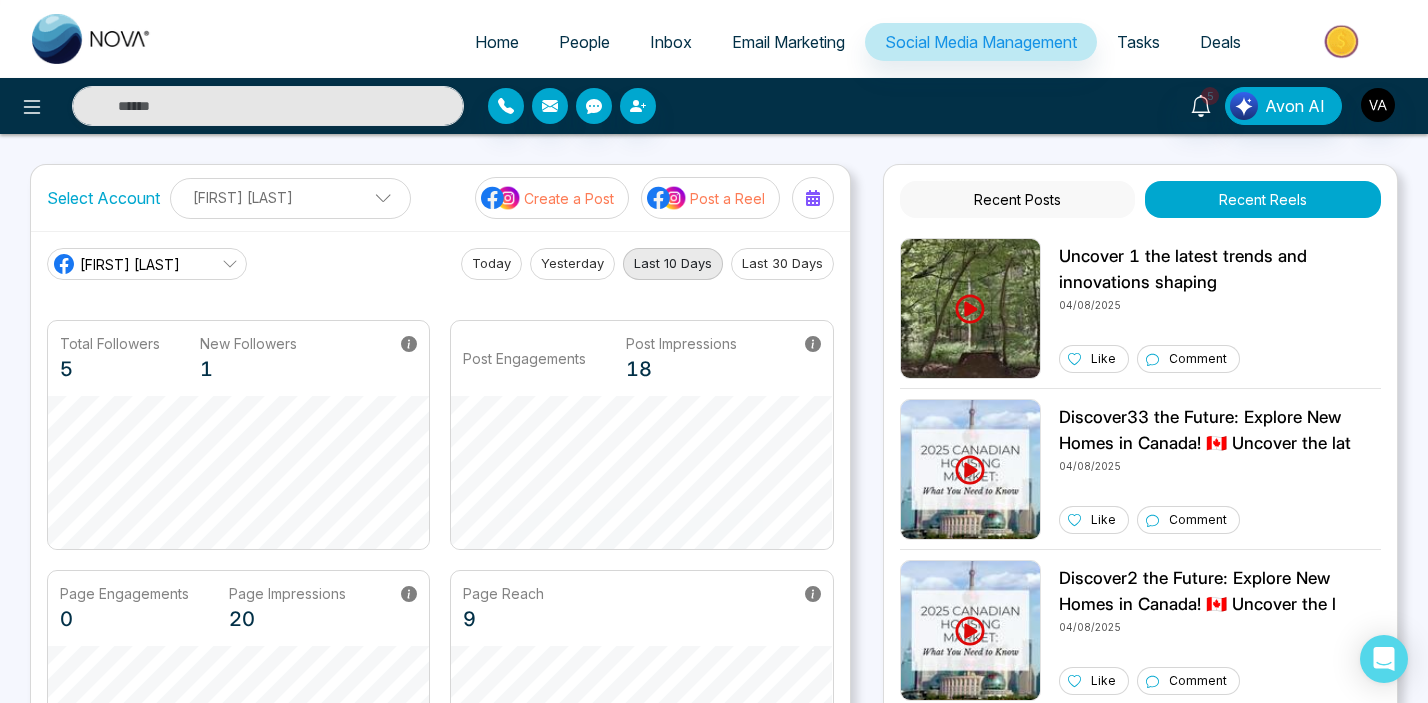 click on "Recent Posts Recent Reels Uncover 1 the latest trends and innovations shaping 04/08/2025   Like   Comment Discover33 the Future: Explore New Homes in Canada! 🇨🇦
Uncover the lat 04/08/2025   Like   Comment Discover2 the Future: Explore New Homes in Canada! 🇨🇦
Uncover the l 04/08/2025   Like   Comment 🏠 Discover1 the Future: Explore New Homes in Canada! 🇨🇦
Uncover the latest trends and innovations shaping the Canadian housing market. Don’t miss out on your dream home! 🏡✨ #CanadaHomes #RealEstate #DreamHome 04/08/2025   Like   Comment Canada Home !! 02/08/2025   Like   Comment Canada Home coming 02/08/2025   Like   Comment Canada New Home Celebrations !!!! 01/08/2025   Like   Comment Canadian Market Home Openings 01/08/2025   Like   Comment 2025 Canadian Housing Market 23/07/2025   Like   Comment Today schedule 16/07/2025   Like   Comment Canadian Market Home Openings 16/07/2025   Like   Comment New home in Canada 10/07/2025 1   Like   Comment test reel caption 1 29/05/2025 1   Like" at bounding box center [1140, 524] 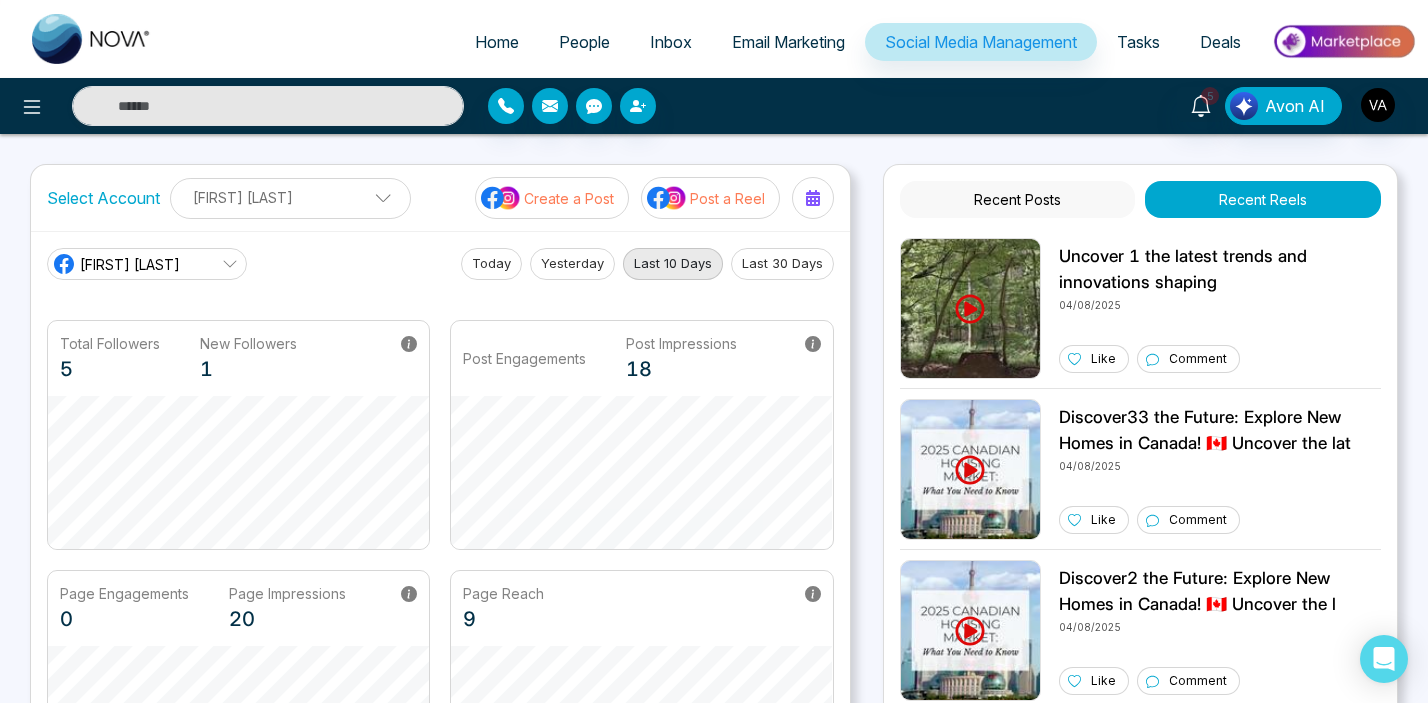 click on "Recent Posts" at bounding box center (1018, 199) 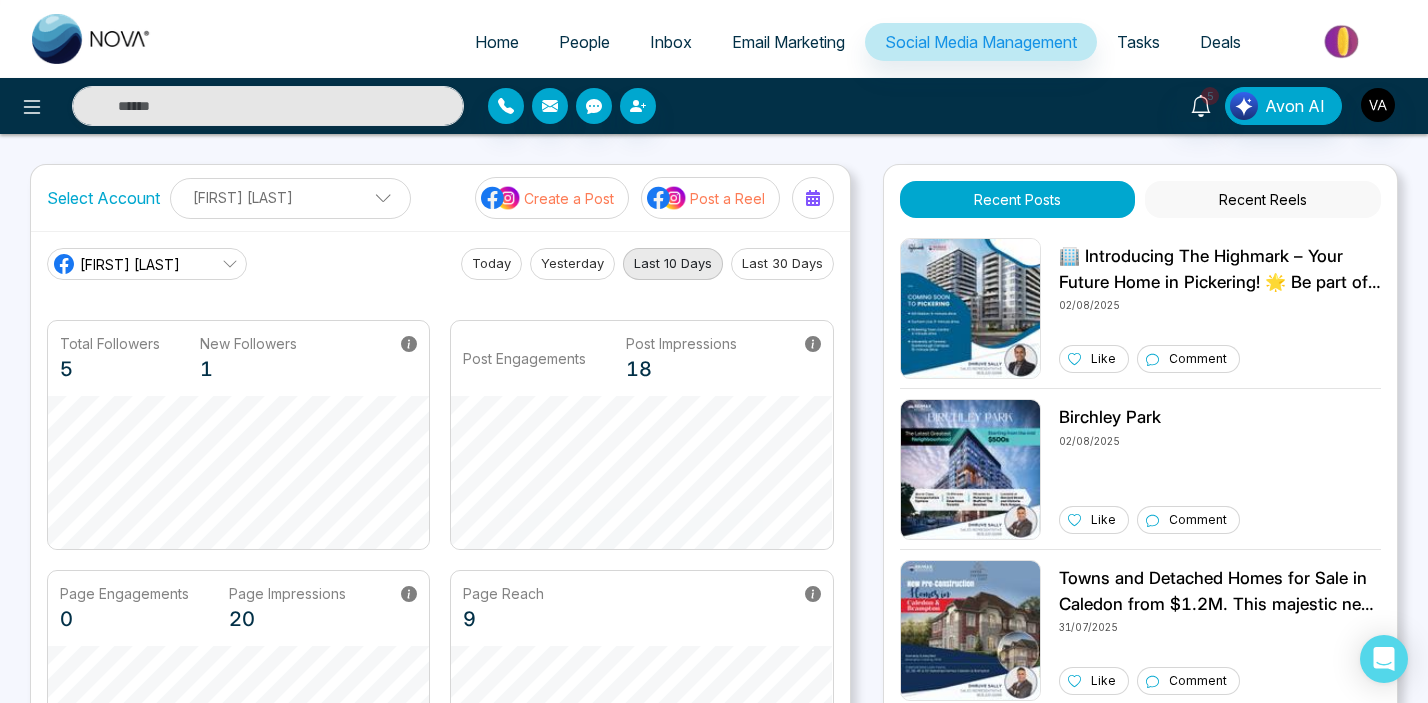 click on "5 Avon AI" at bounding box center [714, 106] 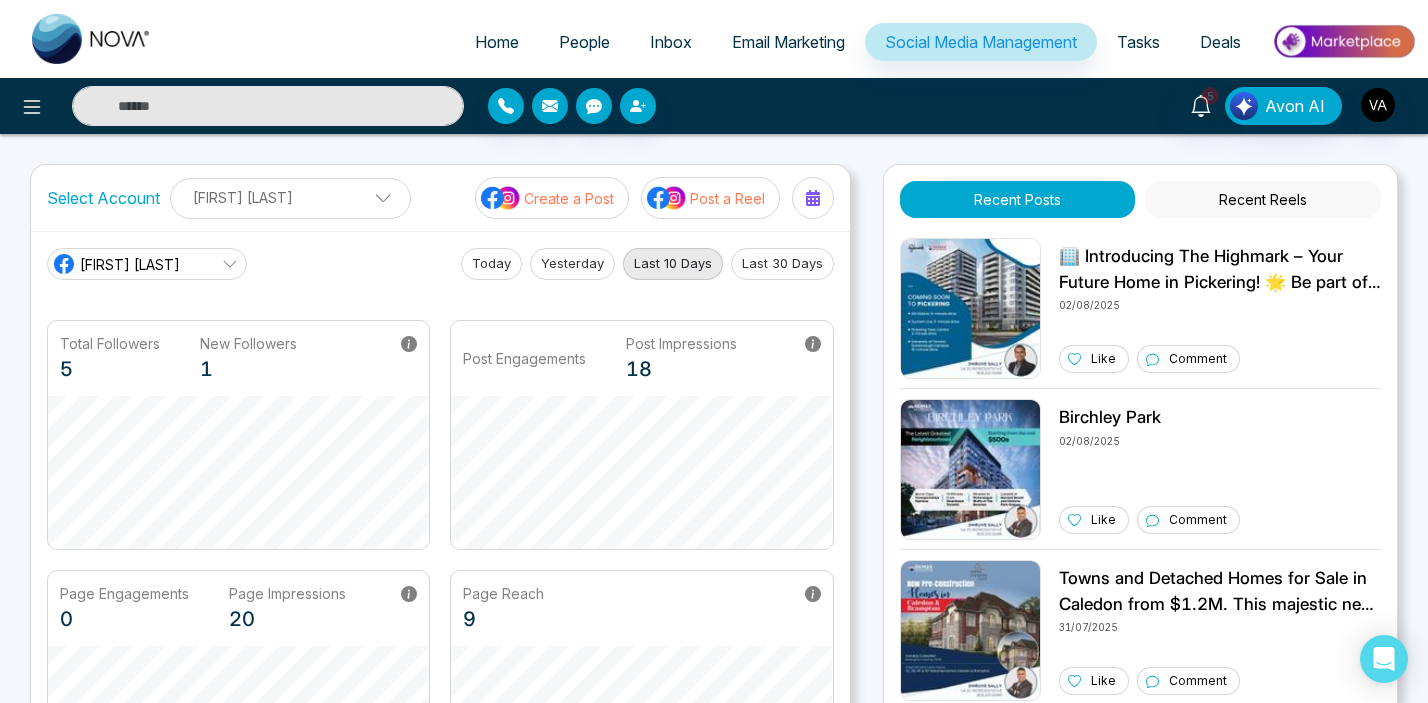 click on "5 Avon AI" at bounding box center [1130, 106] 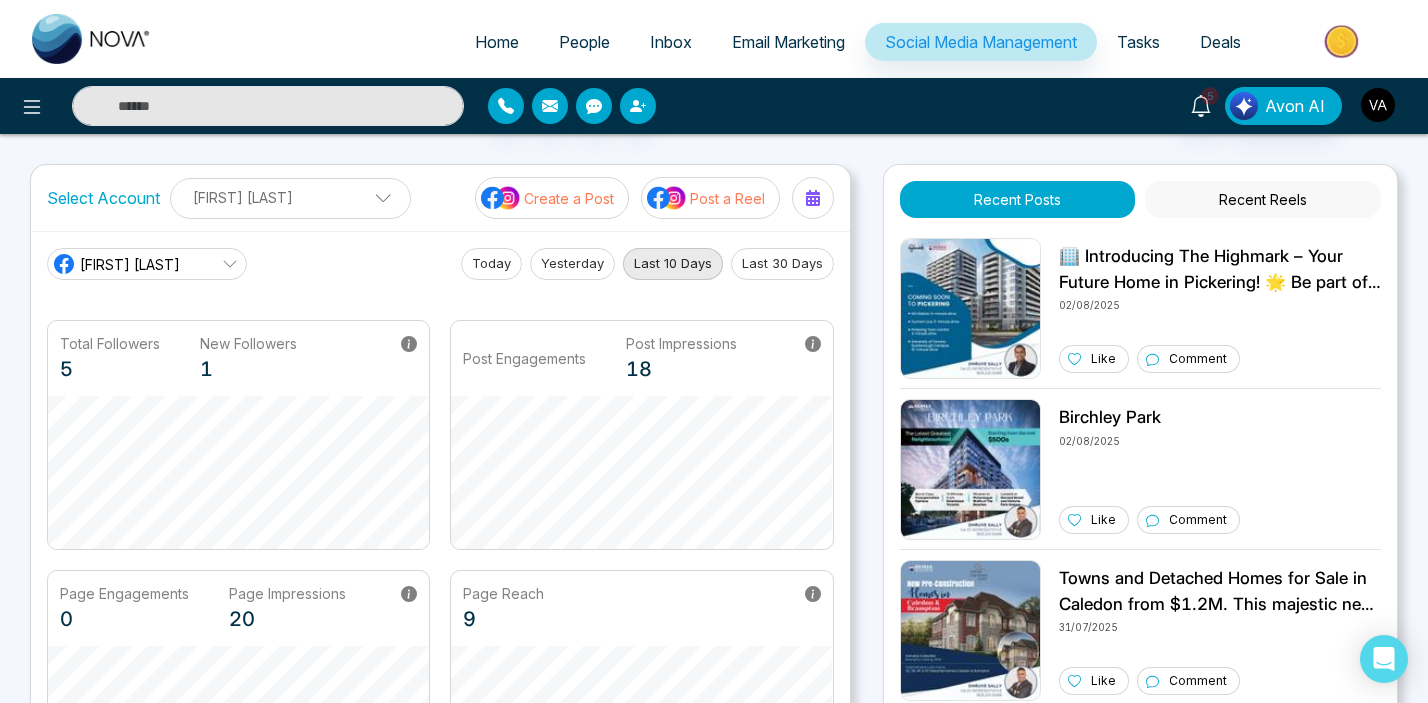 click at bounding box center (1378, 105) 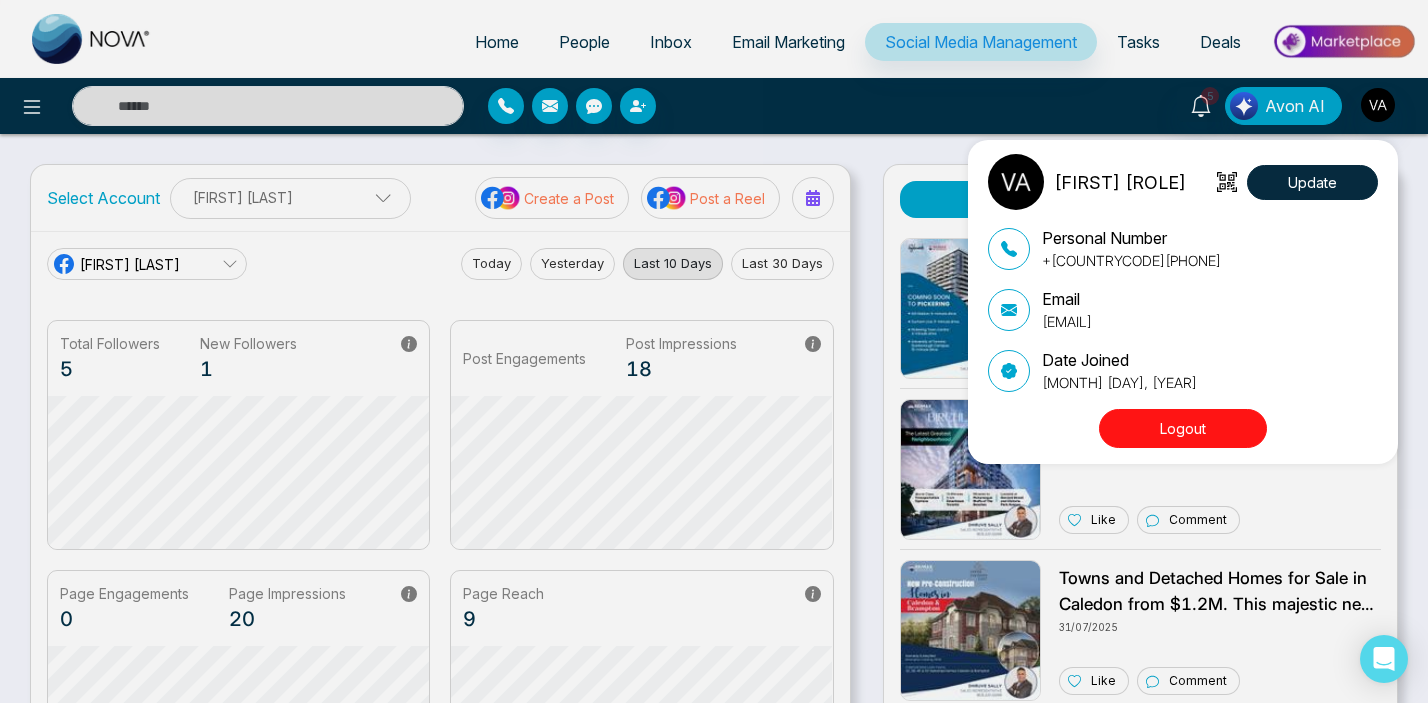 click on "Logout" at bounding box center (1183, 428) 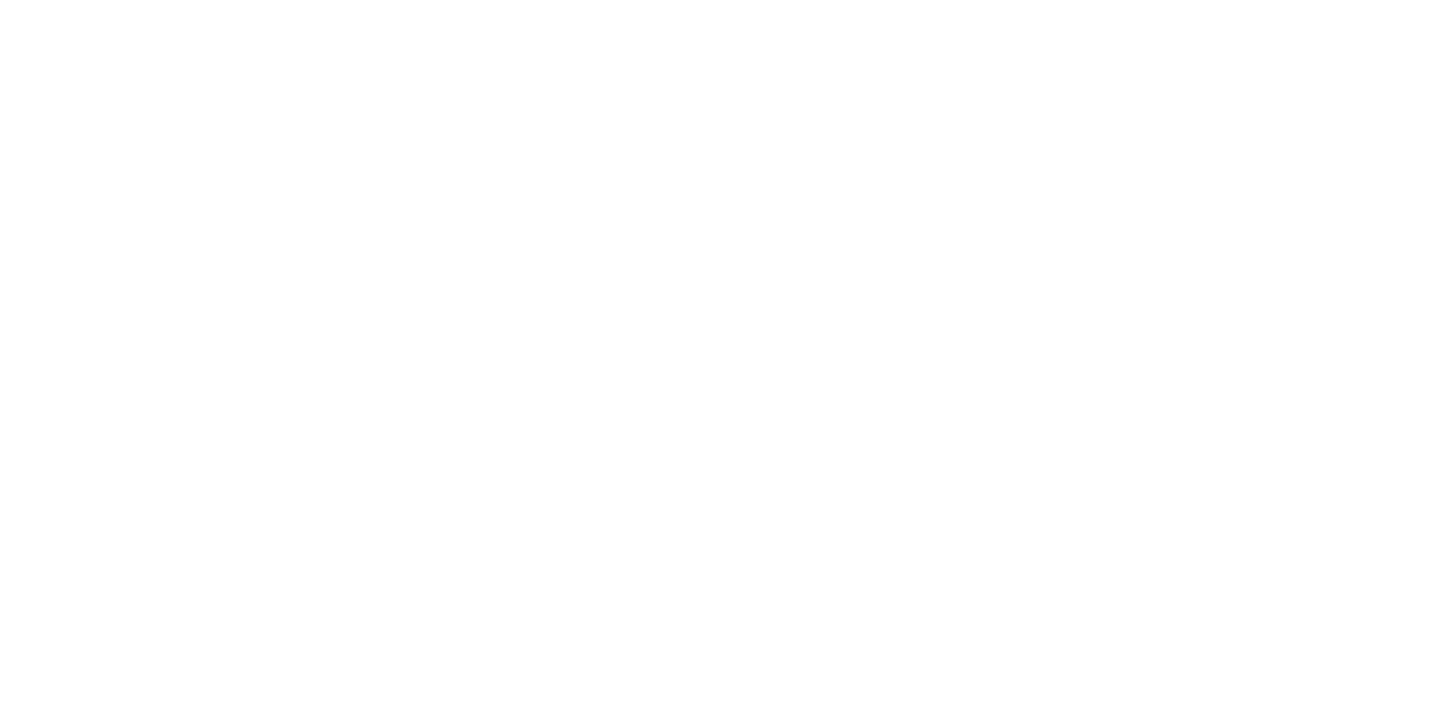 scroll, scrollTop: 0, scrollLeft: 0, axis: both 